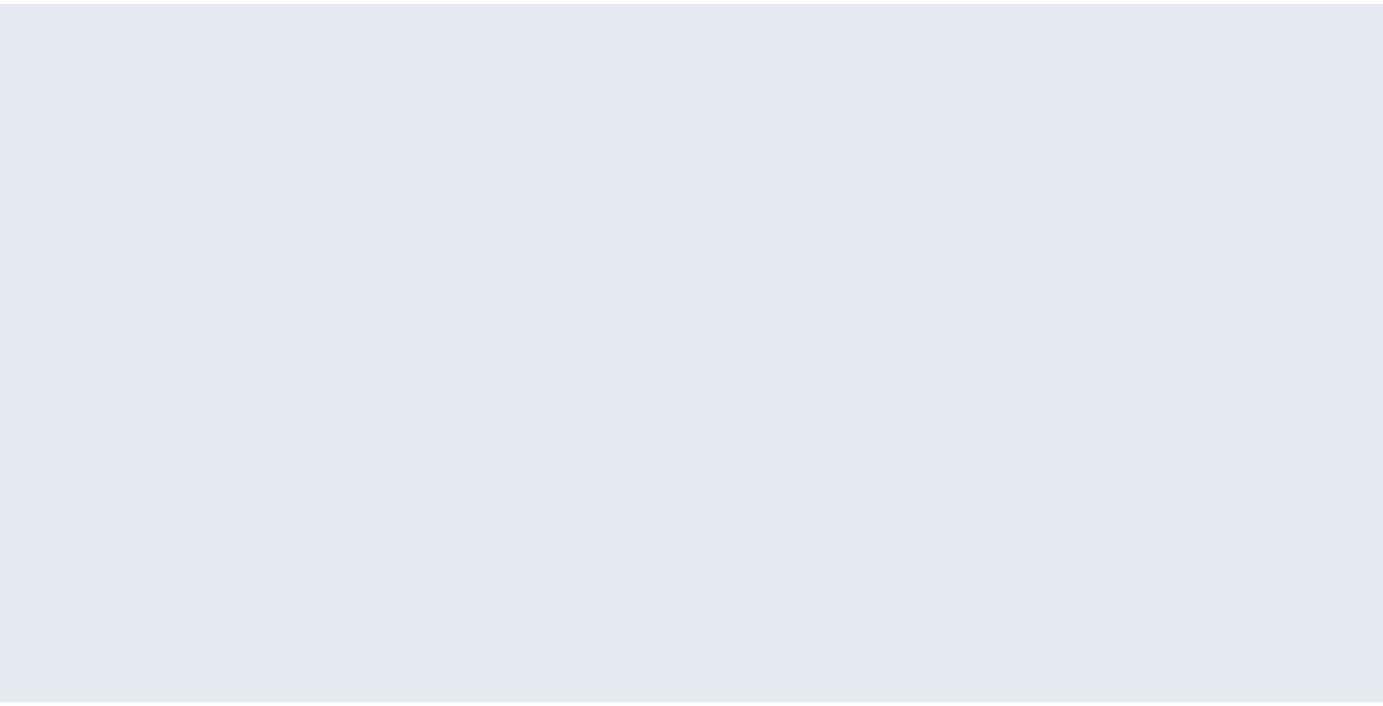 scroll, scrollTop: 0, scrollLeft: 0, axis: both 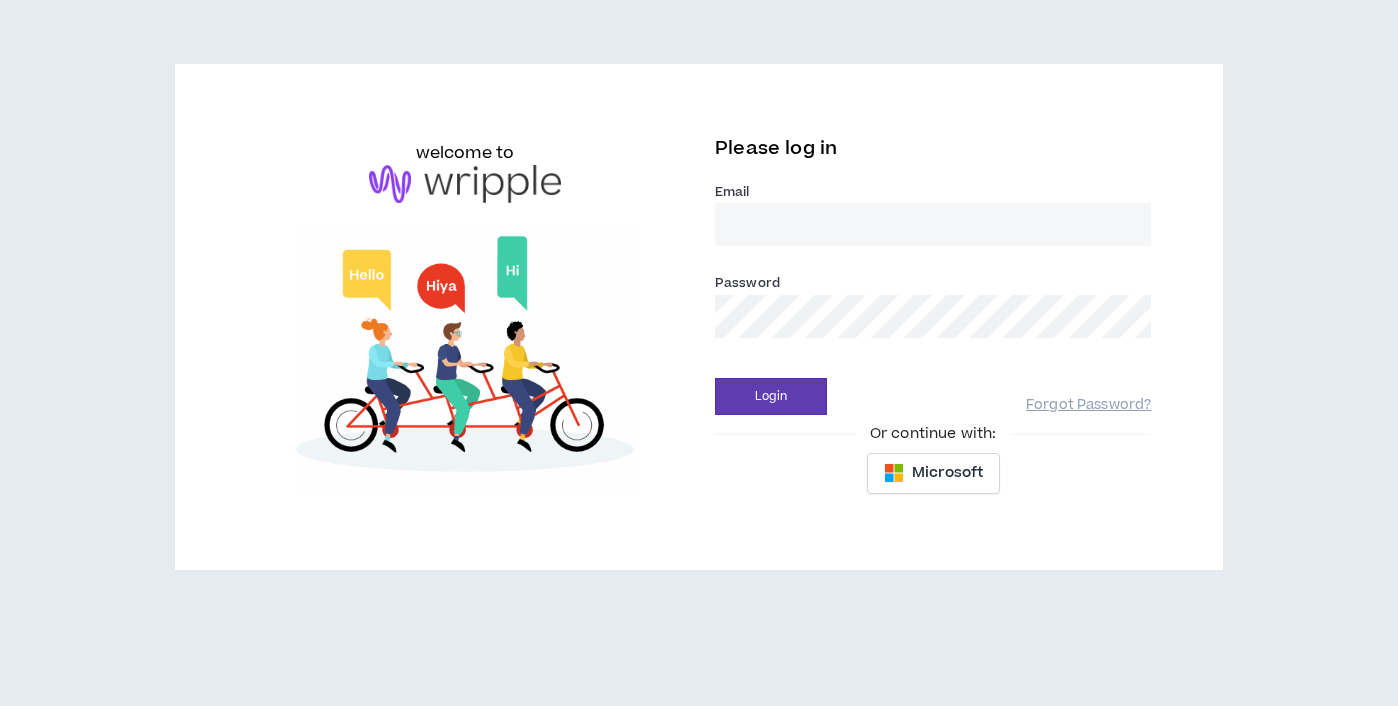 type on "[PERSON_NAME][EMAIL_ADDRESS][PERSON_NAME][DOMAIN_NAME]" 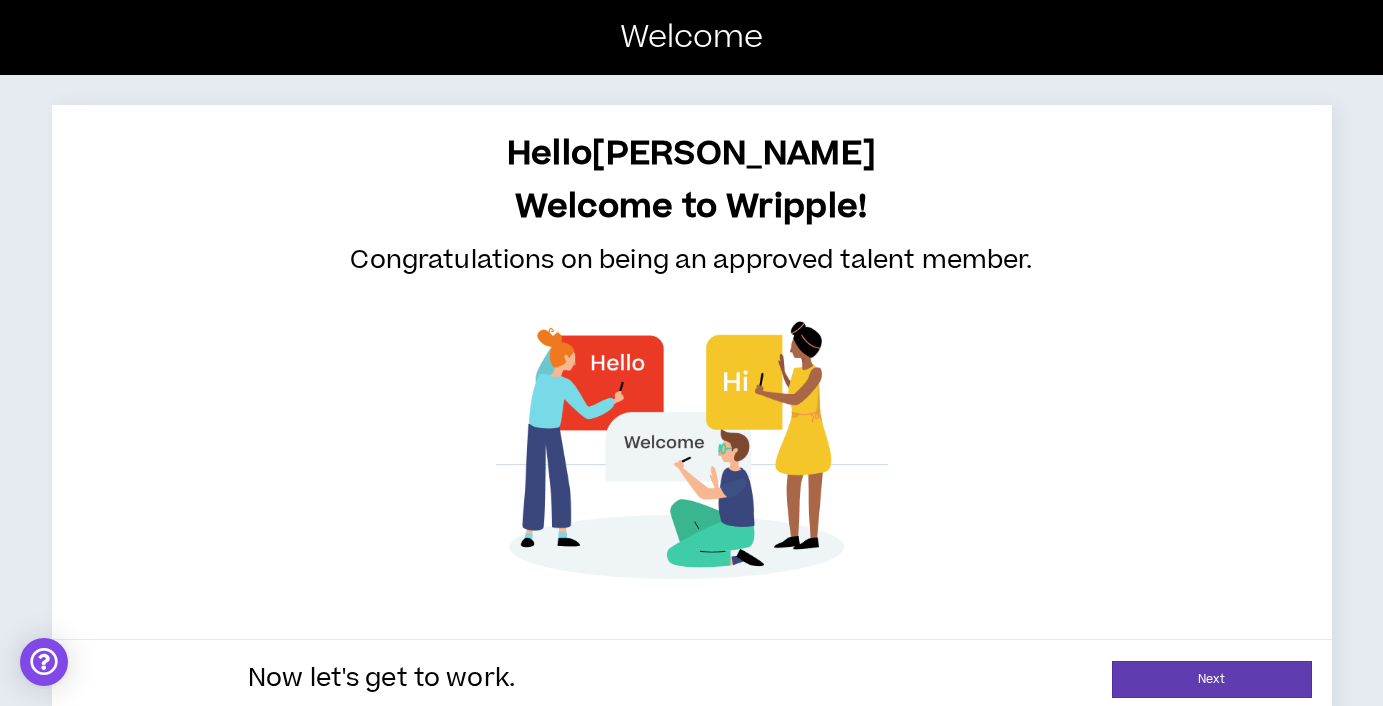 scroll, scrollTop: 27, scrollLeft: 0, axis: vertical 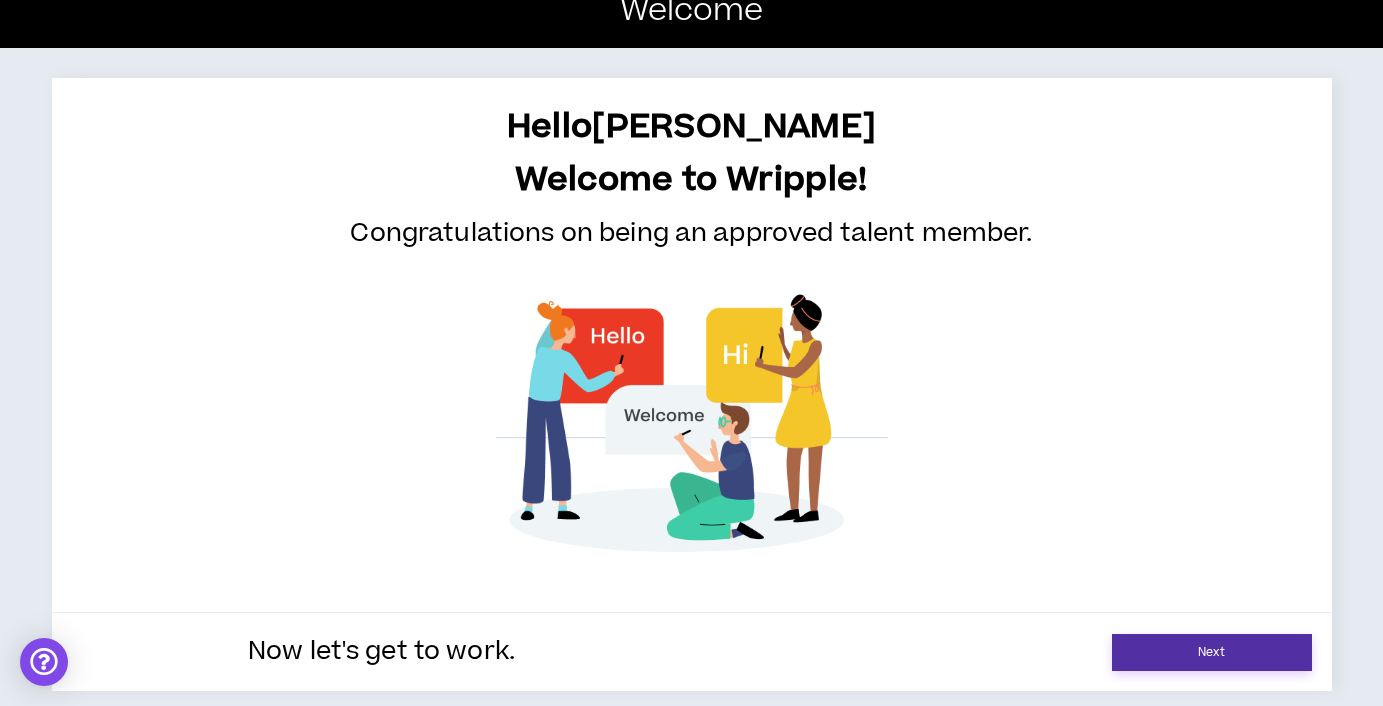 click on "Next" at bounding box center (1212, 652) 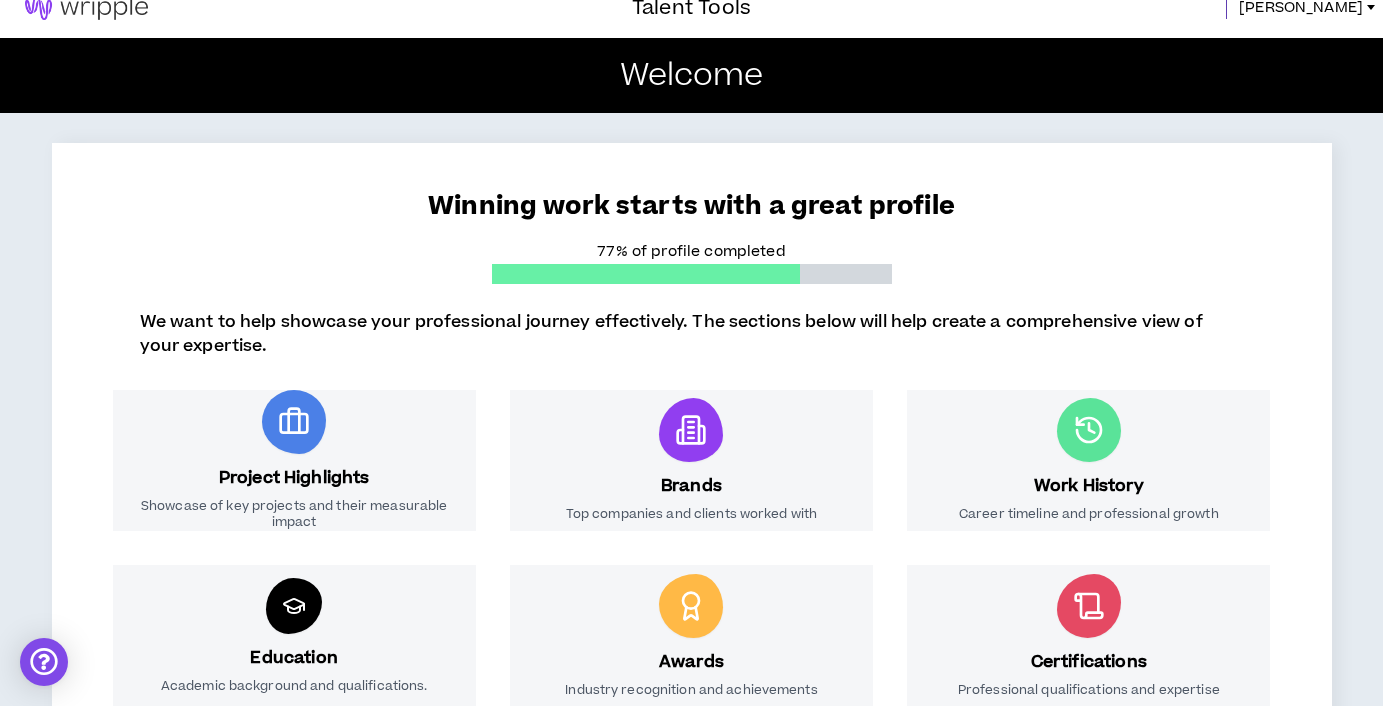 scroll, scrollTop: 0, scrollLeft: 0, axis: both 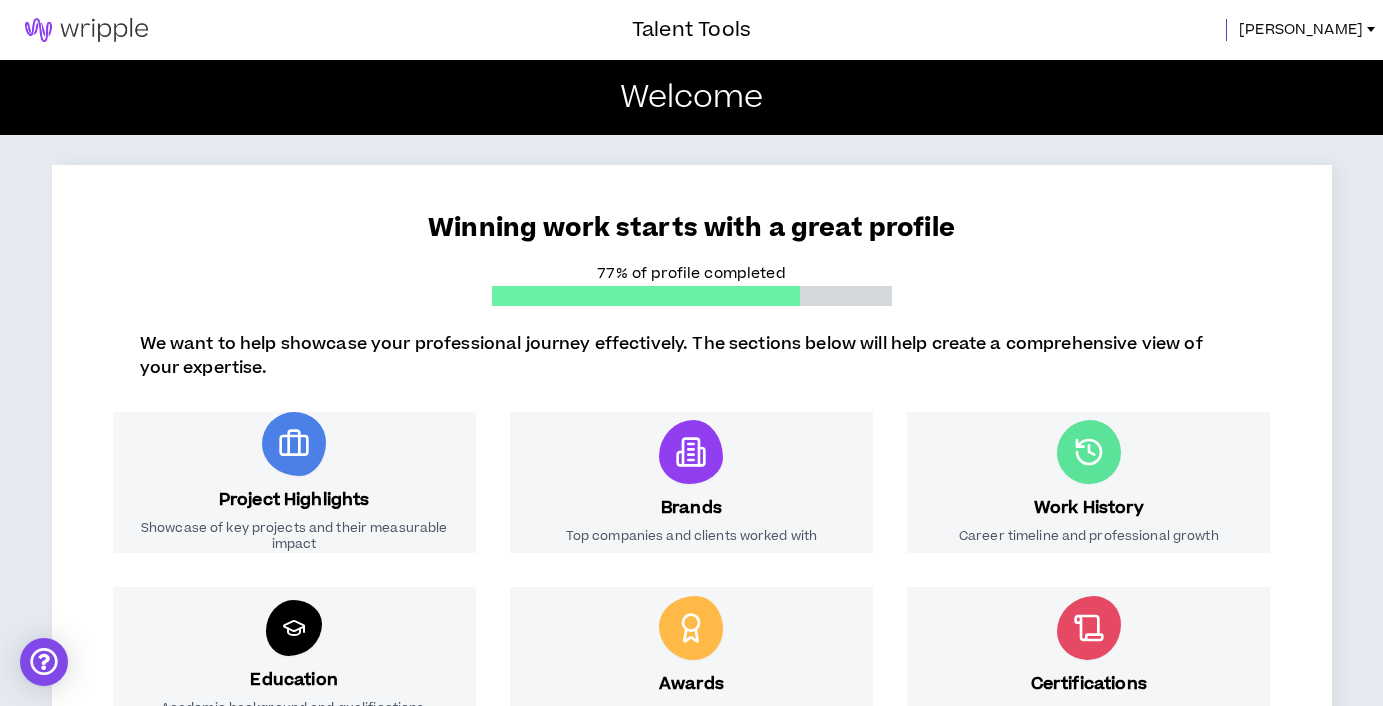 click on "[PERSON_NAME]" at bounding box center [1301, 30] 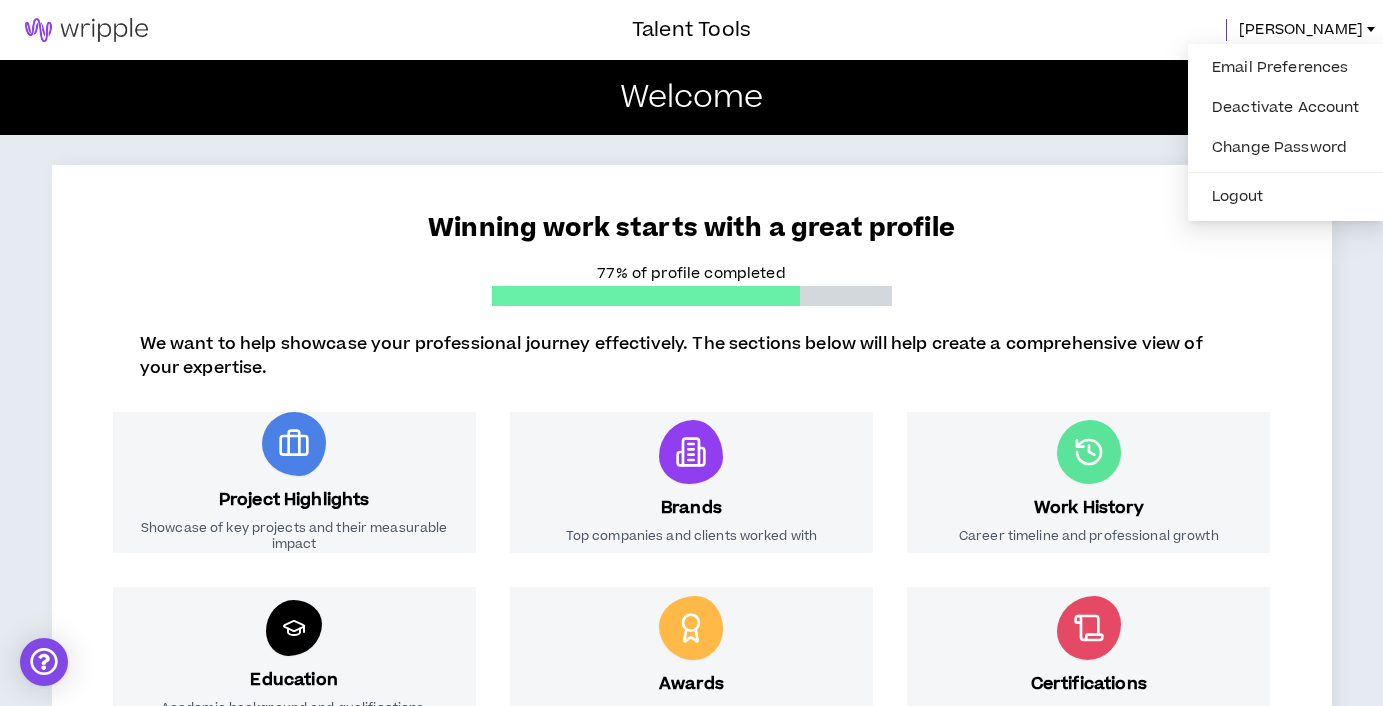 click on "Winning work starts with a great profile 77% of profile completed" at bounding box center [692, 240] 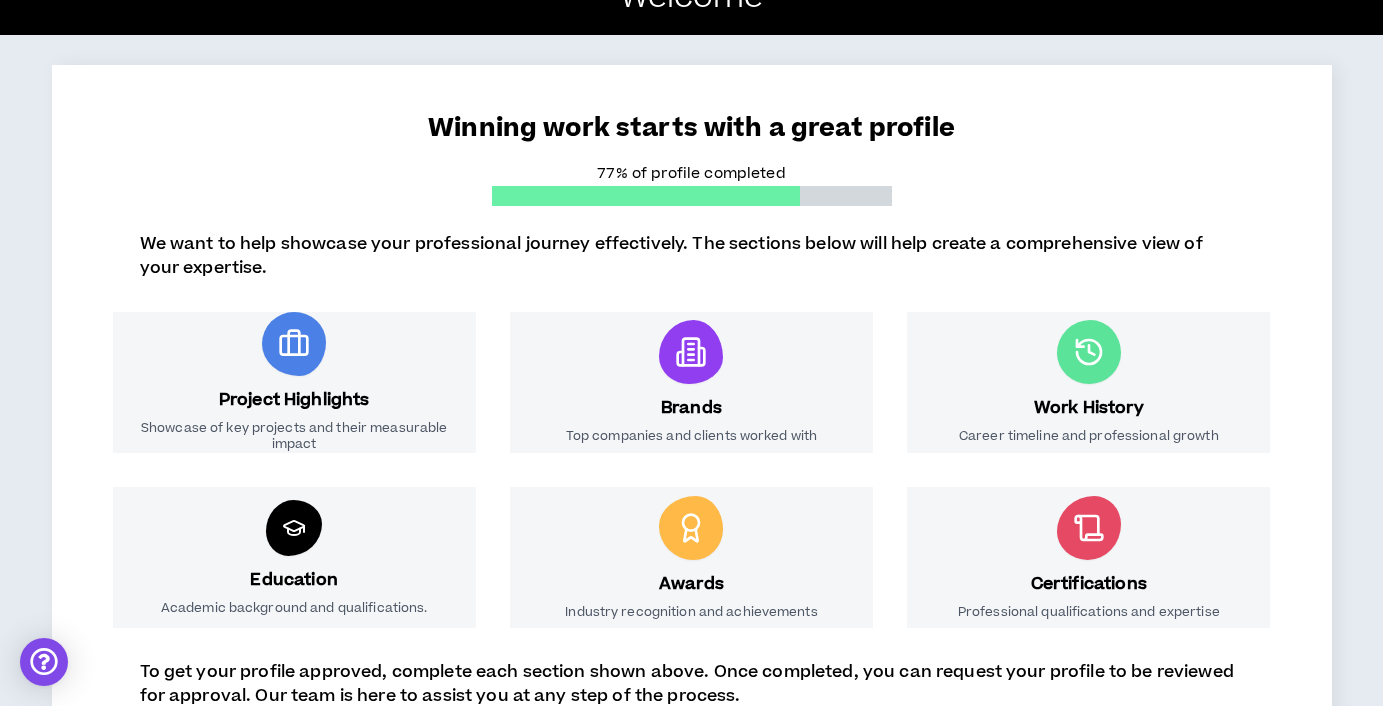 scroll, scrollTop: 0, scrollLeft: 0, axis: both 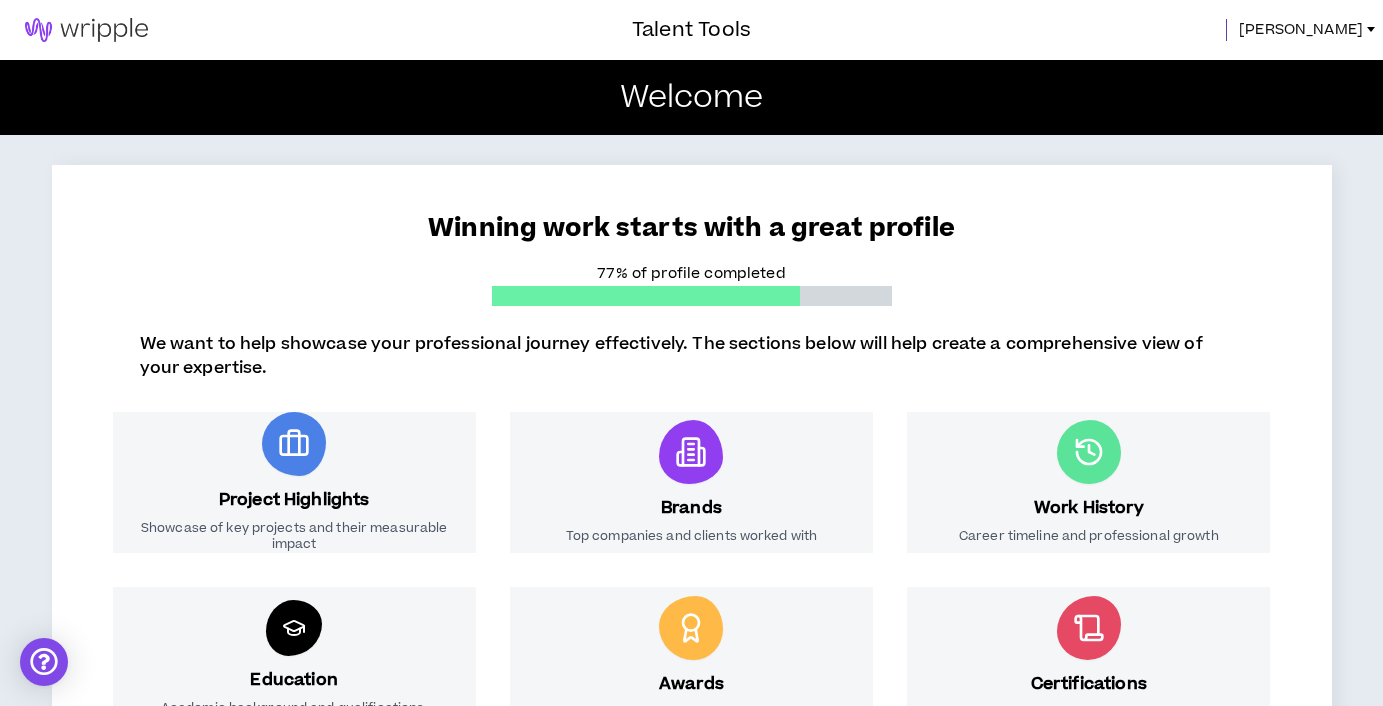 click at bounding box center (1371, 29) 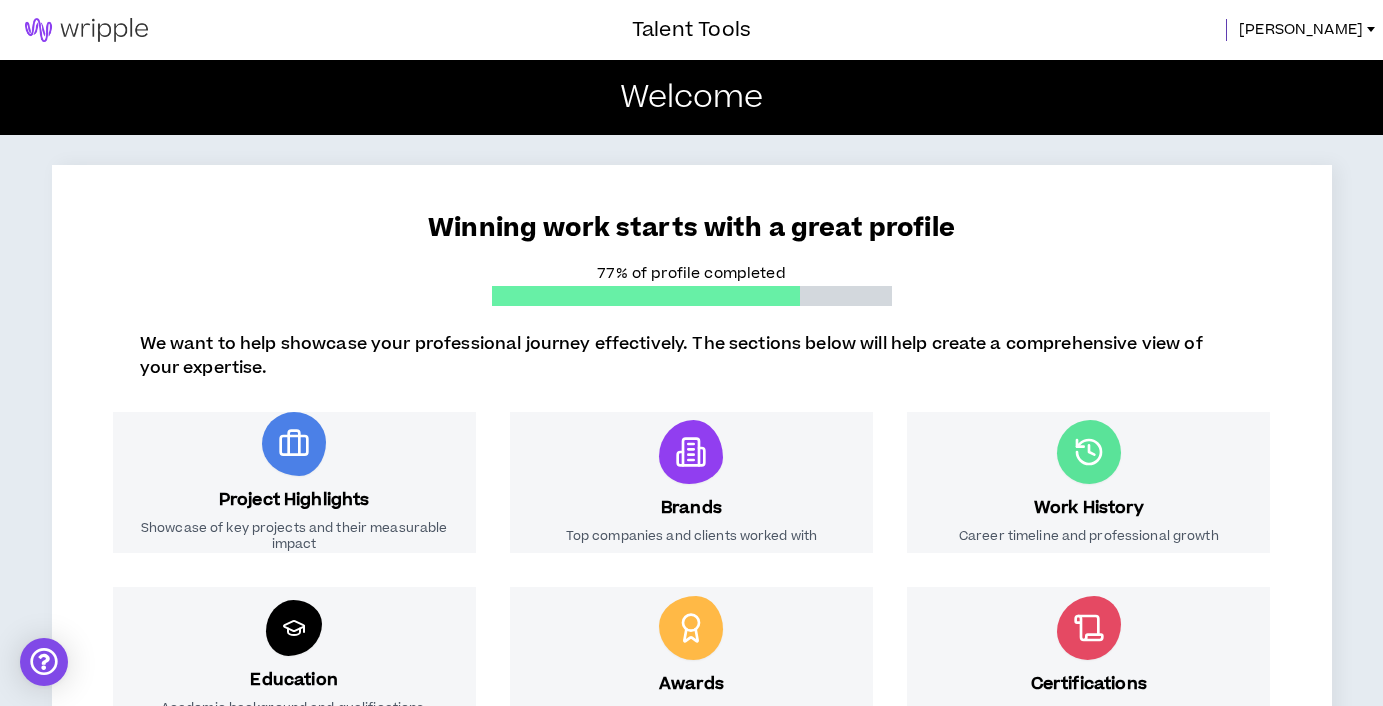 click at bounding box center [86, 30] 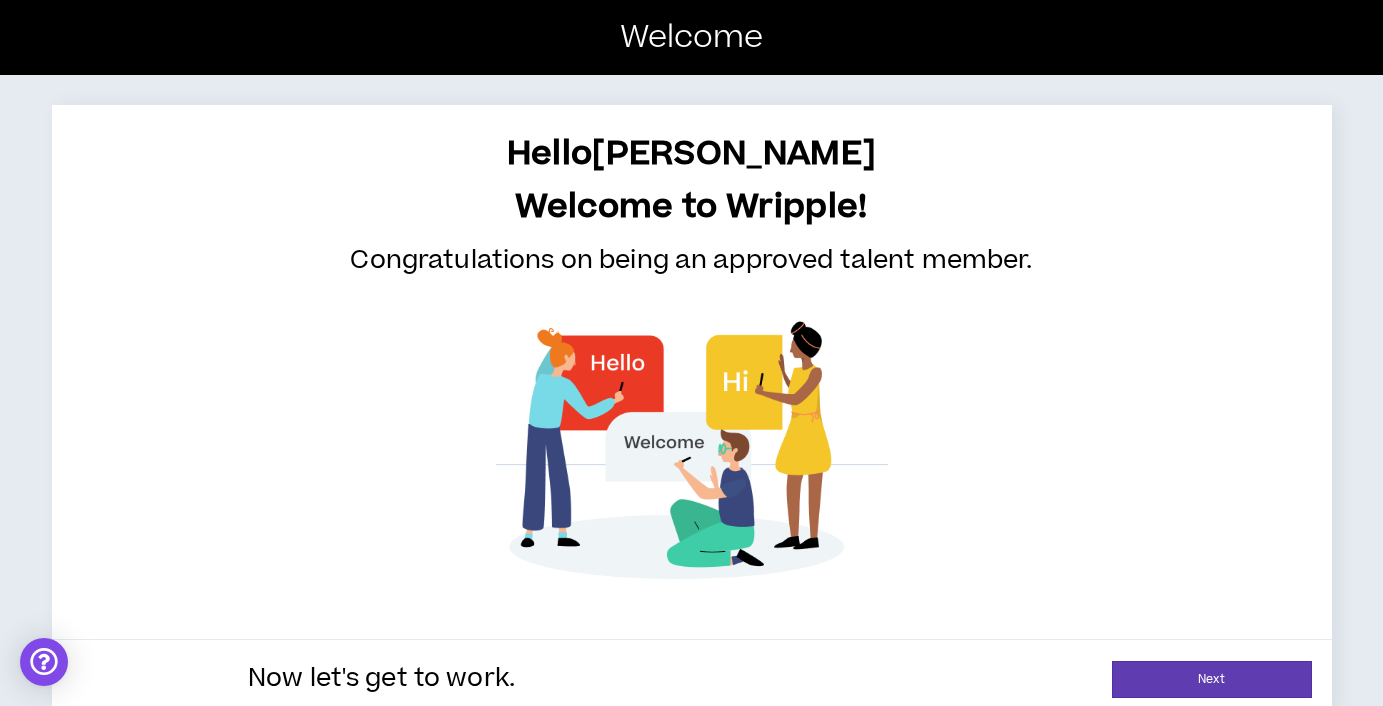 scroll, scrollTop: 27, scrollLeft: 0, axis: vertical 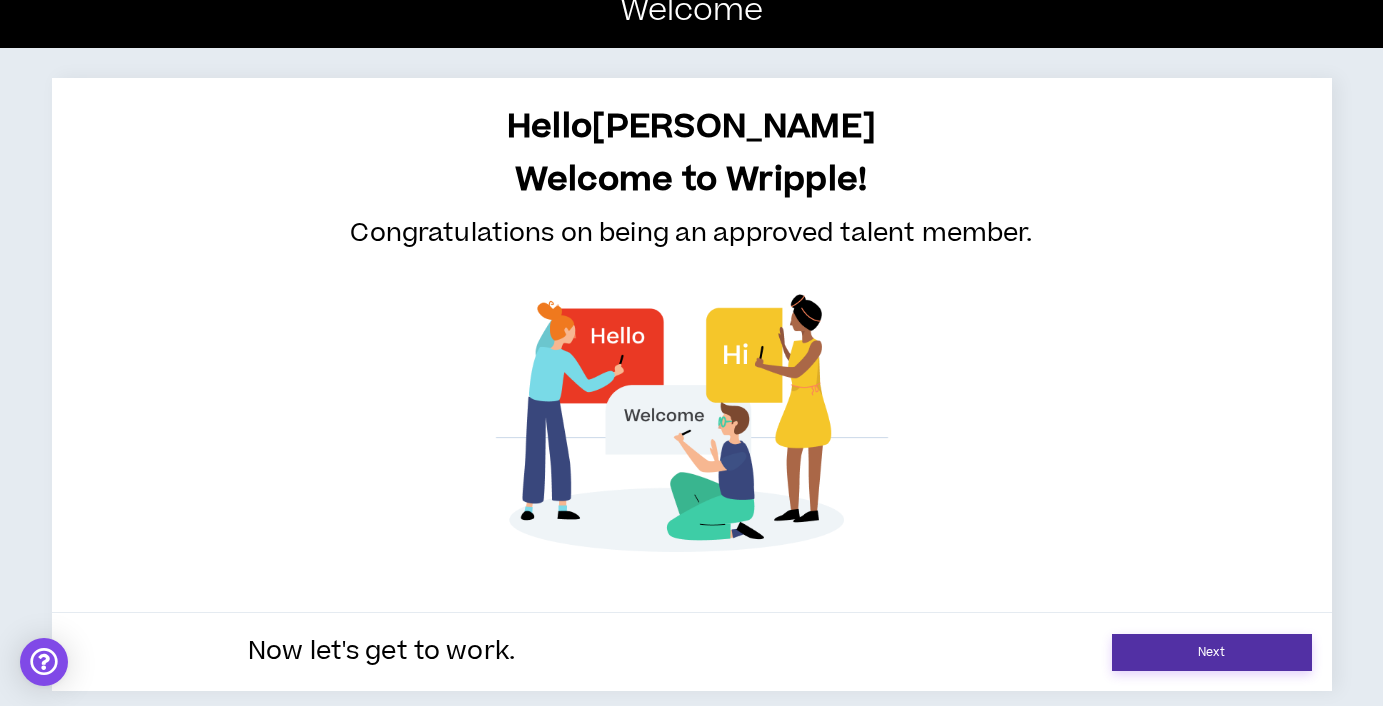 click on "Next" at bounding box center [1212, 652] 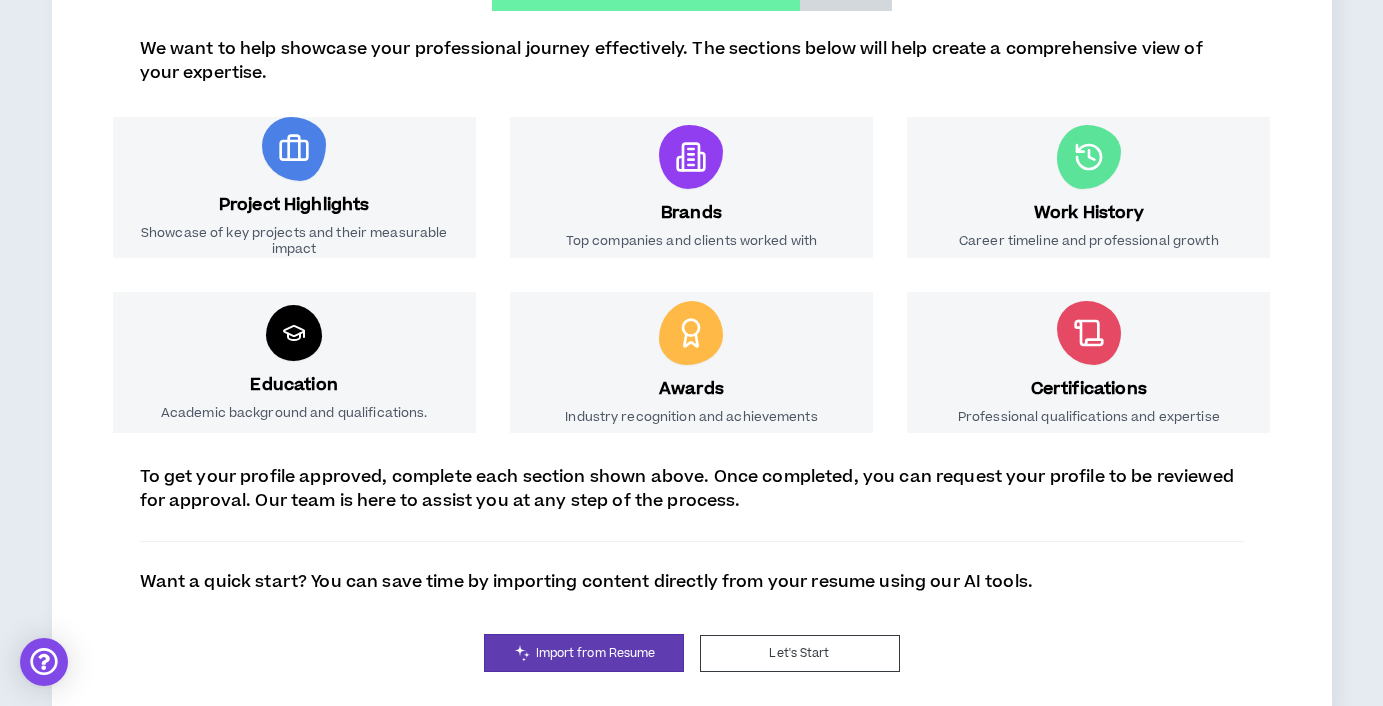 scroll, scrollTop: 324, scrollLeft: 0, axis: vertical 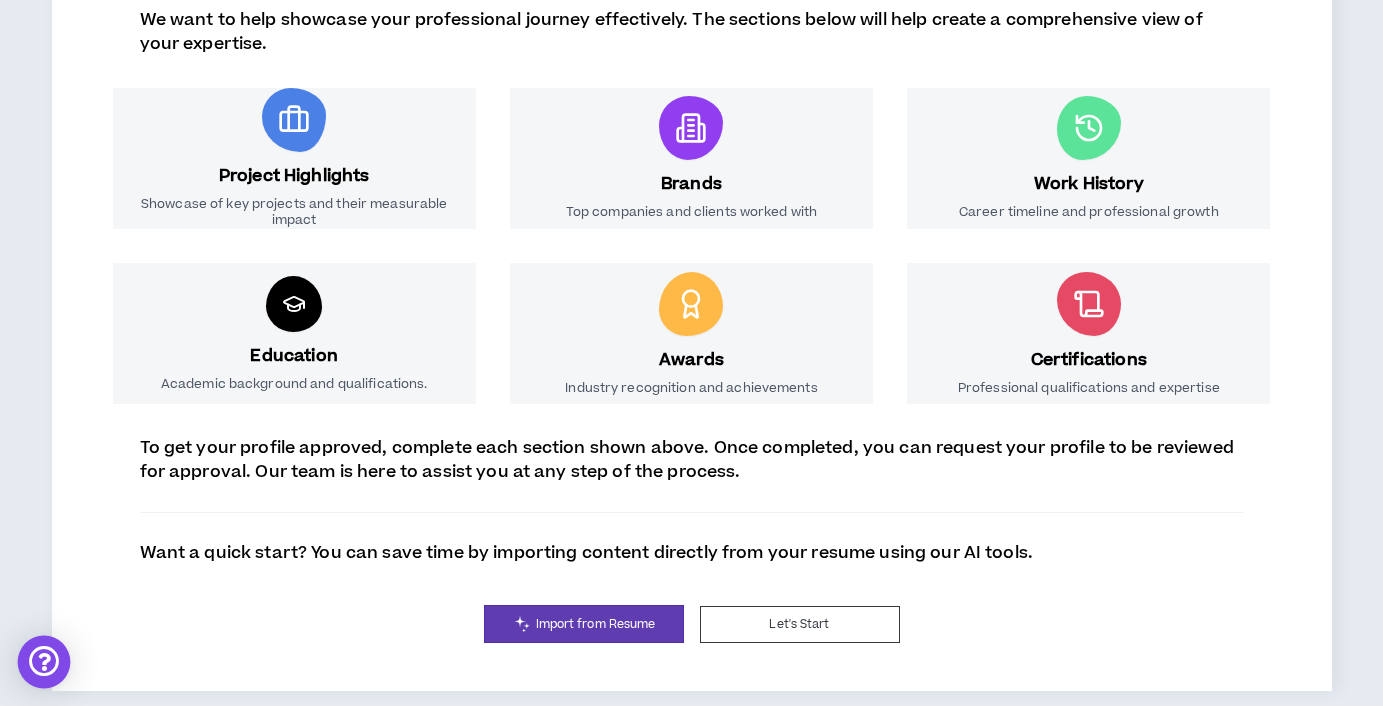 click at bounding box center (44, 662) 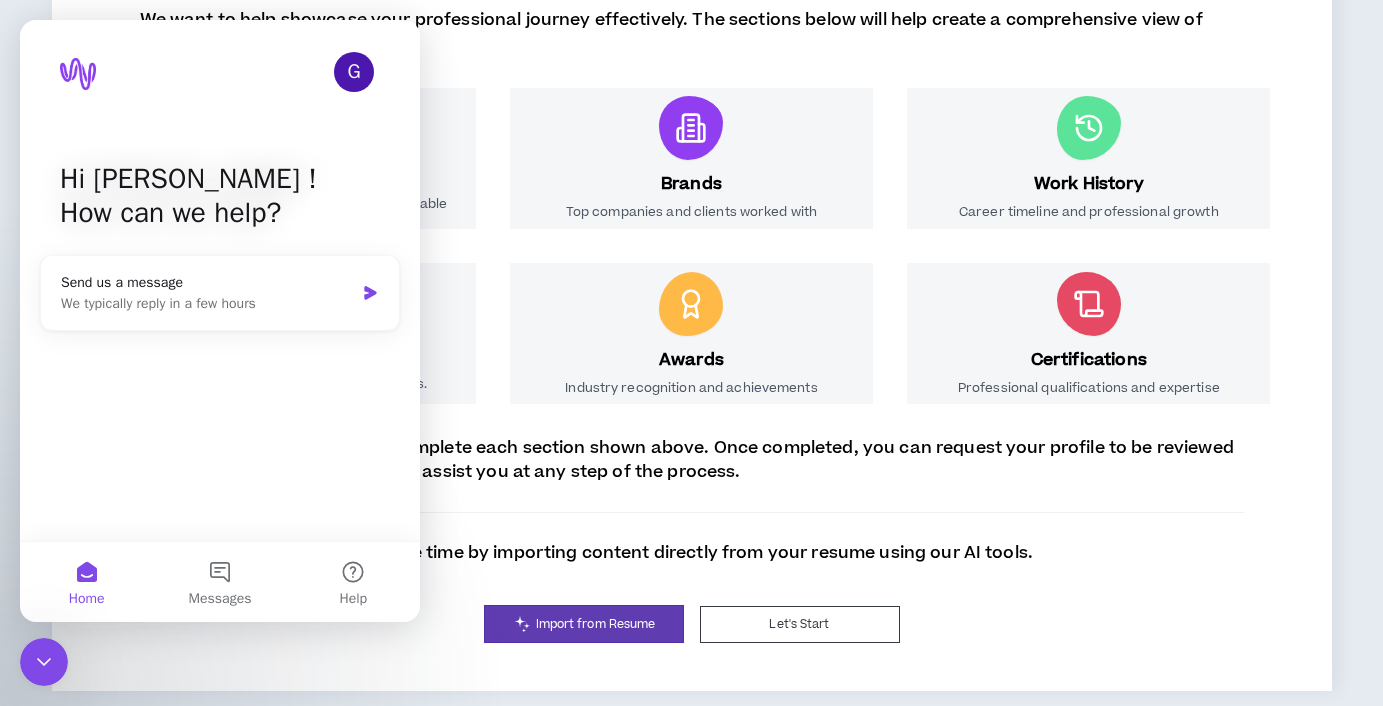 scroll, scrollTop: 0, scrollLeft: 0, axis: both 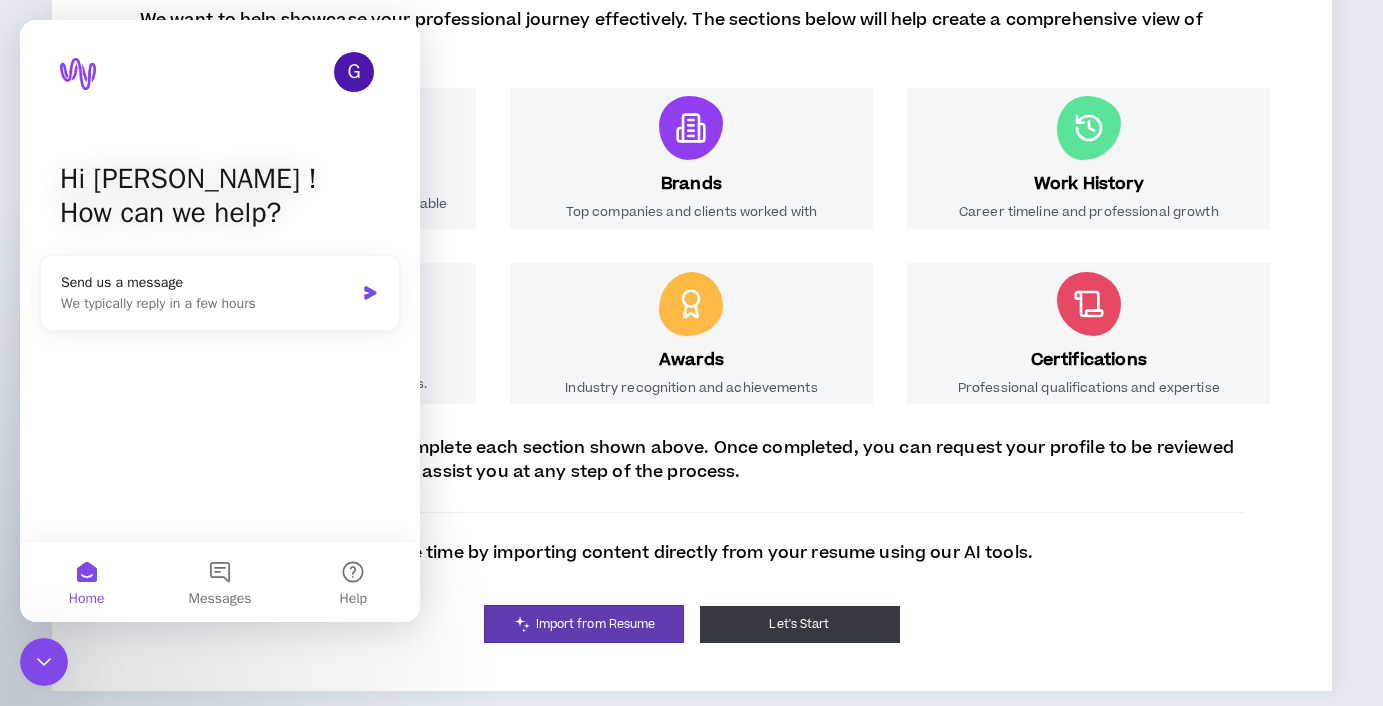 click on "Let's Start" at bounding box center [800, 624] 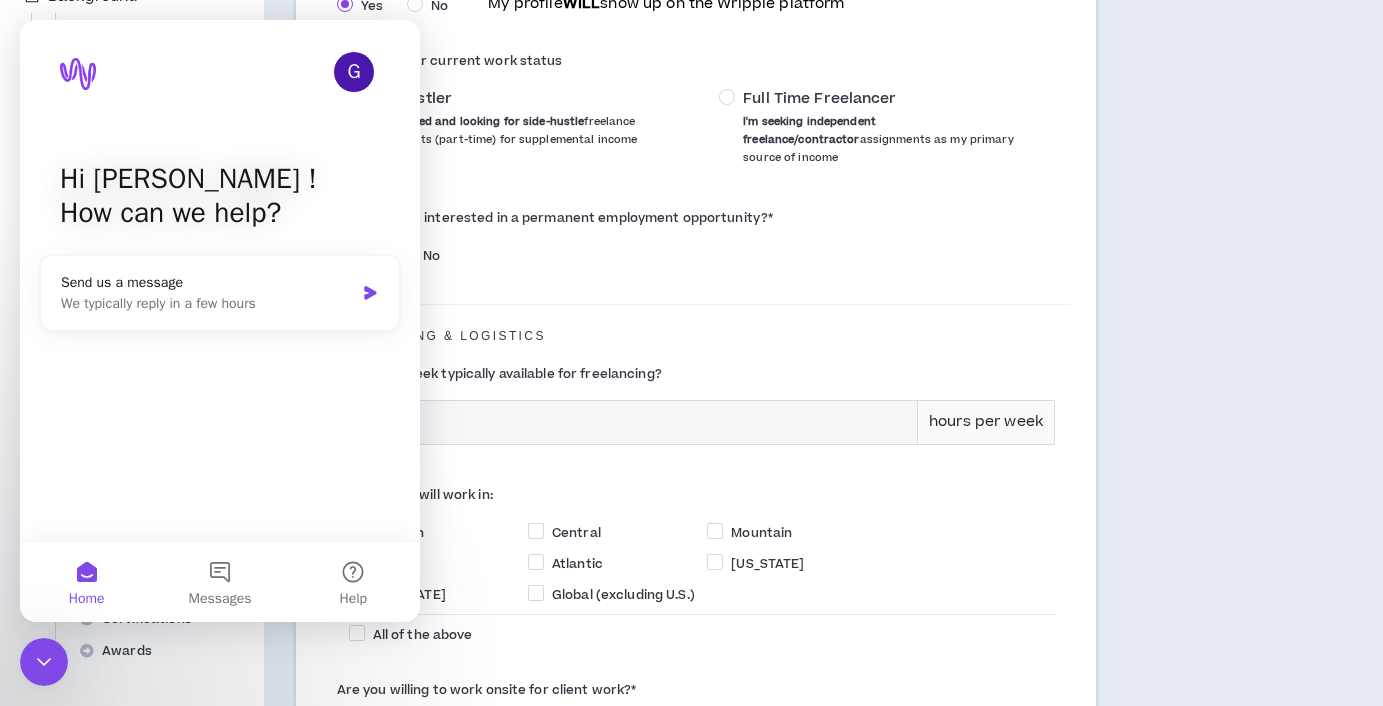 scroll, scrollTop: 0, scrollLeft: 0, axis: both 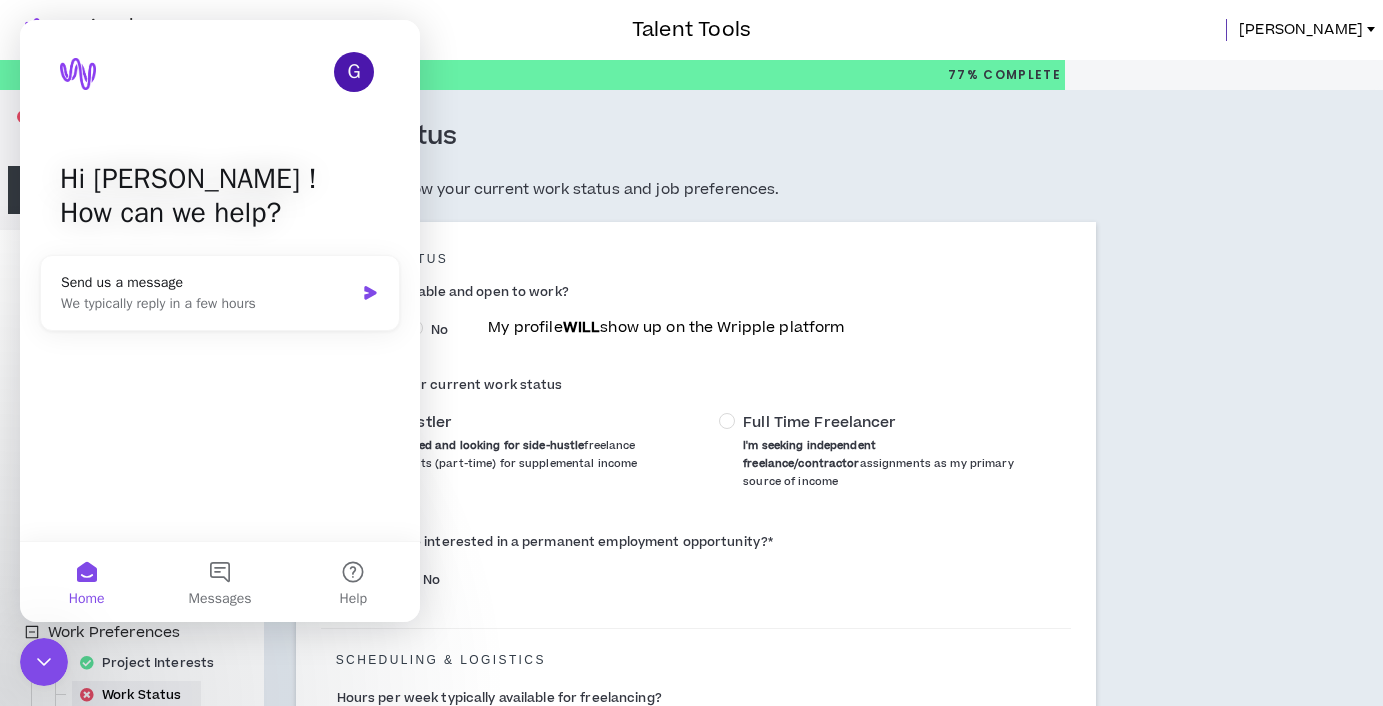 click at bounding box center [316, 30] 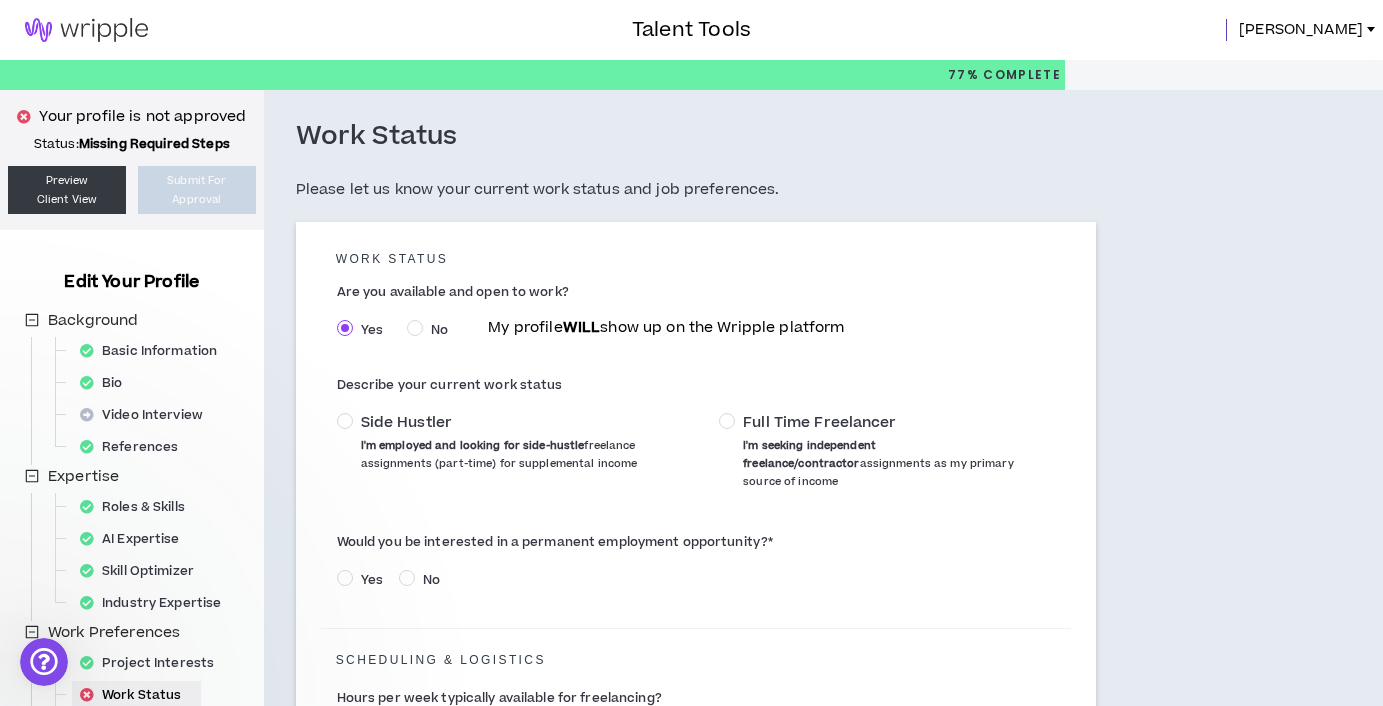 scroll, scrollTop: 0, scrollLeft: 0, axis: both 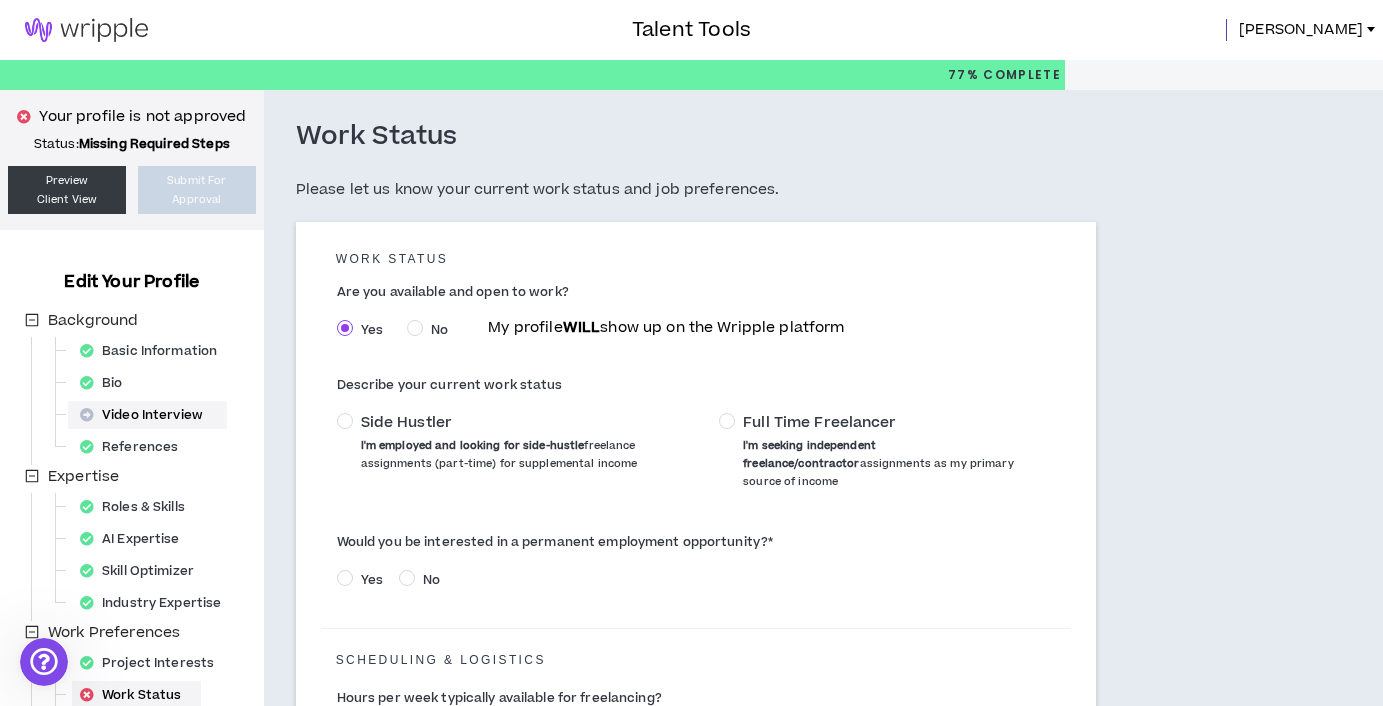 click on "Video Interview" at bounding box center (147, 415) 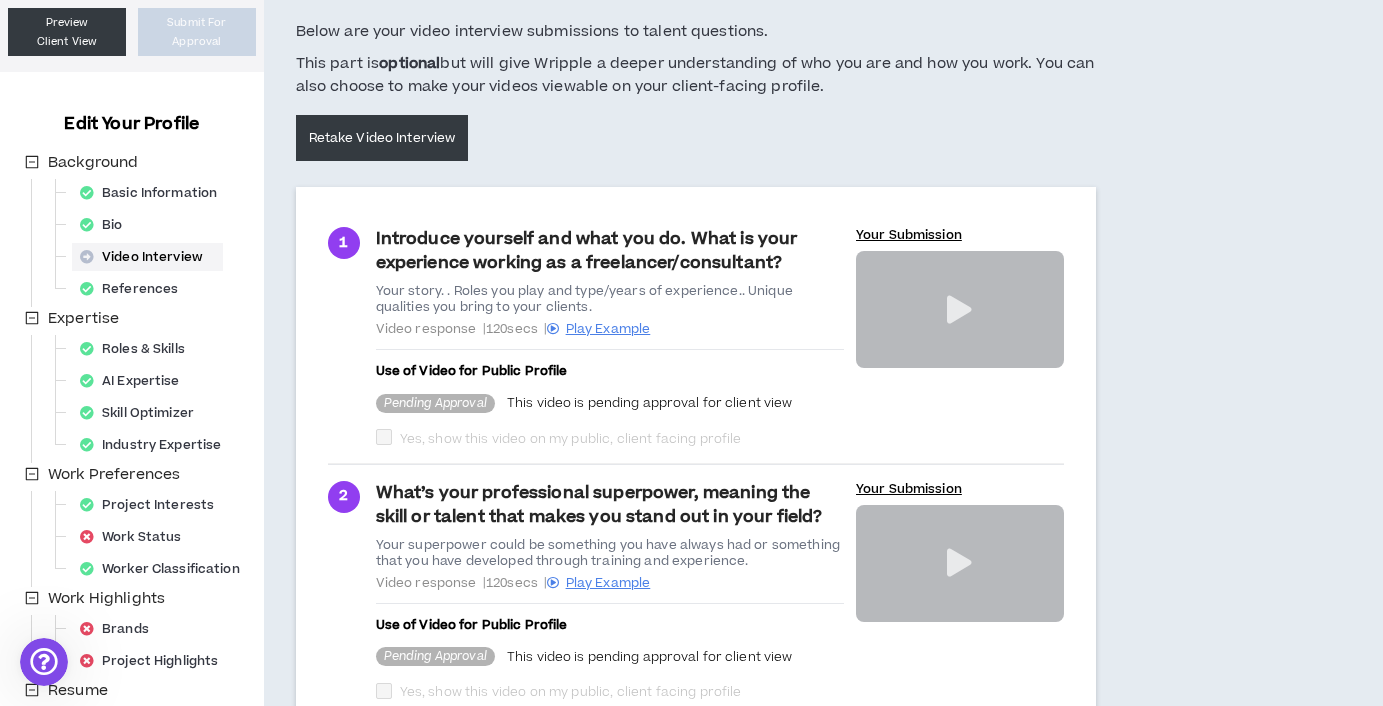 scroll, scrollTop: 156, scrollLeft: 0, axis: vertical 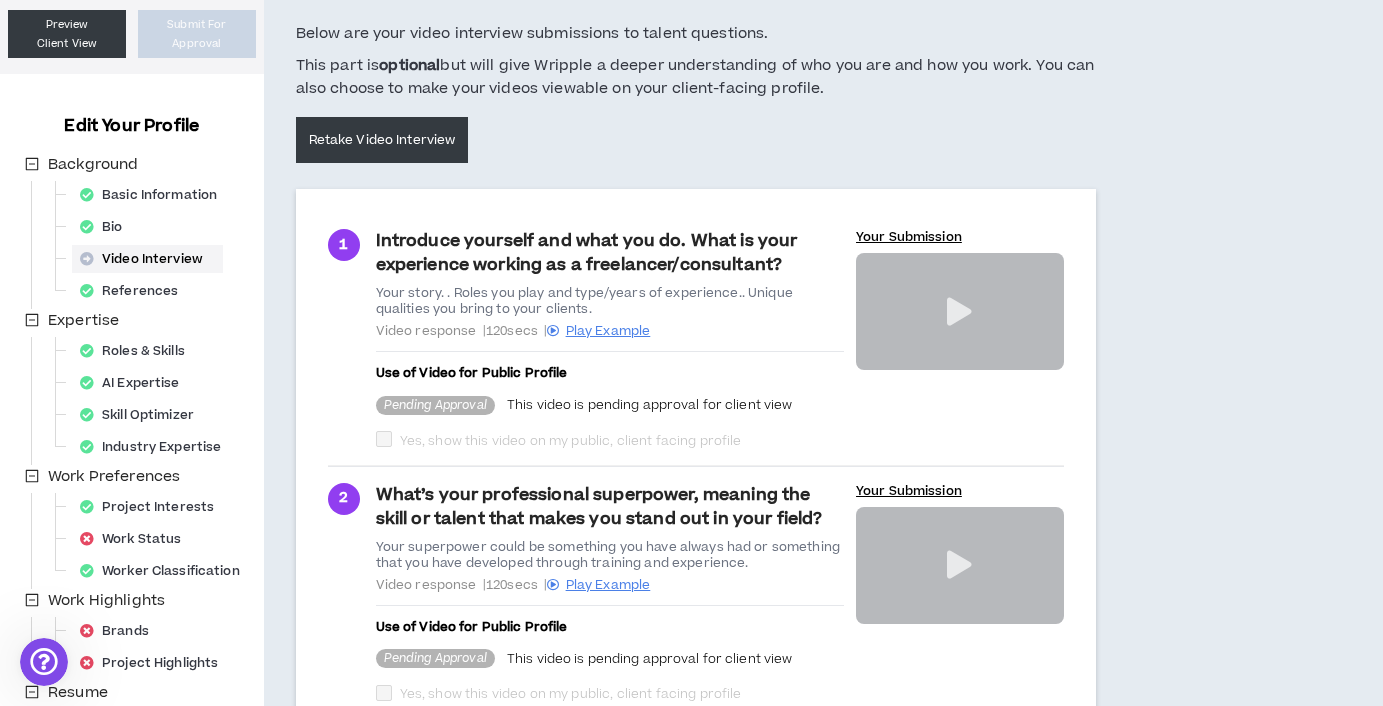 click at bounding box center [959, 312] 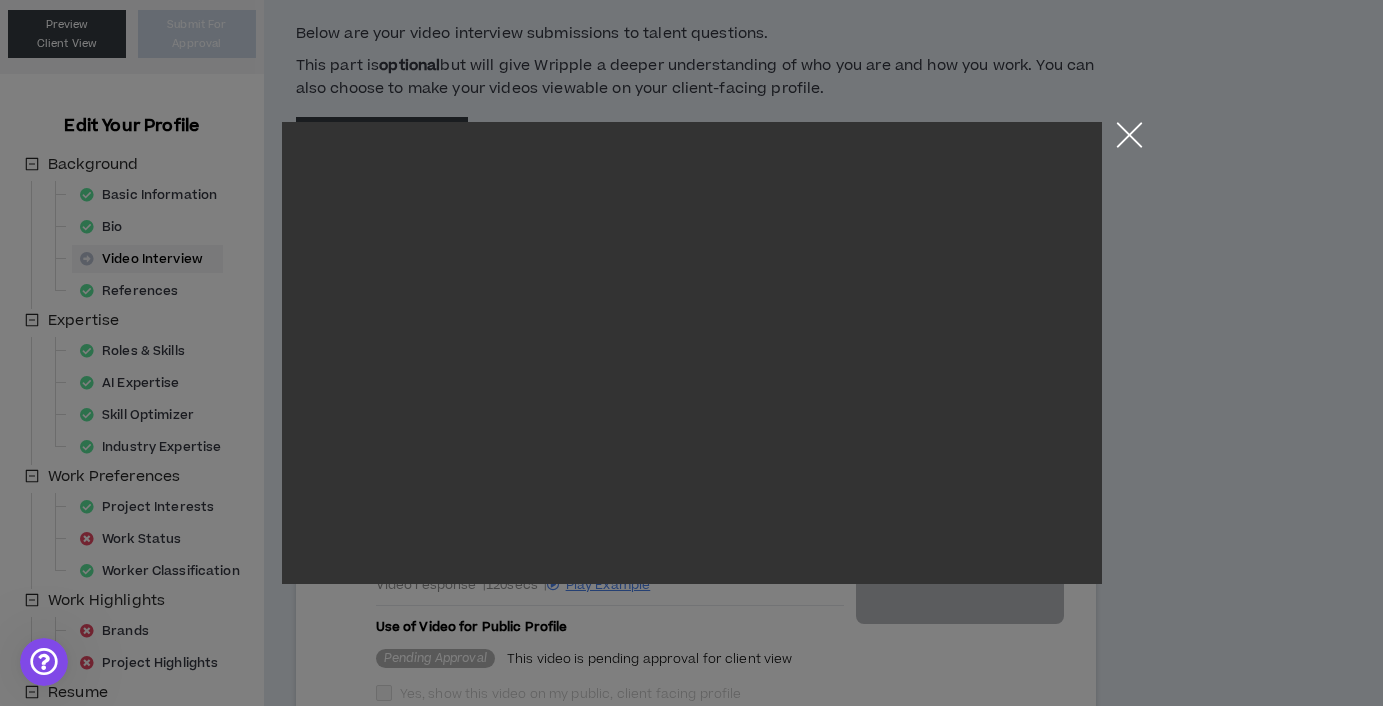 click at bounding box center [1129, 139] 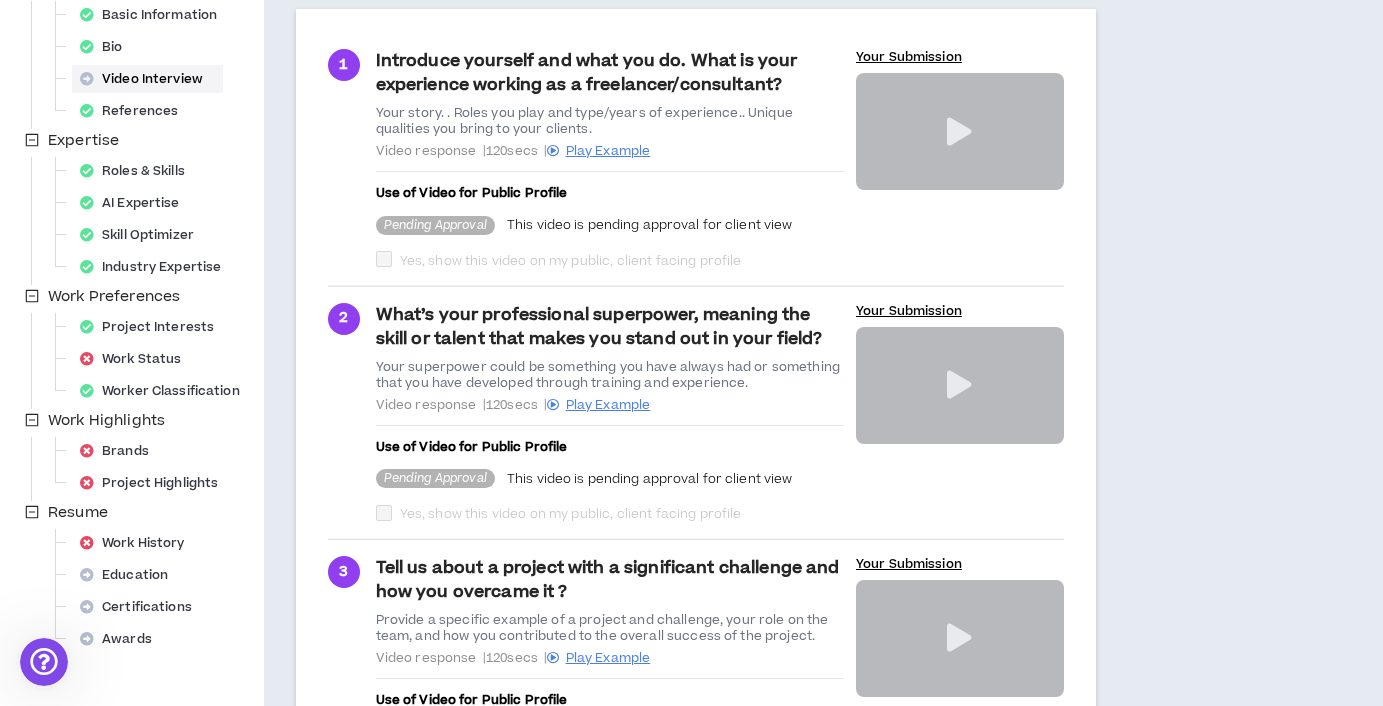 scroll, scrollTop: 342, scrollLeft: 0, axis: vertical 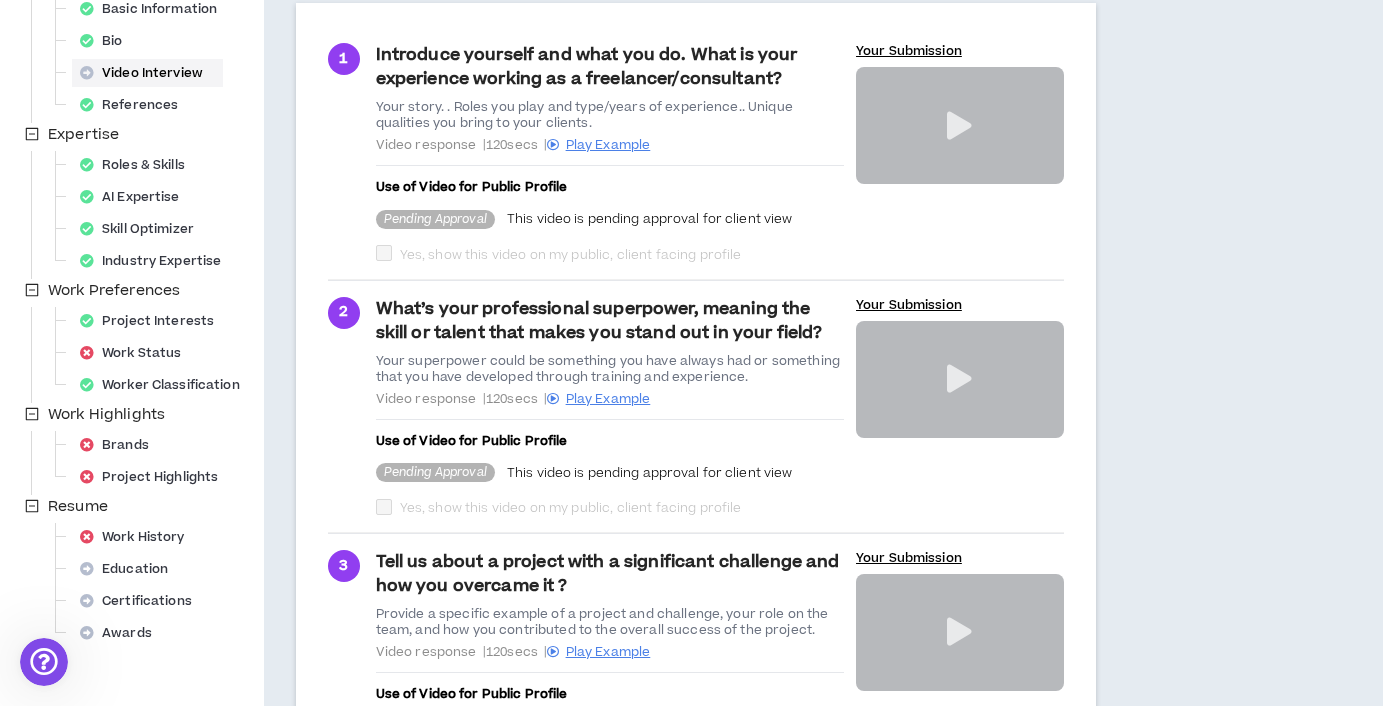 click at bounding box center [959, 379] 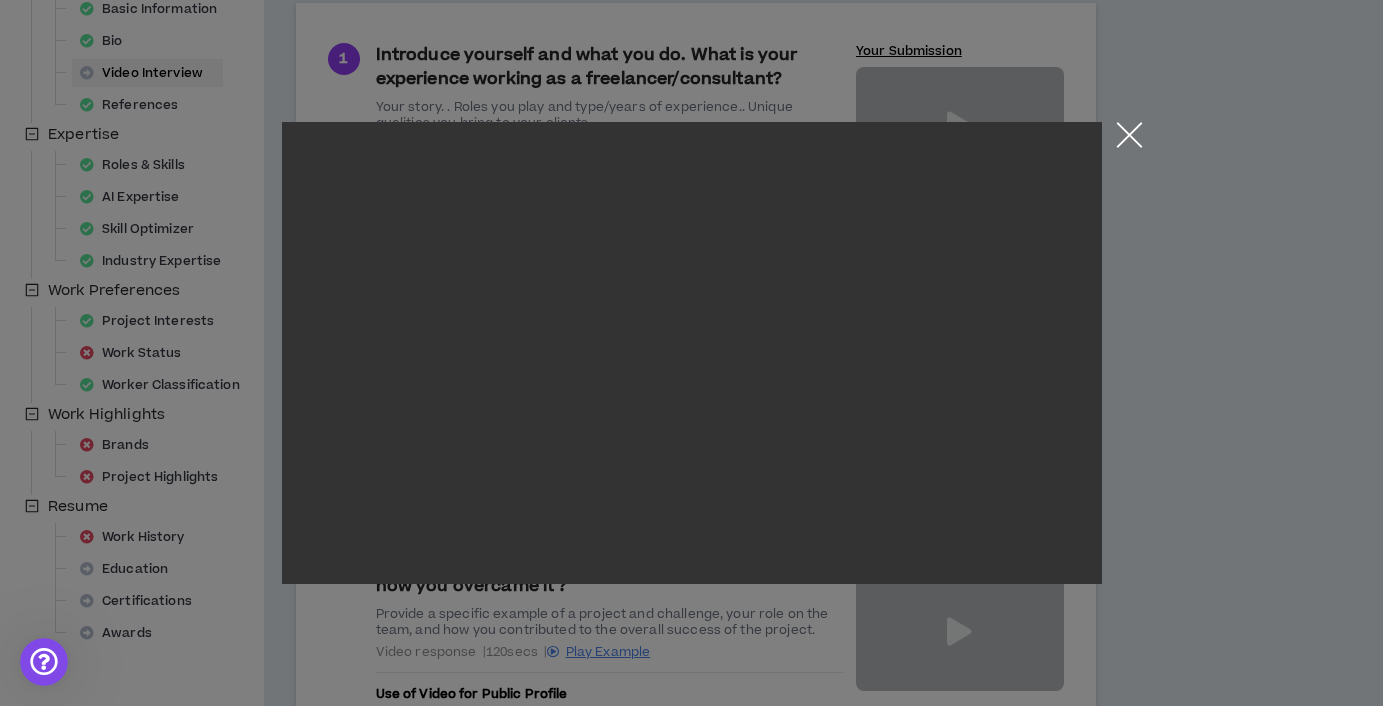 click at bounding box center [1129, 139] 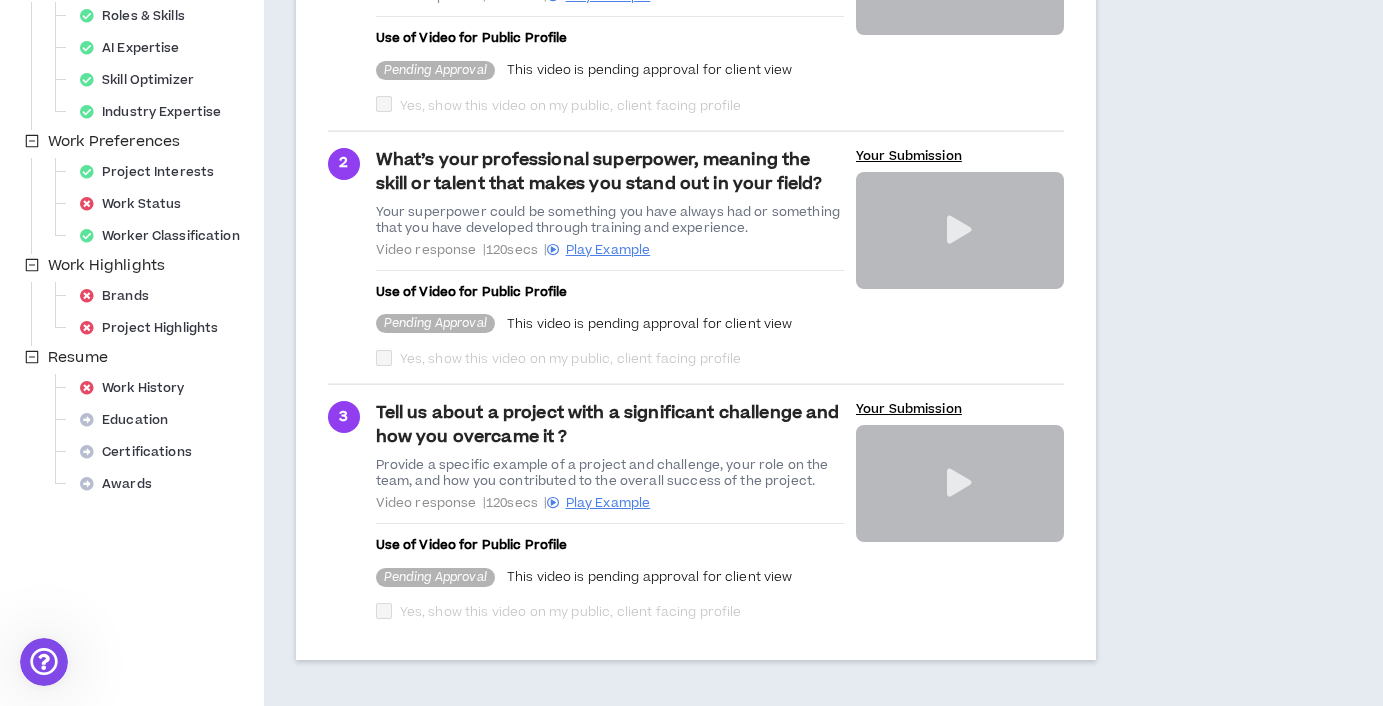 scroll, scrollTop: 492, scrollLeft: 0, axis: vertical 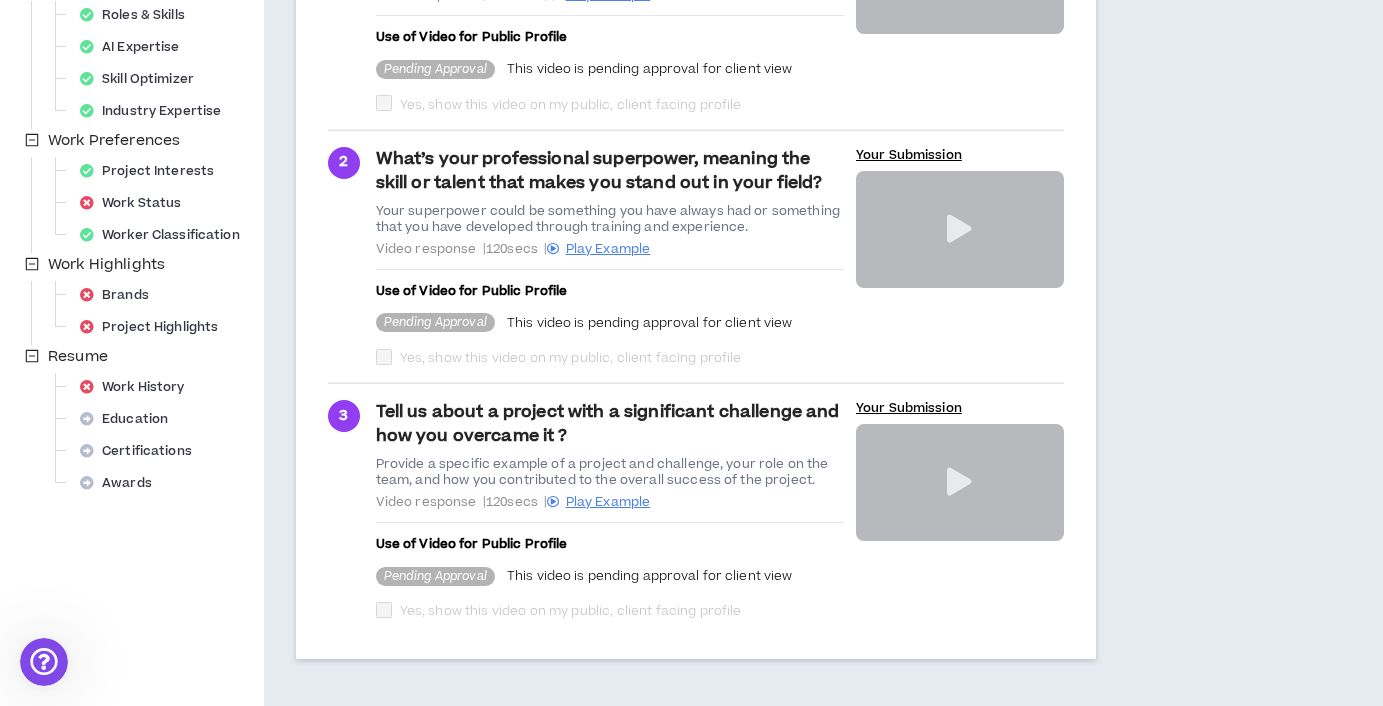 click at bounding box center [959, 482] 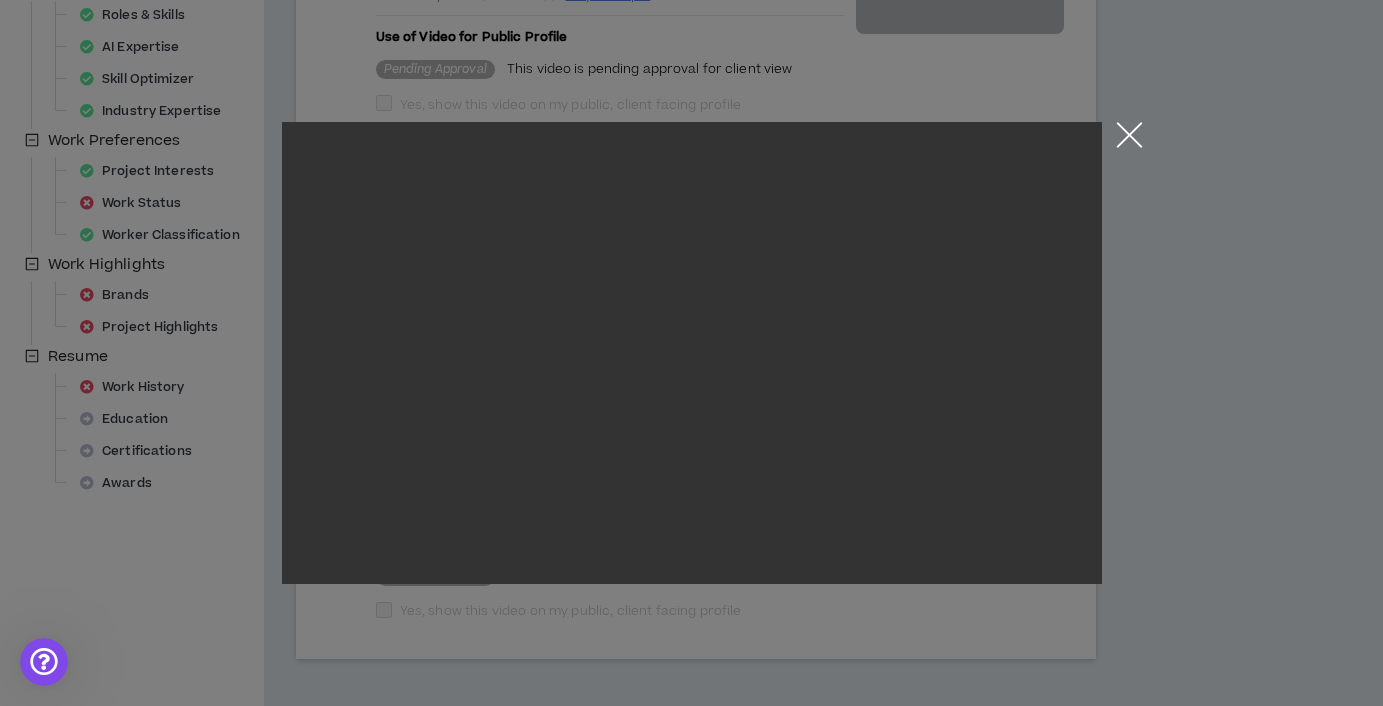 click at bounding box center (1129, 139) 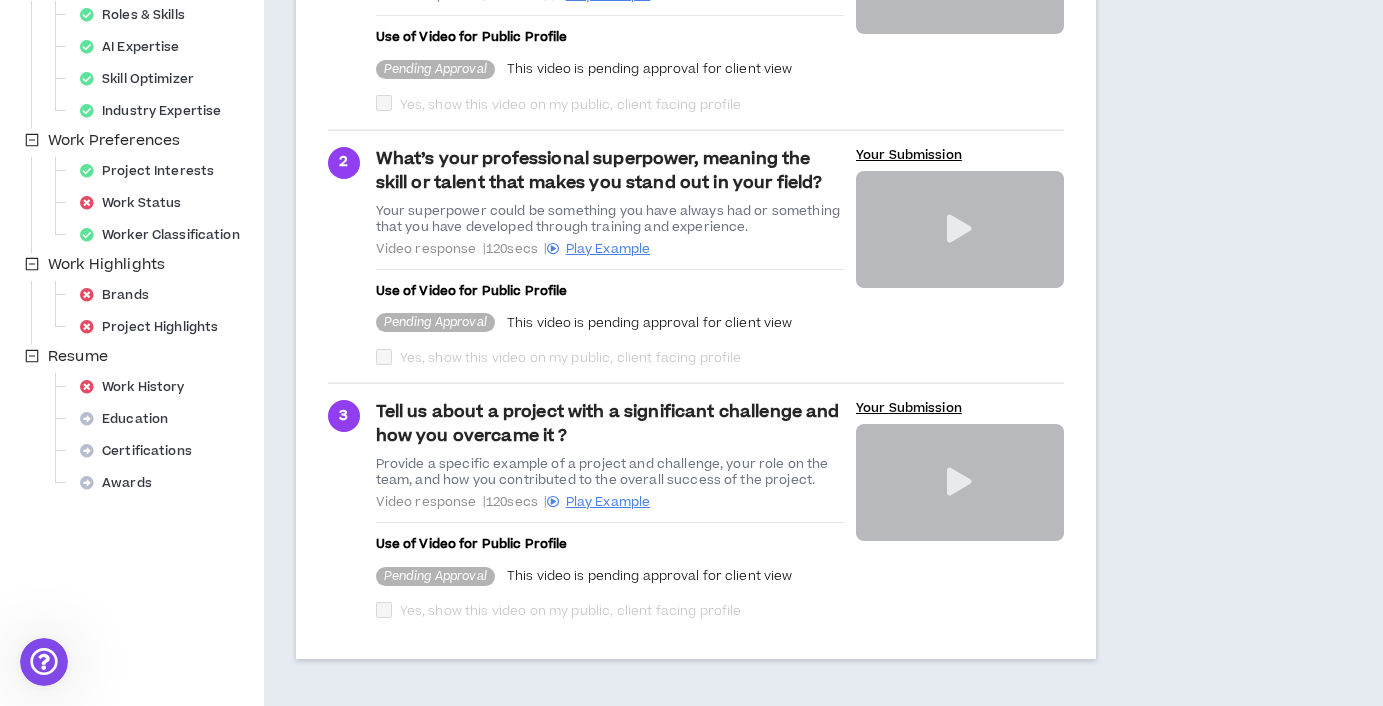 click at bounding box center [960, 229] 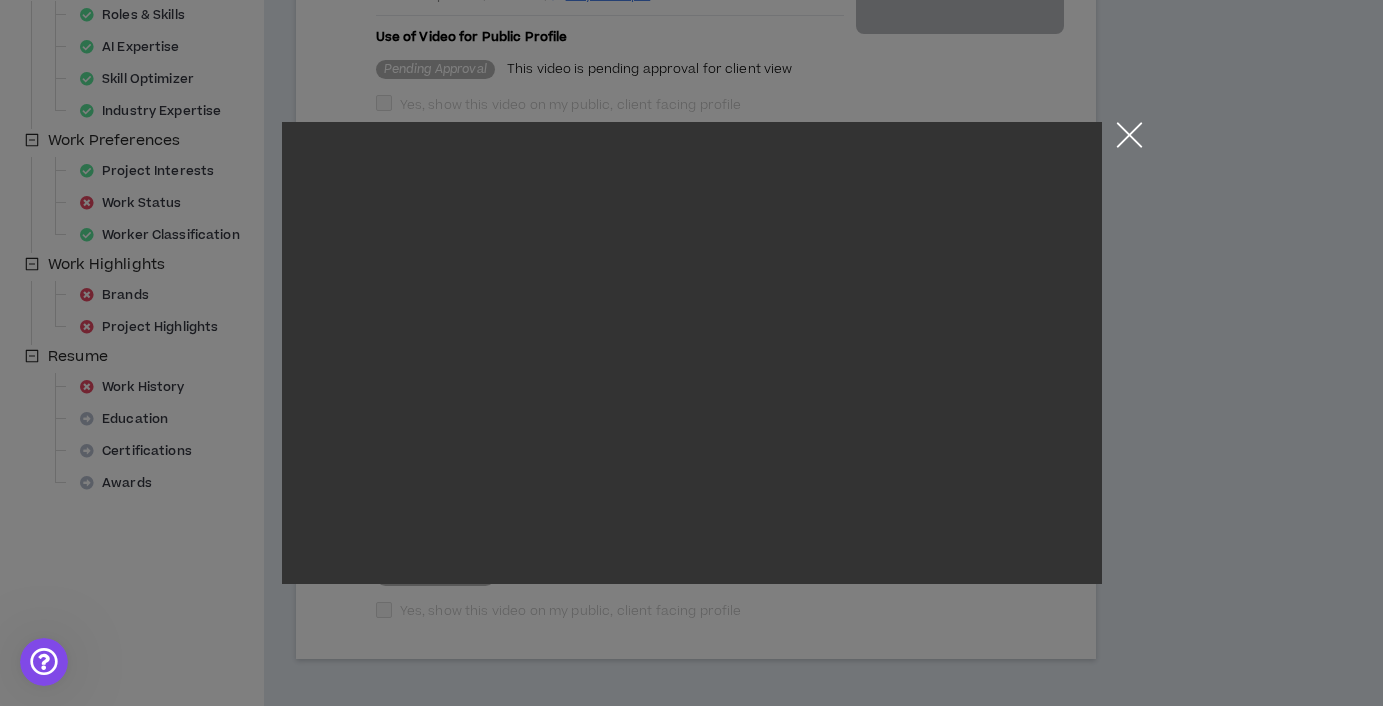 click at bounding box center (1129, 139) 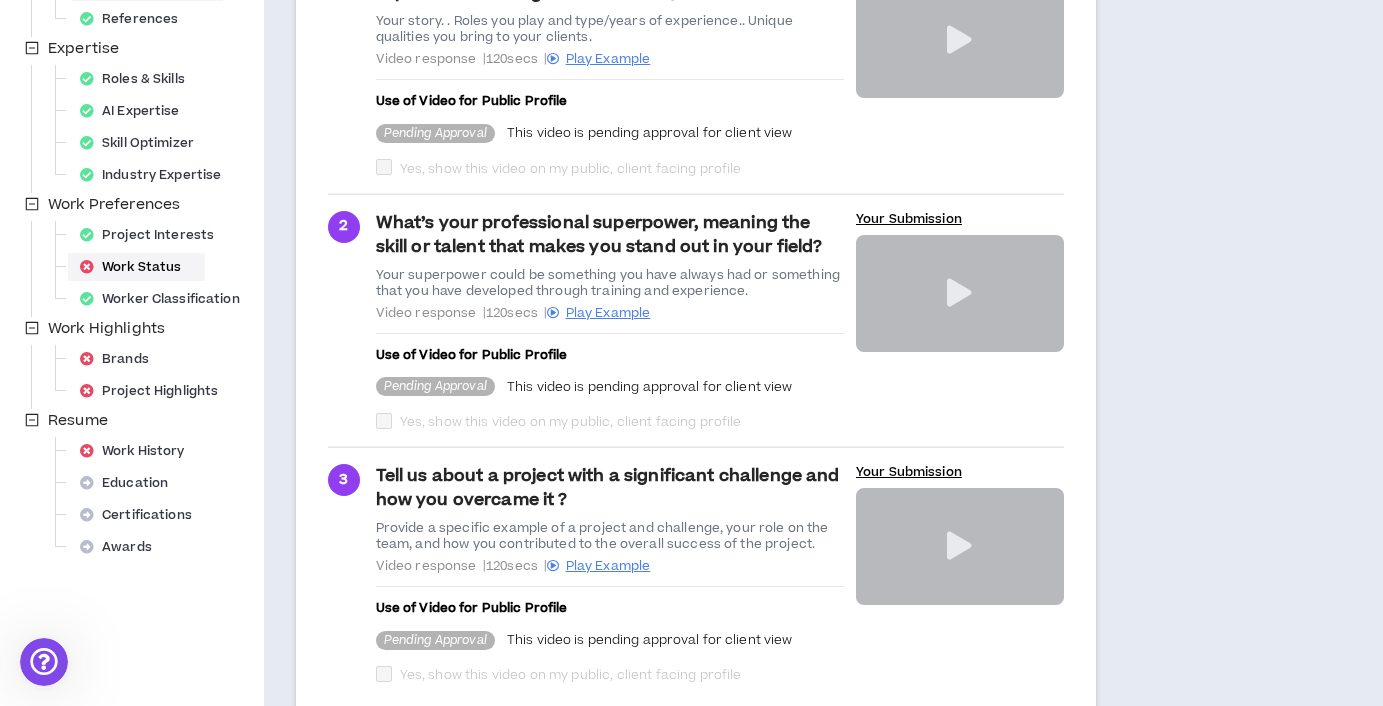 scroll, scrollTop: 429, scrollLeft: 0, axis: vertical 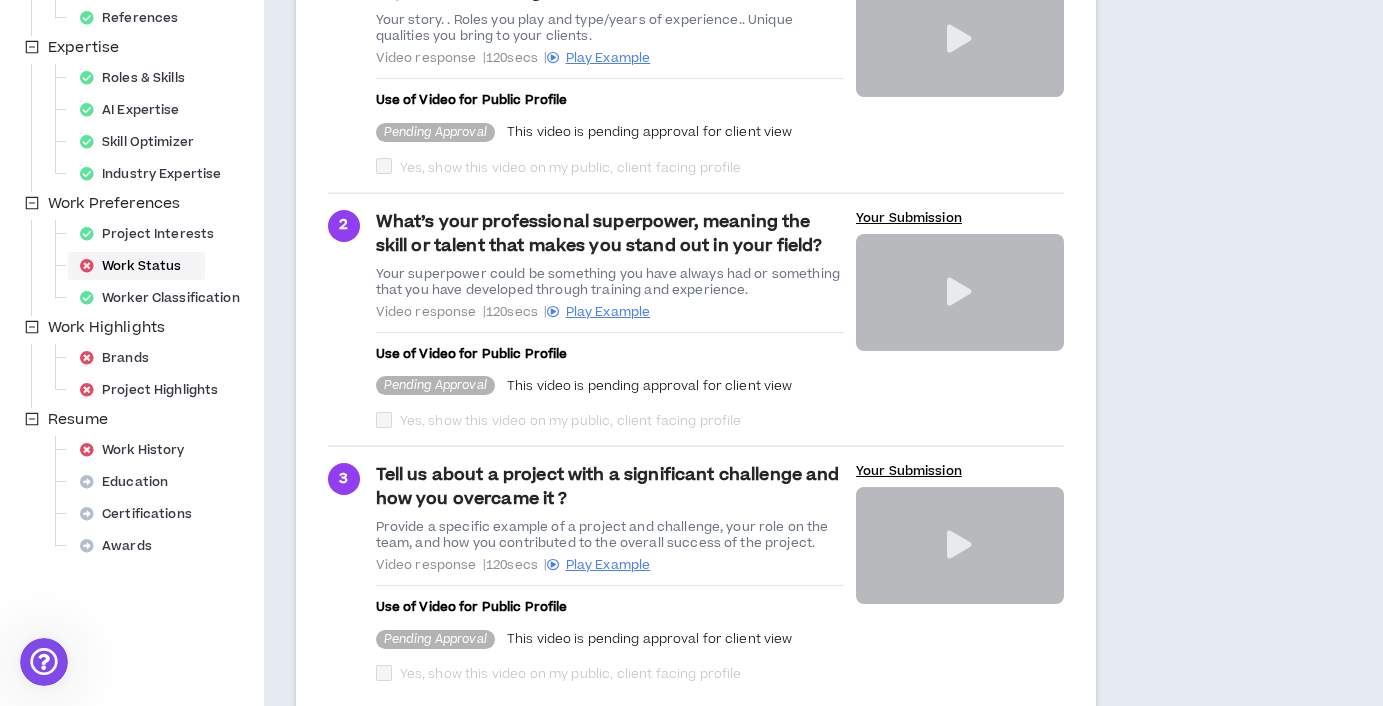 click on "Work Status" at bounding box center [136, 266] 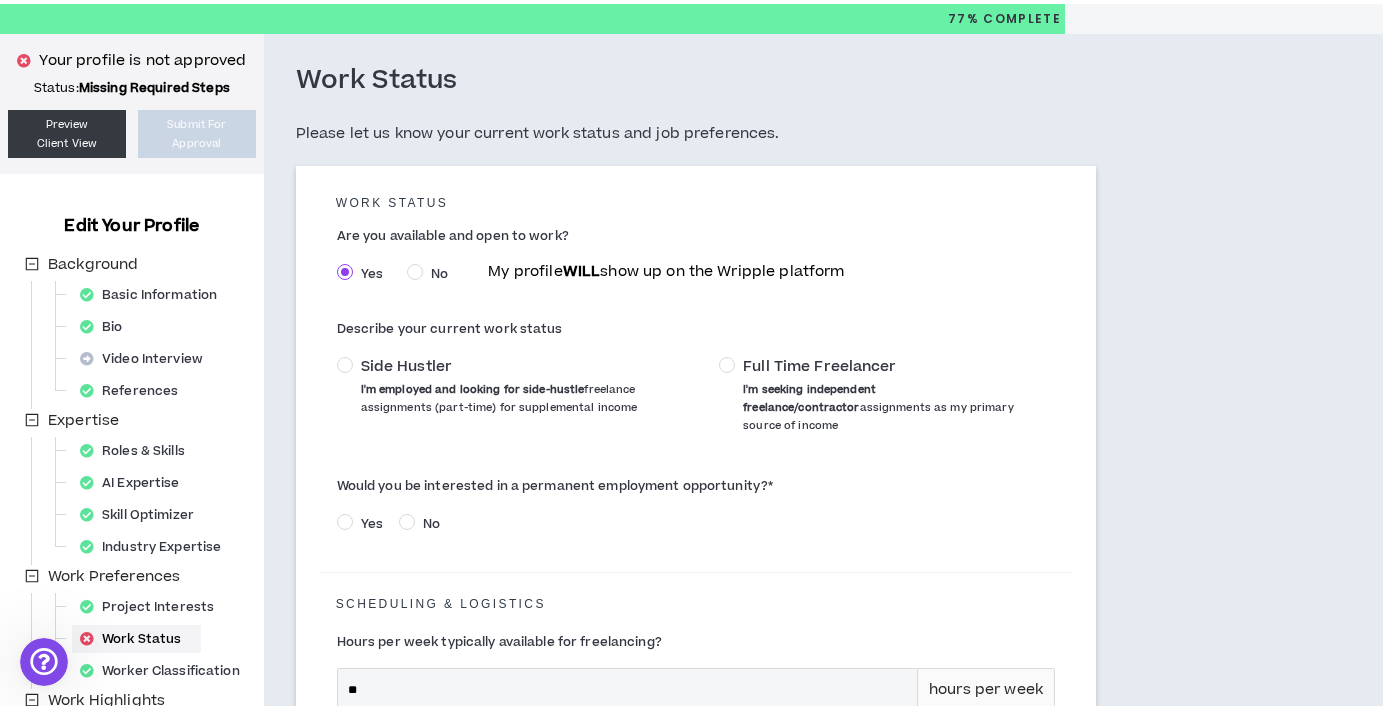 scroll, scrollTop: 64, scrollLeft: 0, axis: vertical 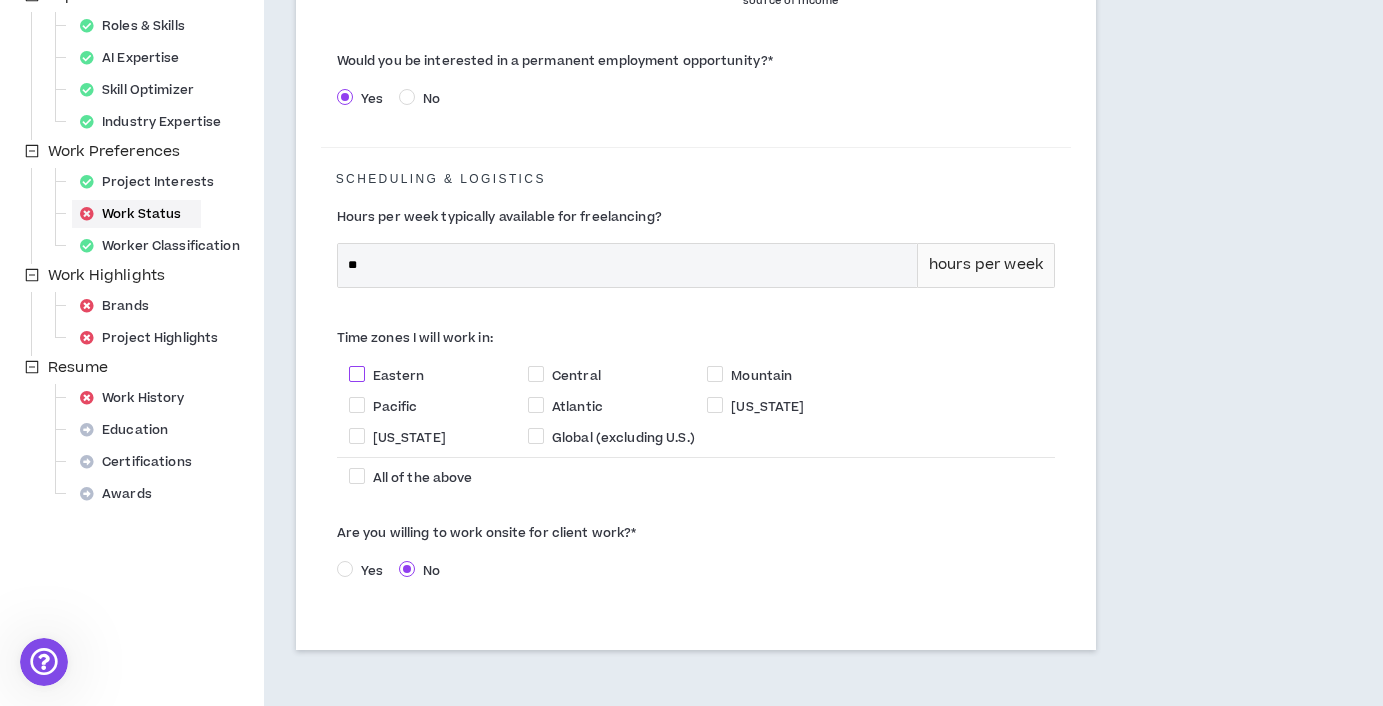 click at bounding box center [357, 374] 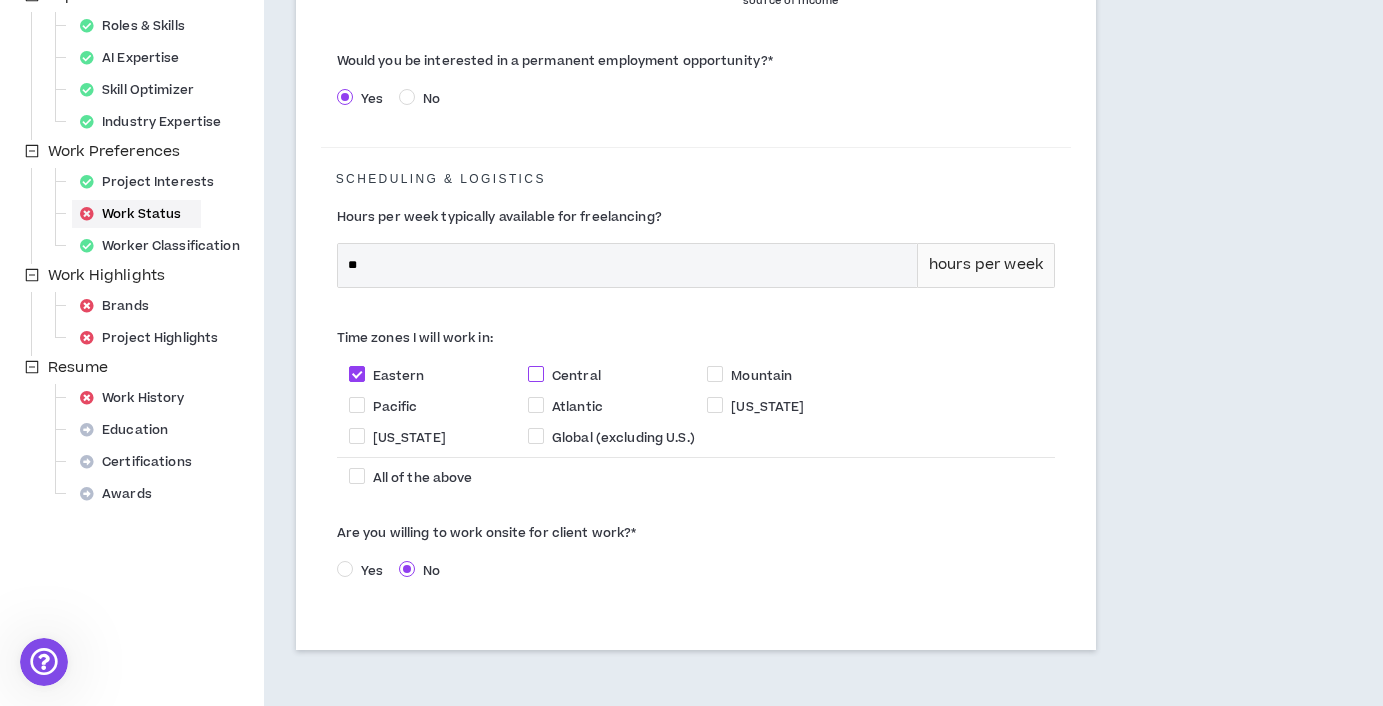 click at bounding box center [536, 374] 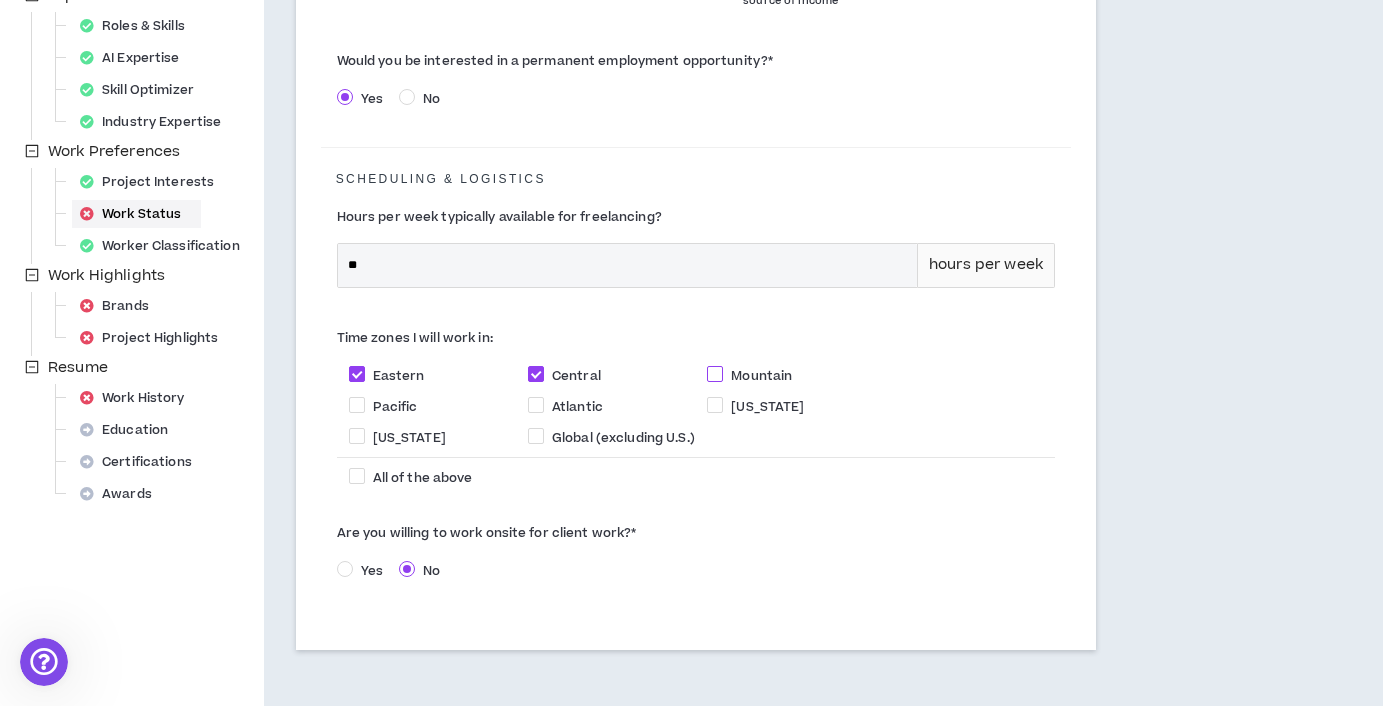 click at bounding box center (715, 374) 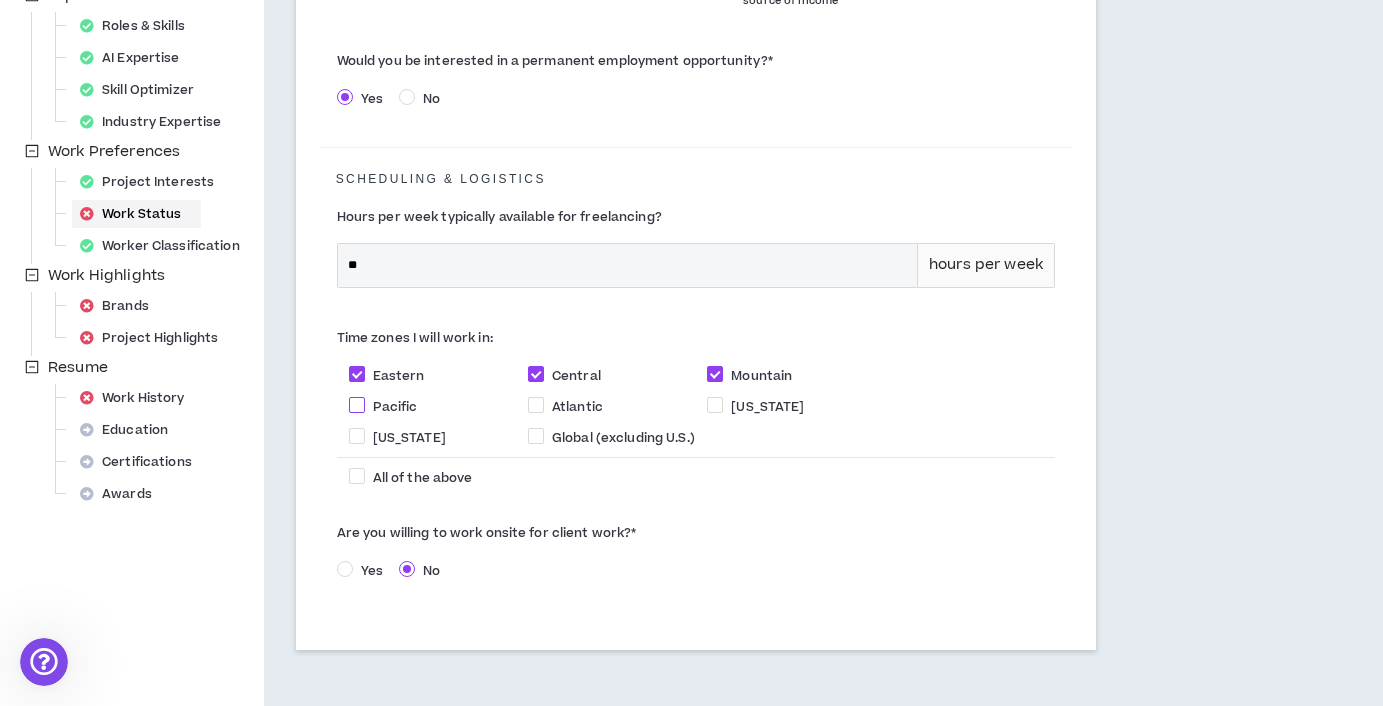 click at bounding box center (357, 405) 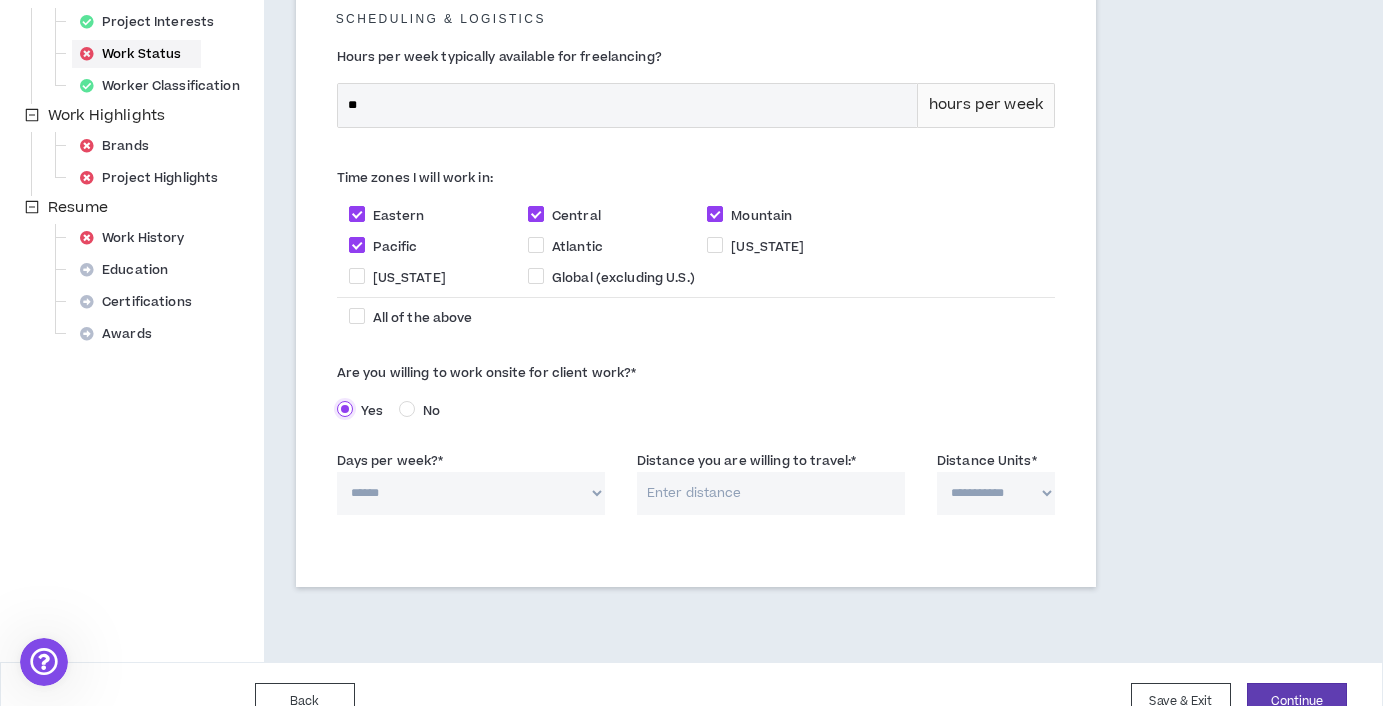 scroll, scrollTop: 661, scrollLeft: 0, axis: vertical 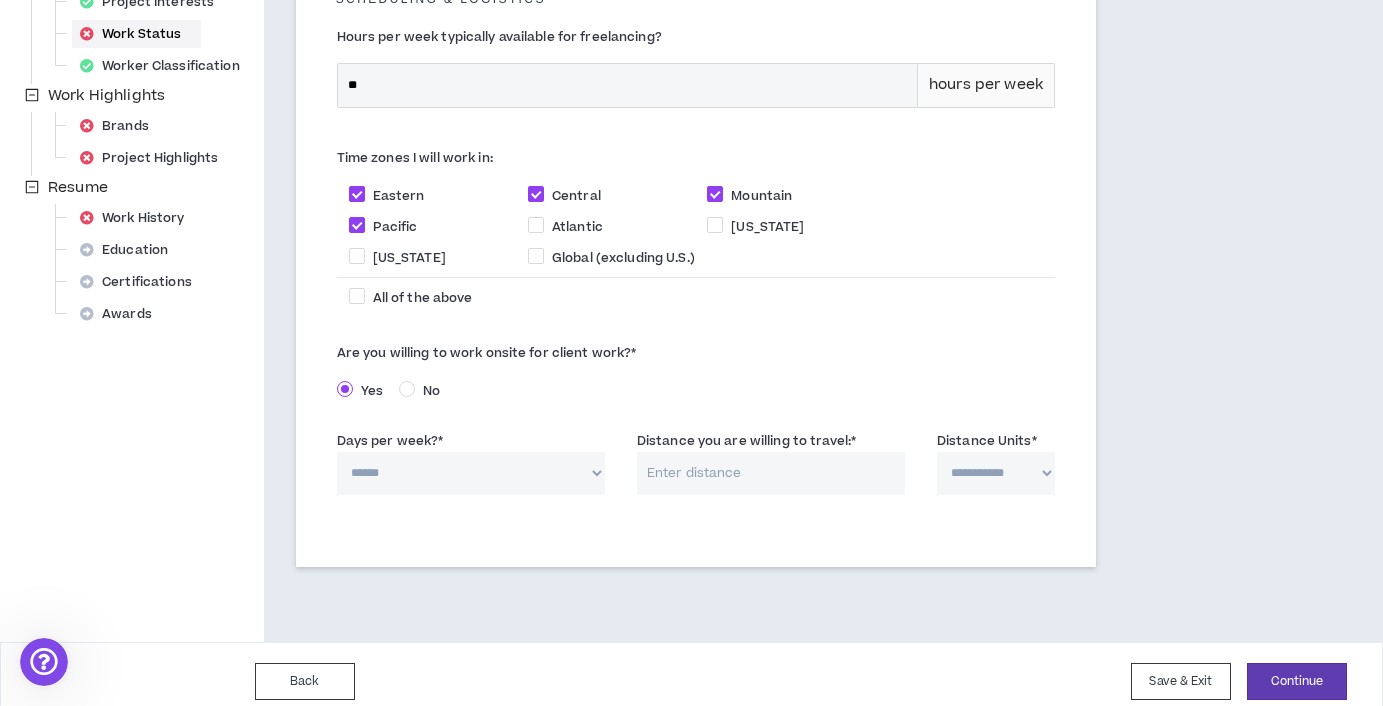 click on "****** * * * * *" at bounding box center [471, 473] 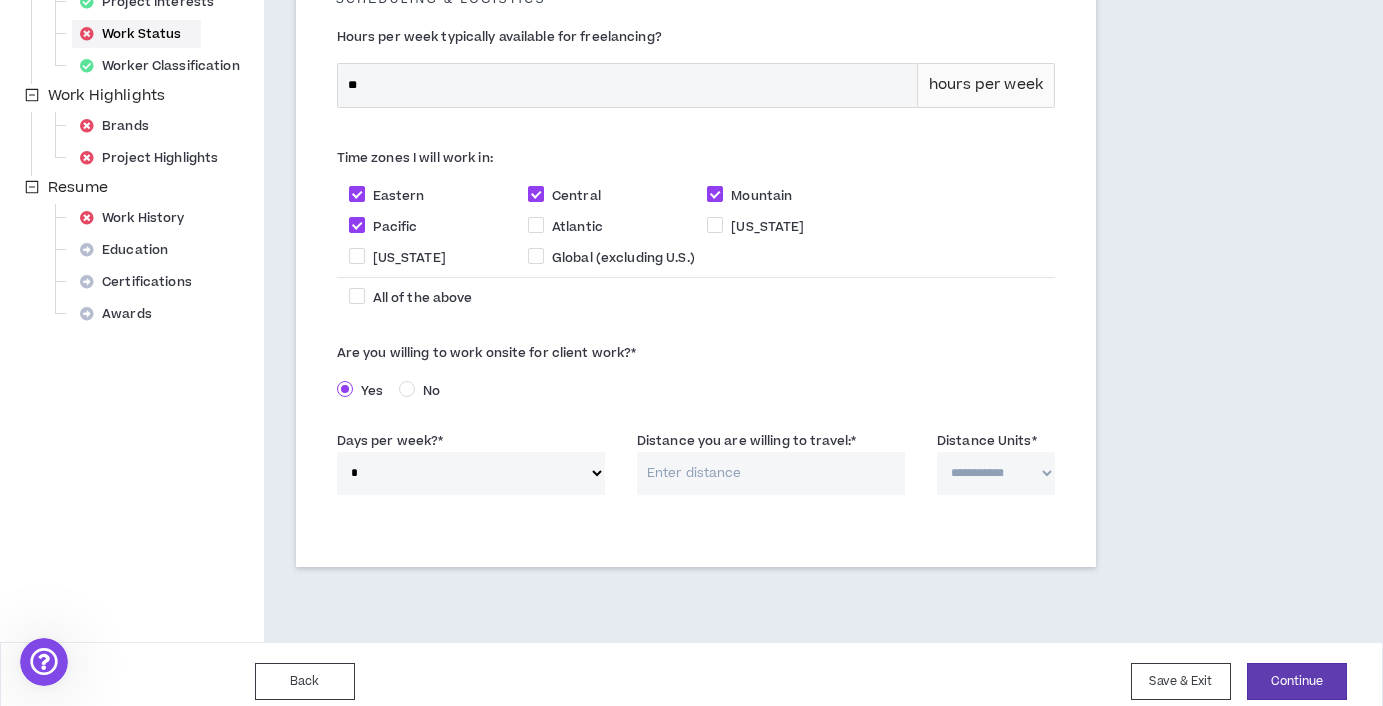 click on "Distance you are willing to travel:  *" at bounding box center [771, 473] 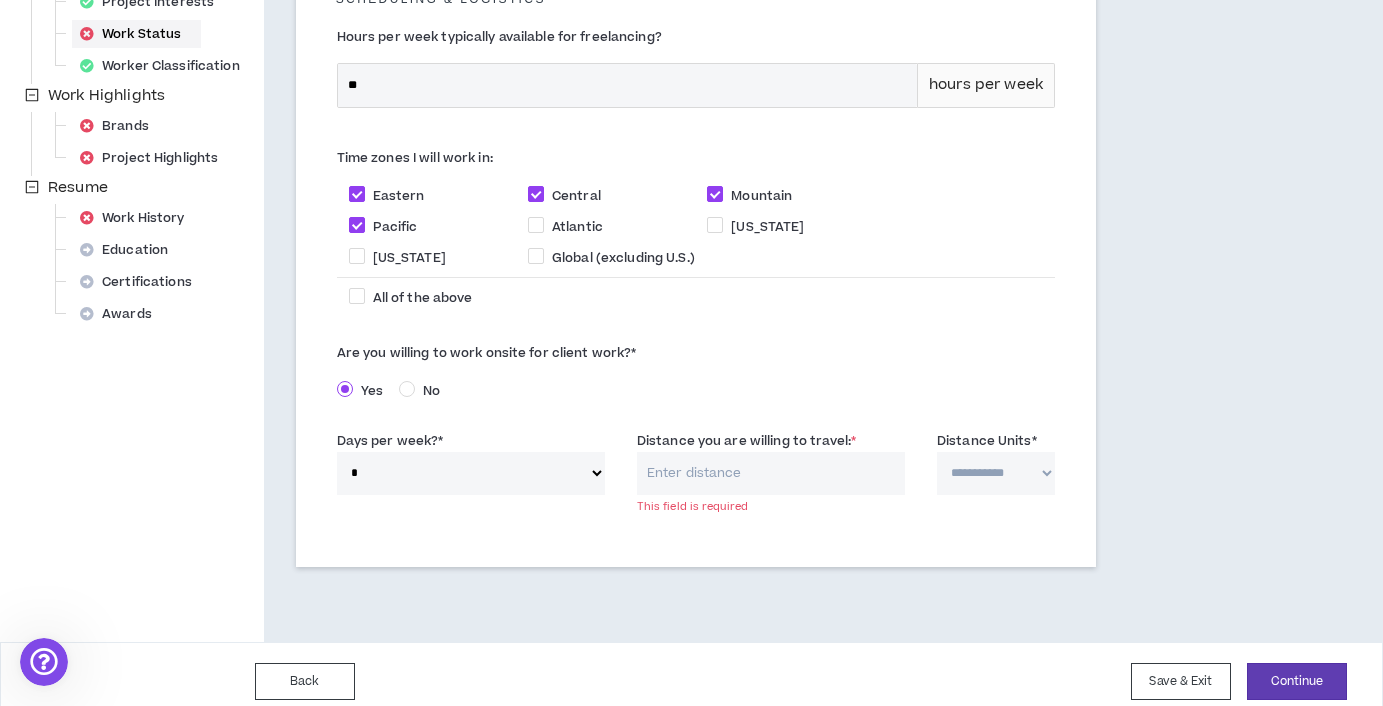 select on "*****" 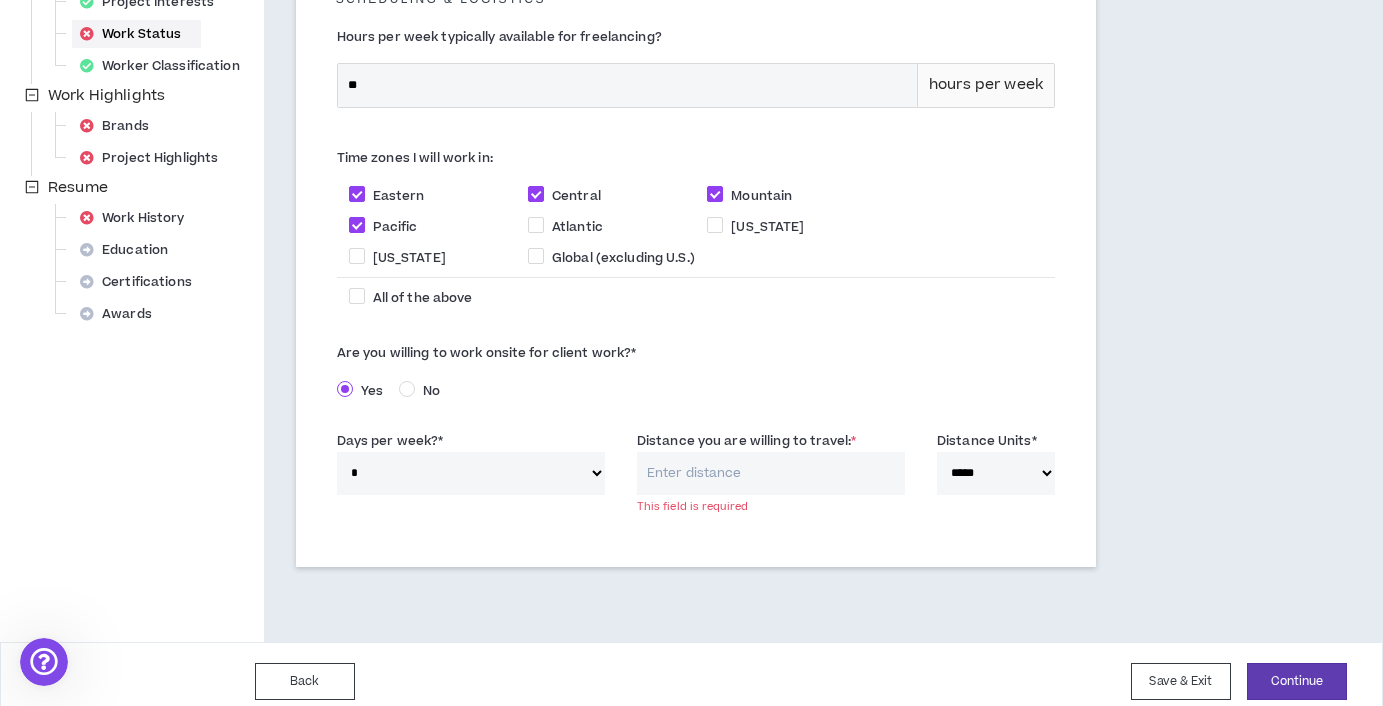 click on "Distance you are willing to travel:  *" at bounding box center (771, 473) 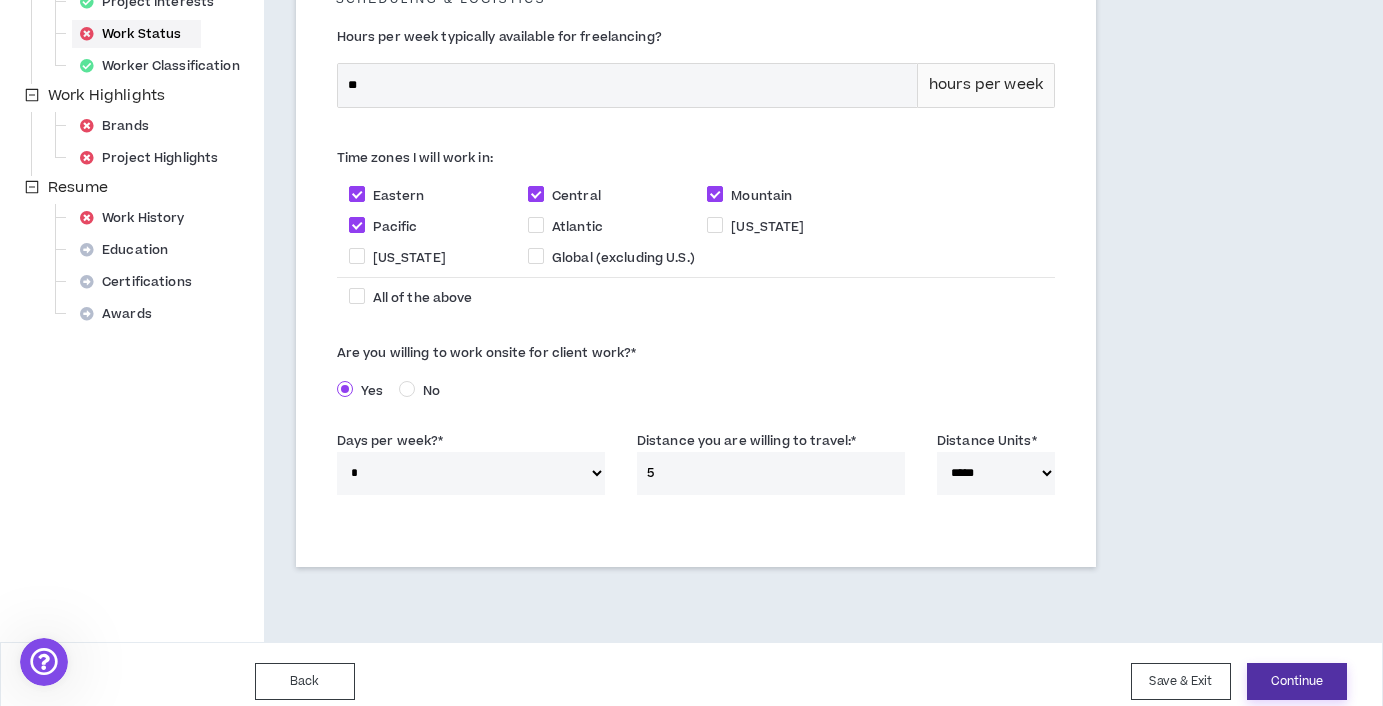 type on "5" 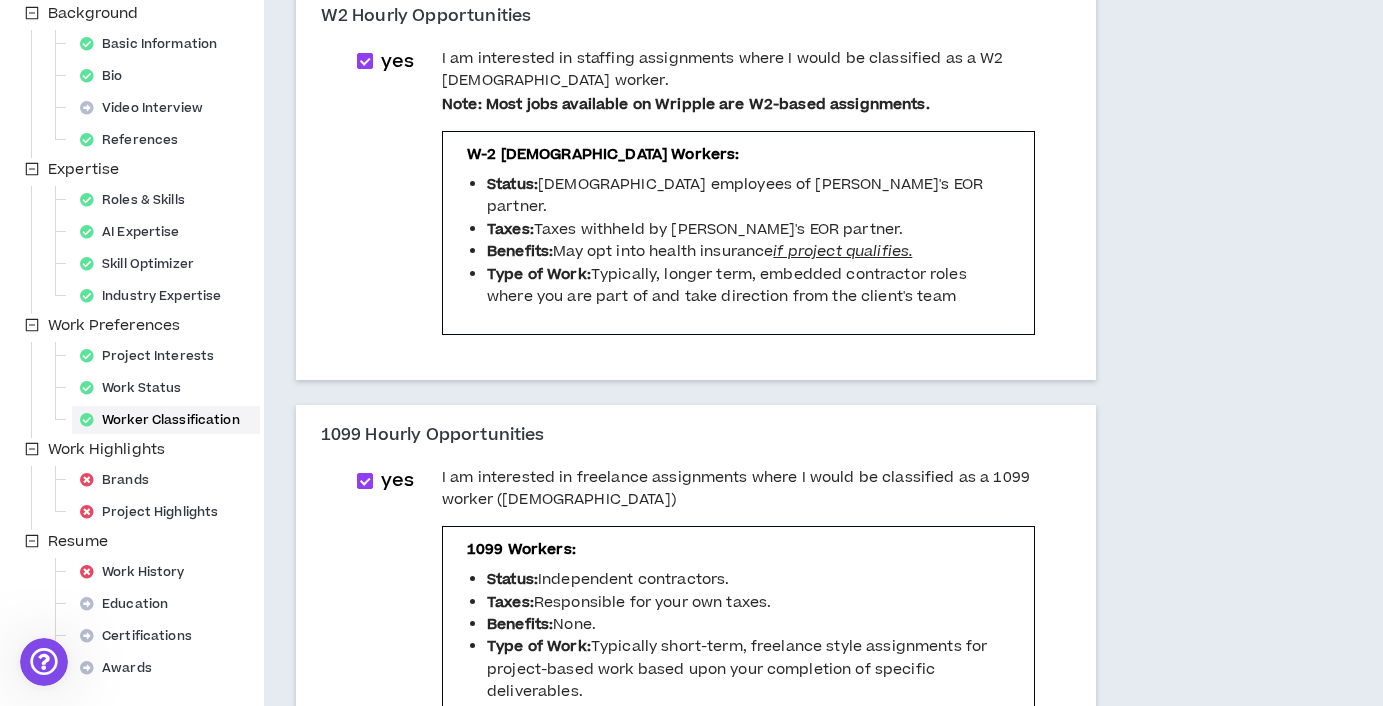 scroll, scrollTop: 314, scrollLeft: 0, axis: vertical 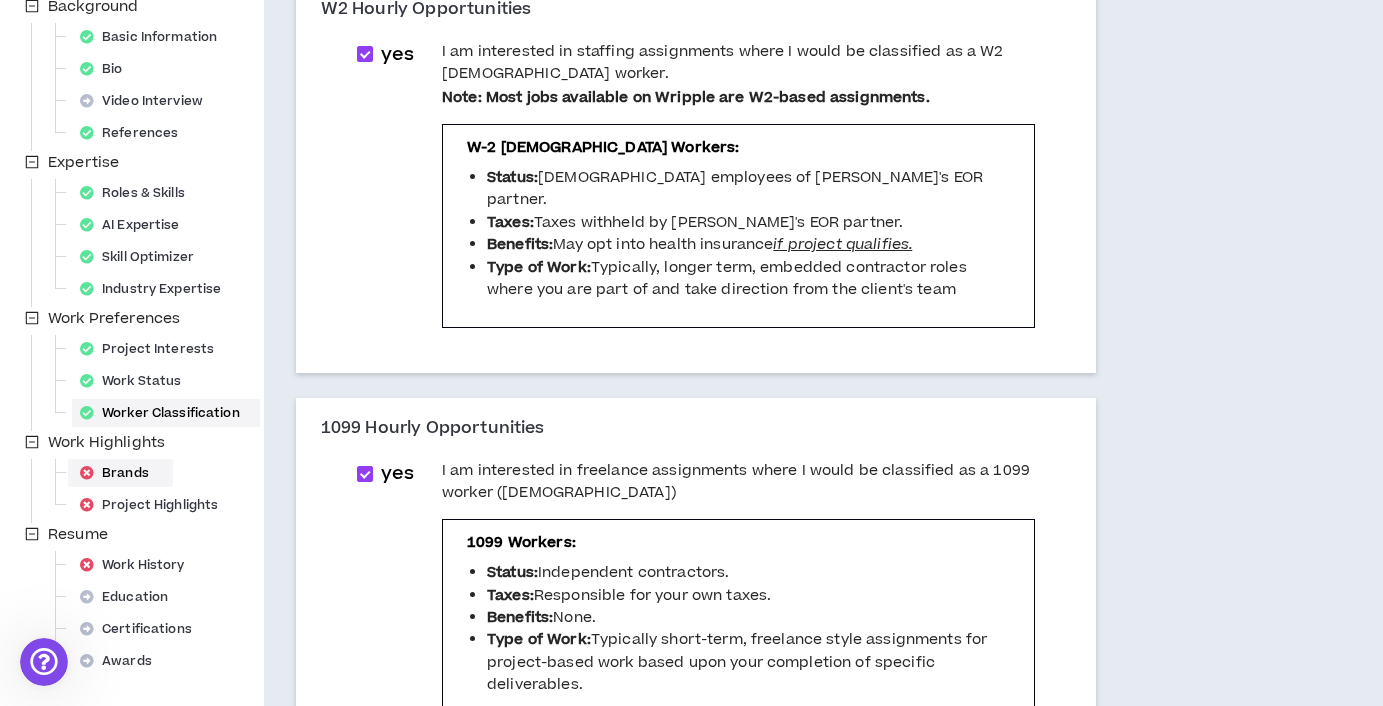 click on "Brands" at bounding box center [120, 473] 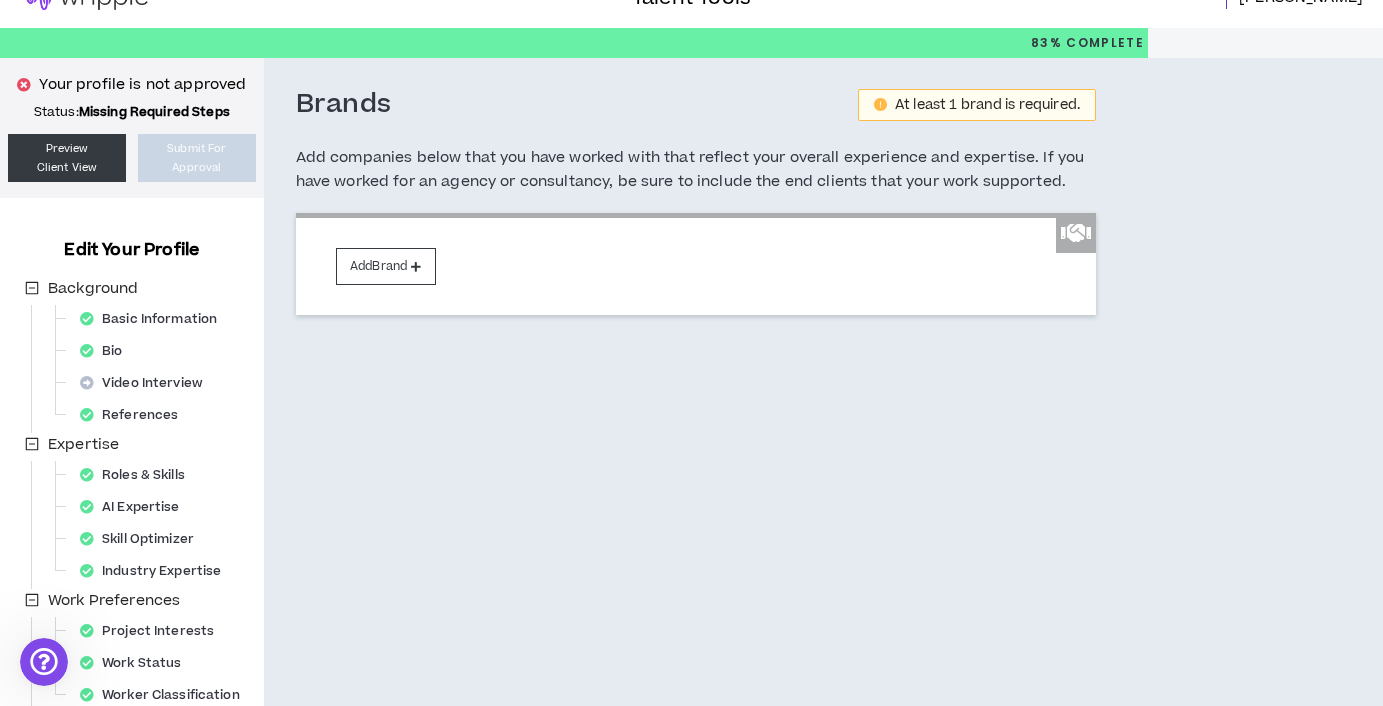 scroll, scrollTop: 0, scrollLeft: 0, axis: both 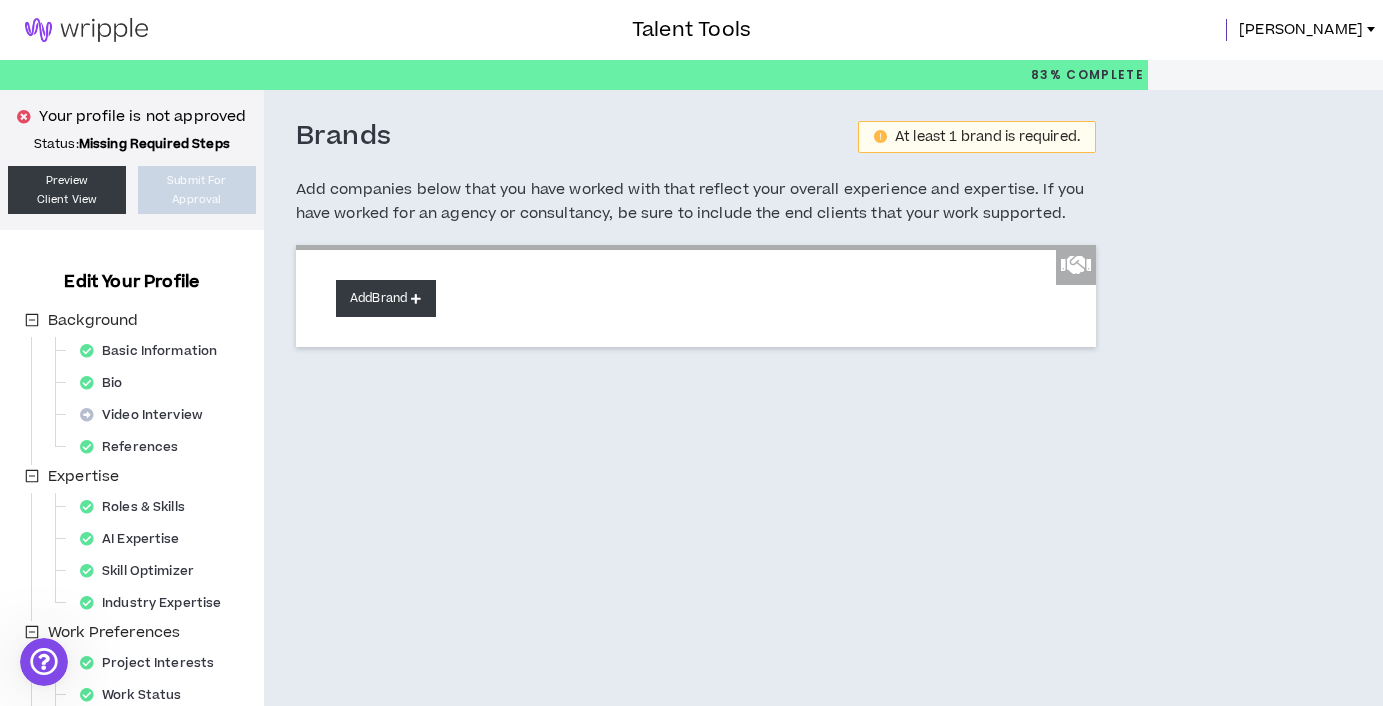 click on "Add  Brand" at bounding box center (386, 298) 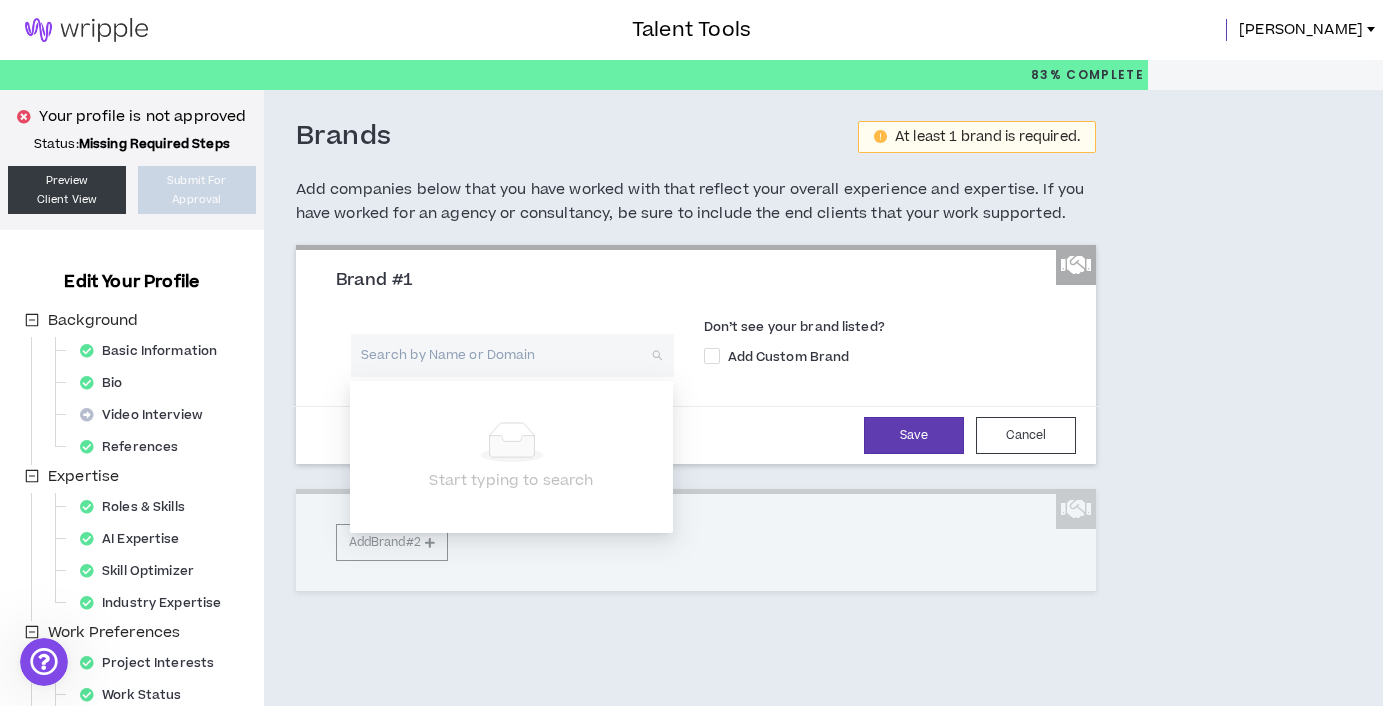 click at bounding box center [505, 355] 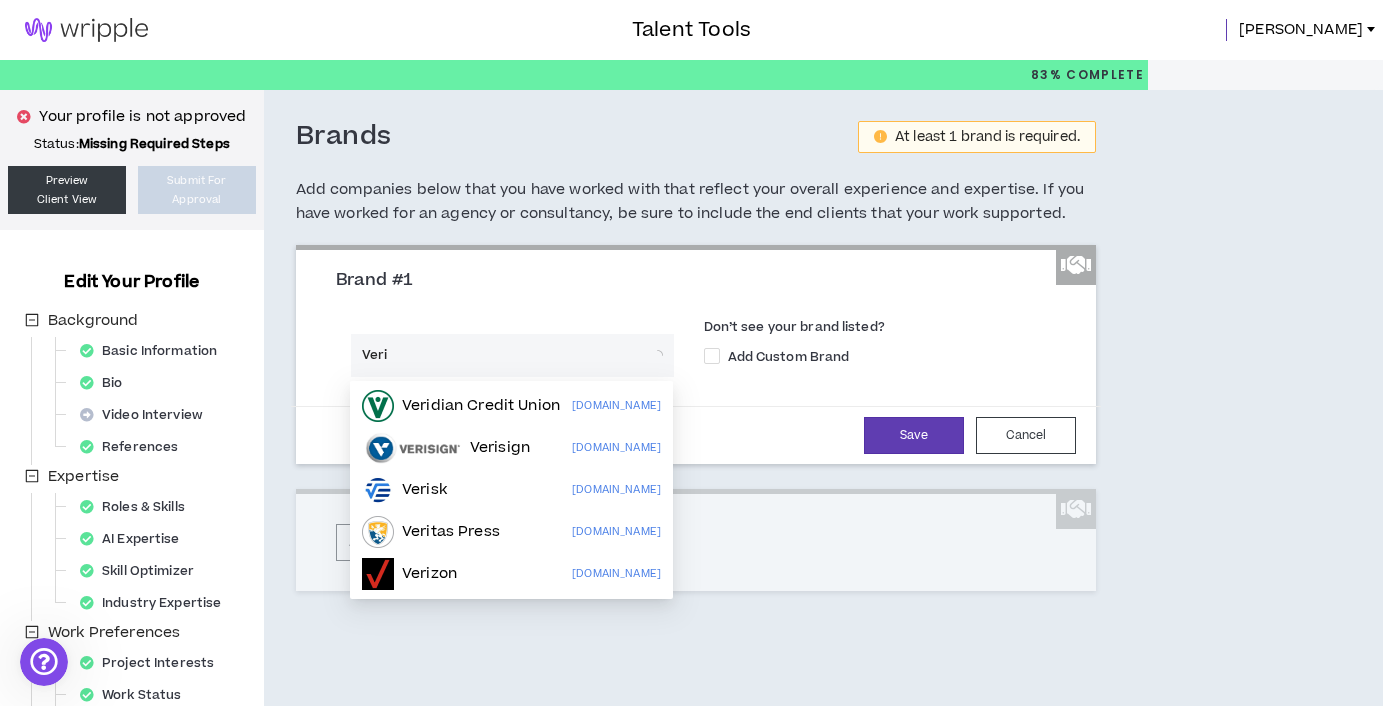 type on "Veriz" 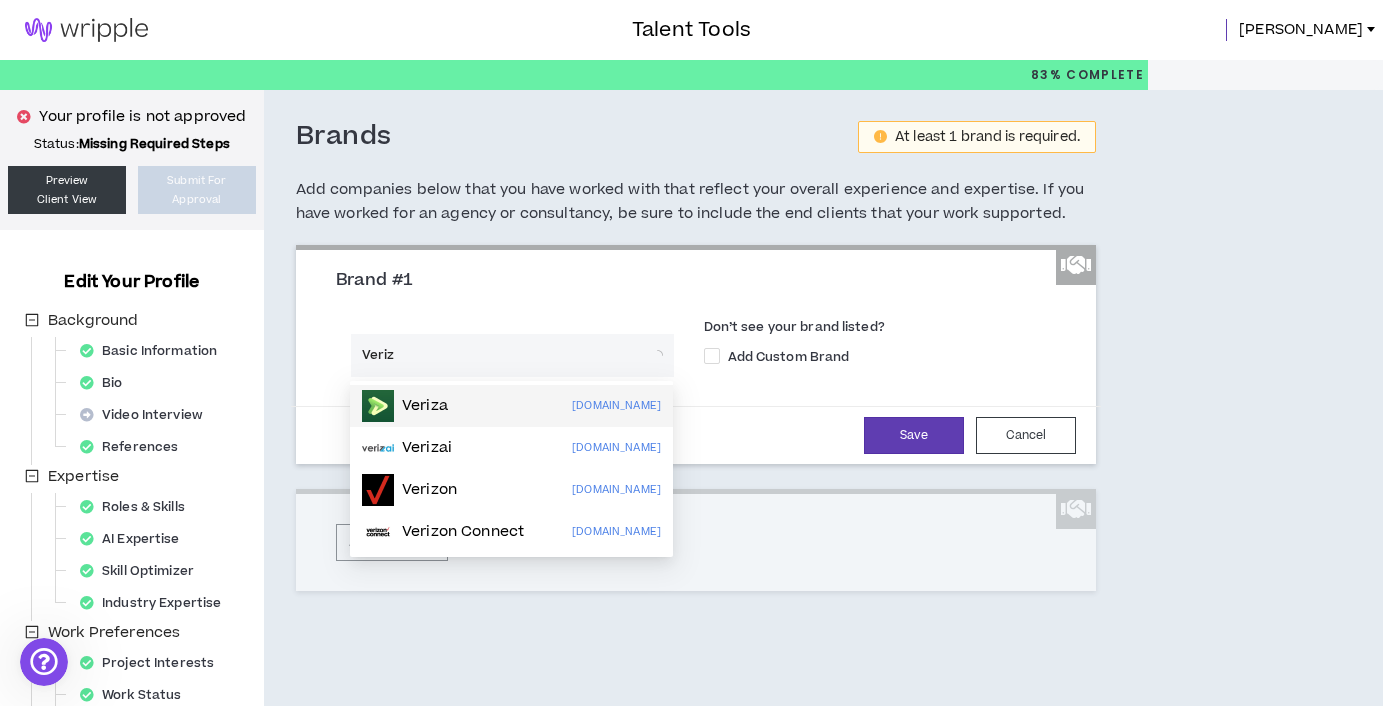 click on "Veriza [DOMAIN_NAME]" at bounding box center [511, 406] 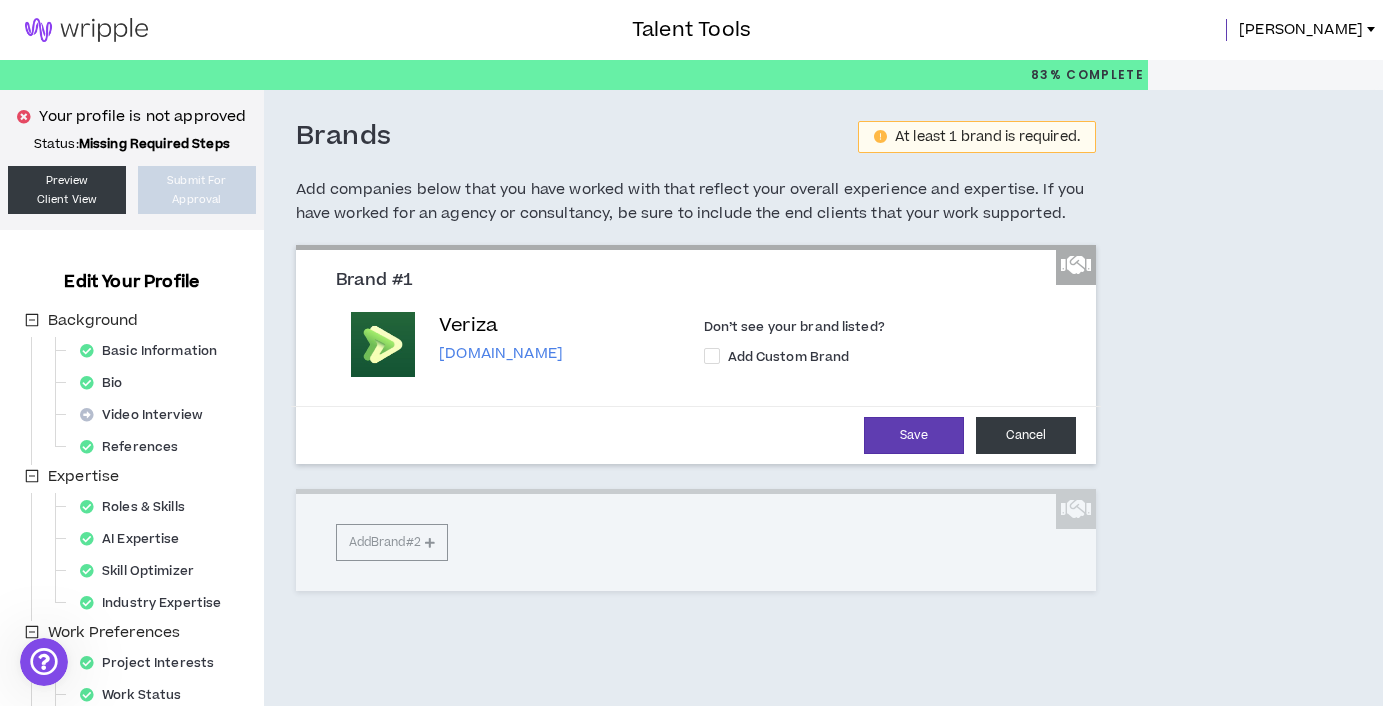 click on "Cancel" at bounding box center [1026, 435] 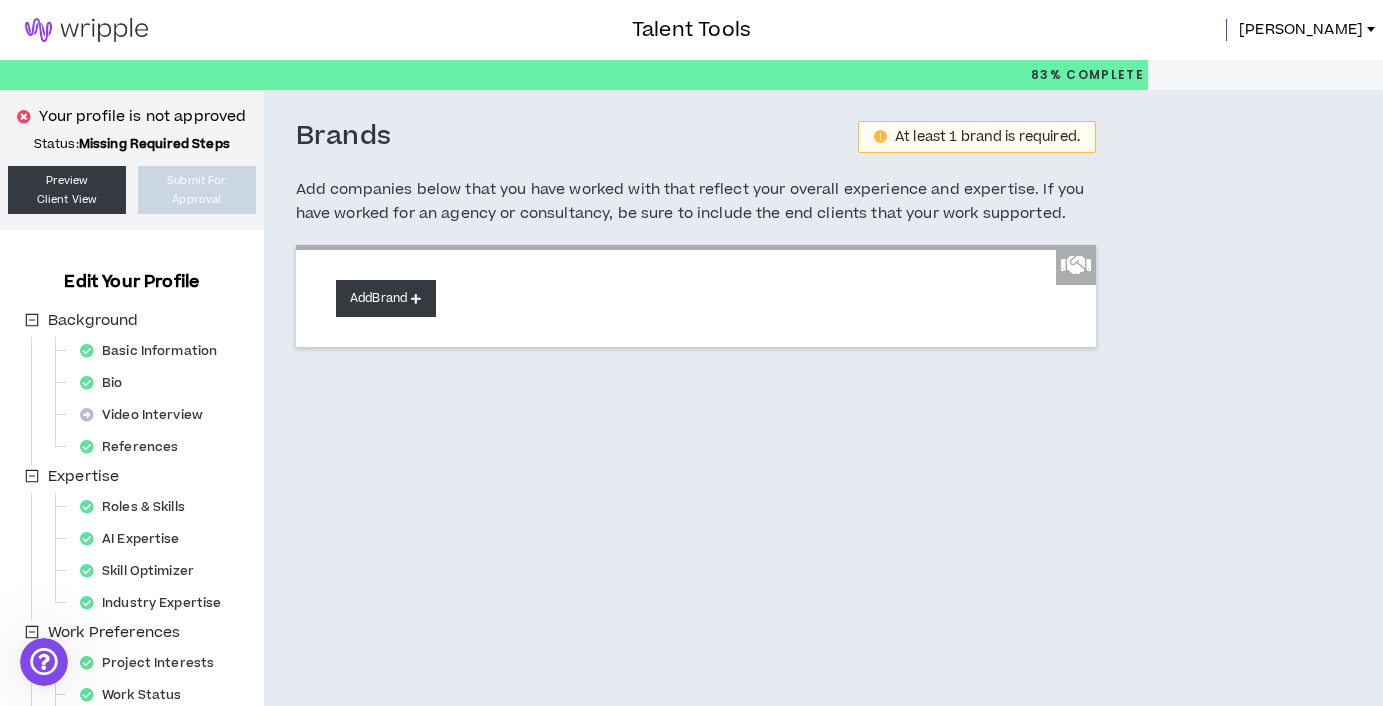 click on "Add  Brand" at bounding box center [386, 298] 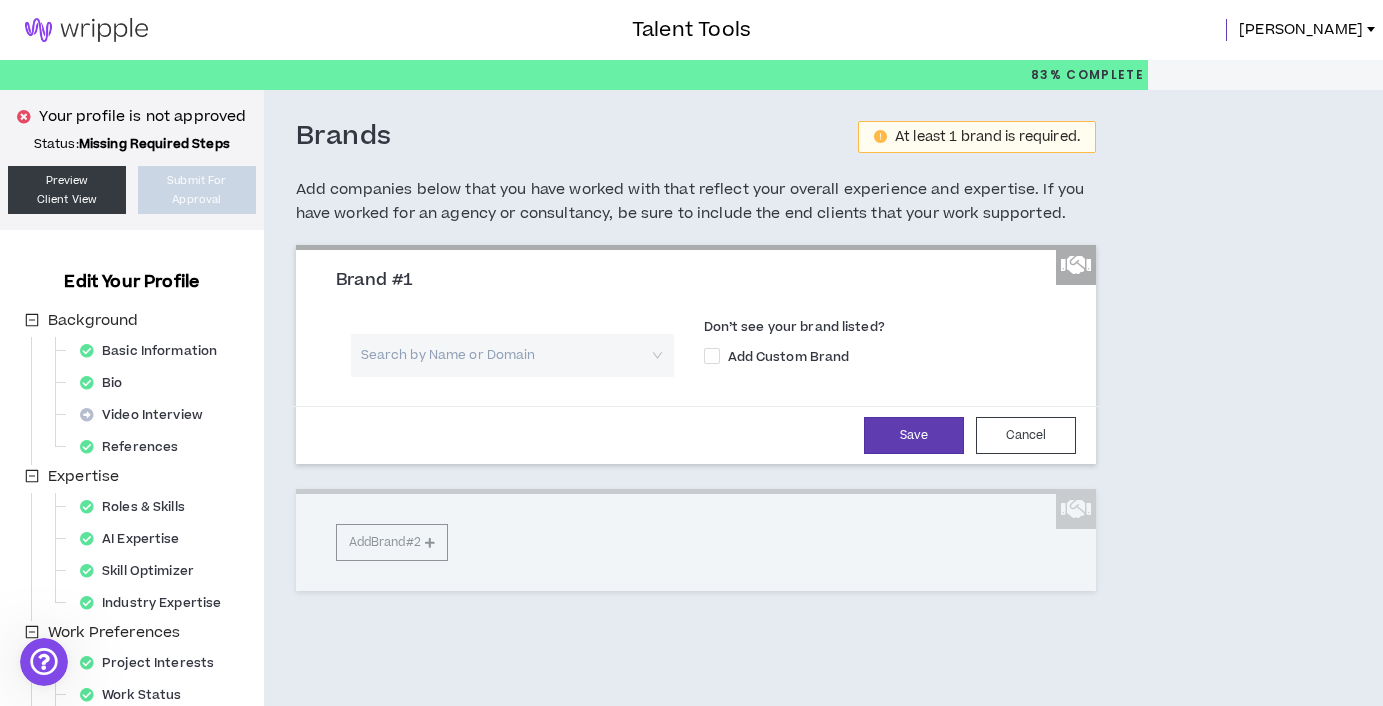 click at bounding box center (505, 355) 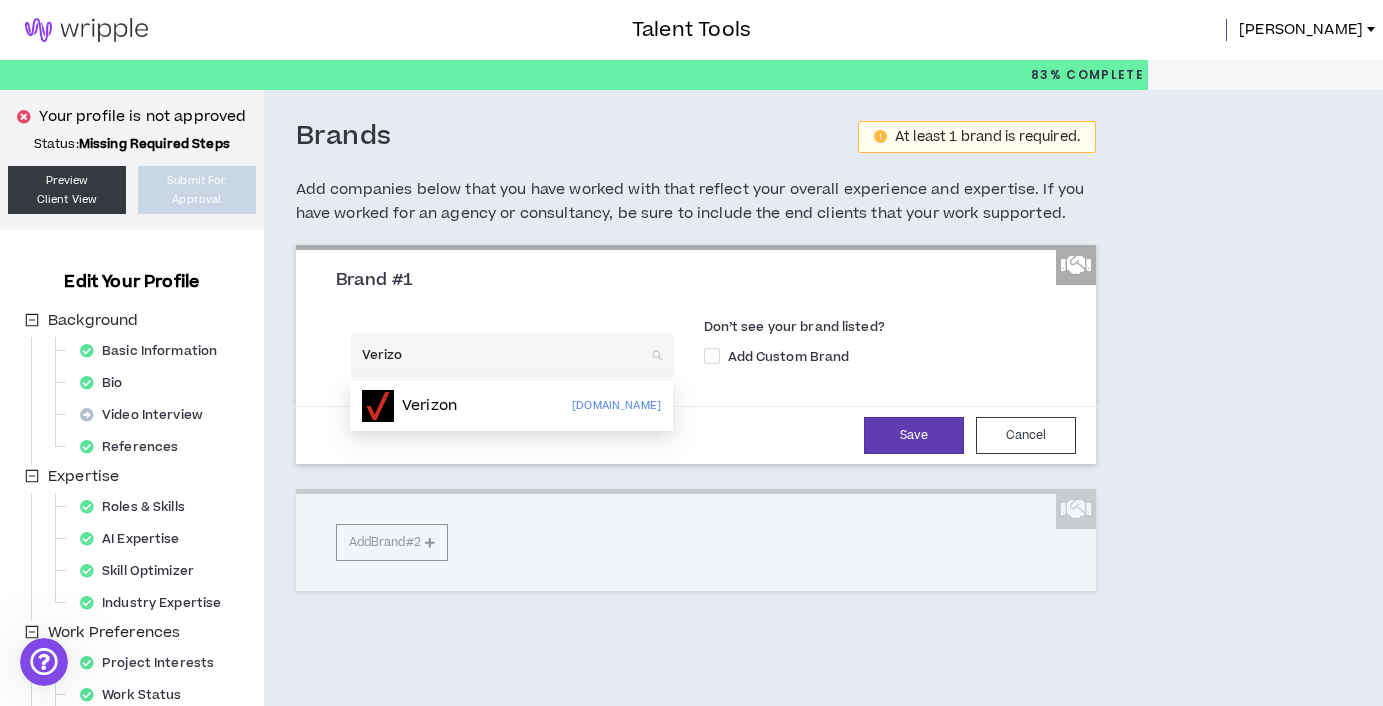 type on "Verizon" 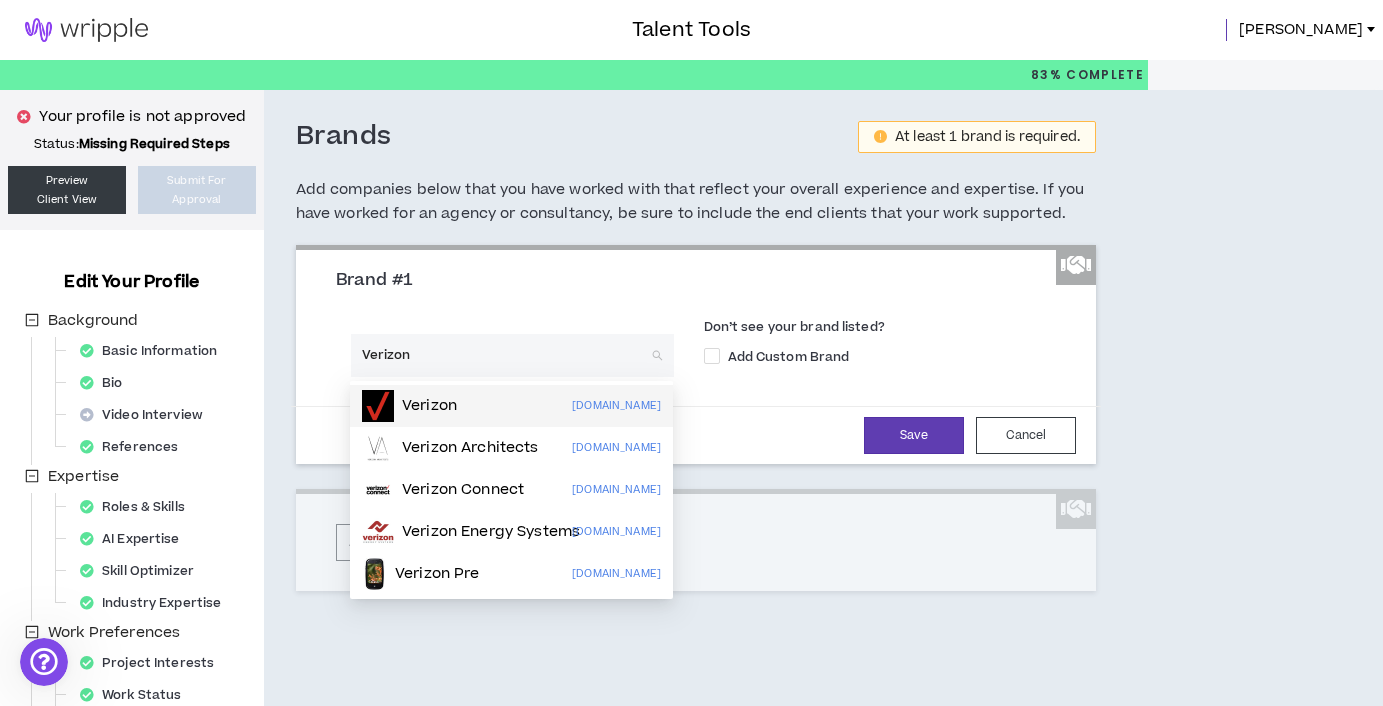 click on "Verizon" at bounding box center (429, 406) 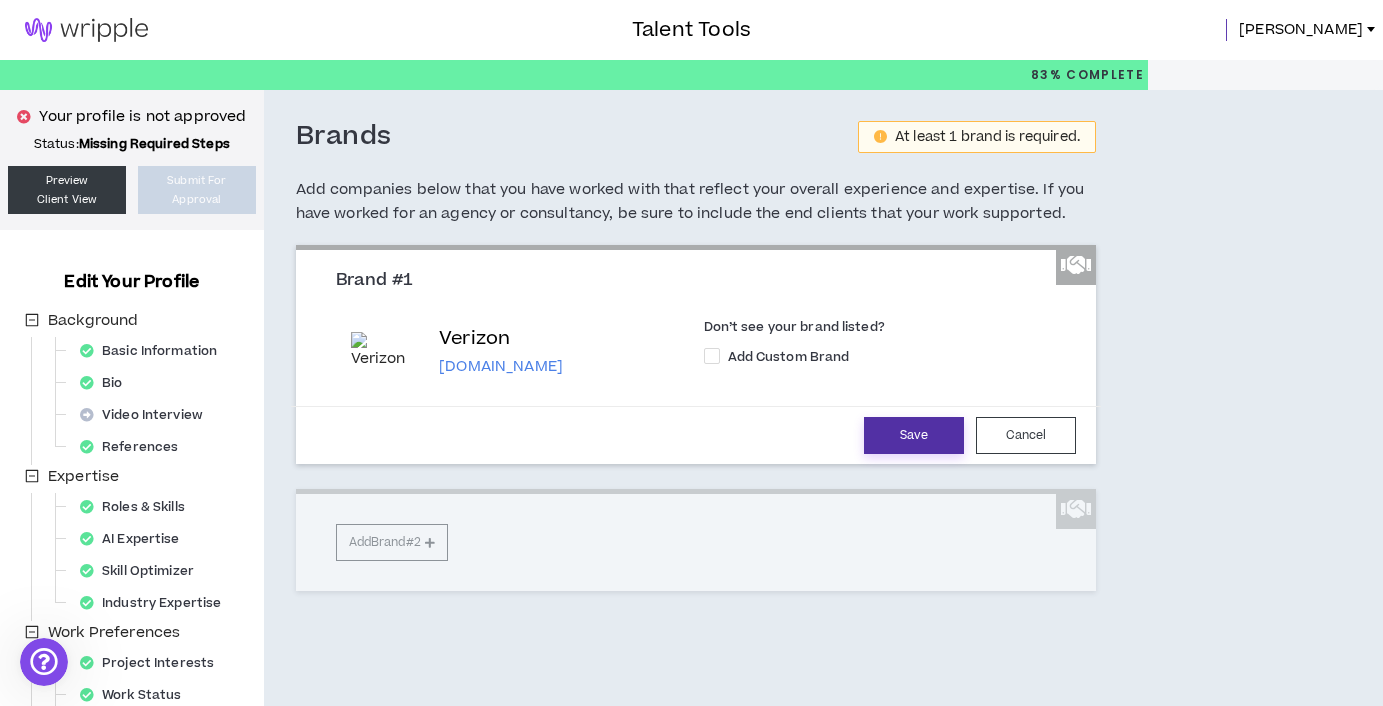 click on "Save" at bounding box center [914, 435] 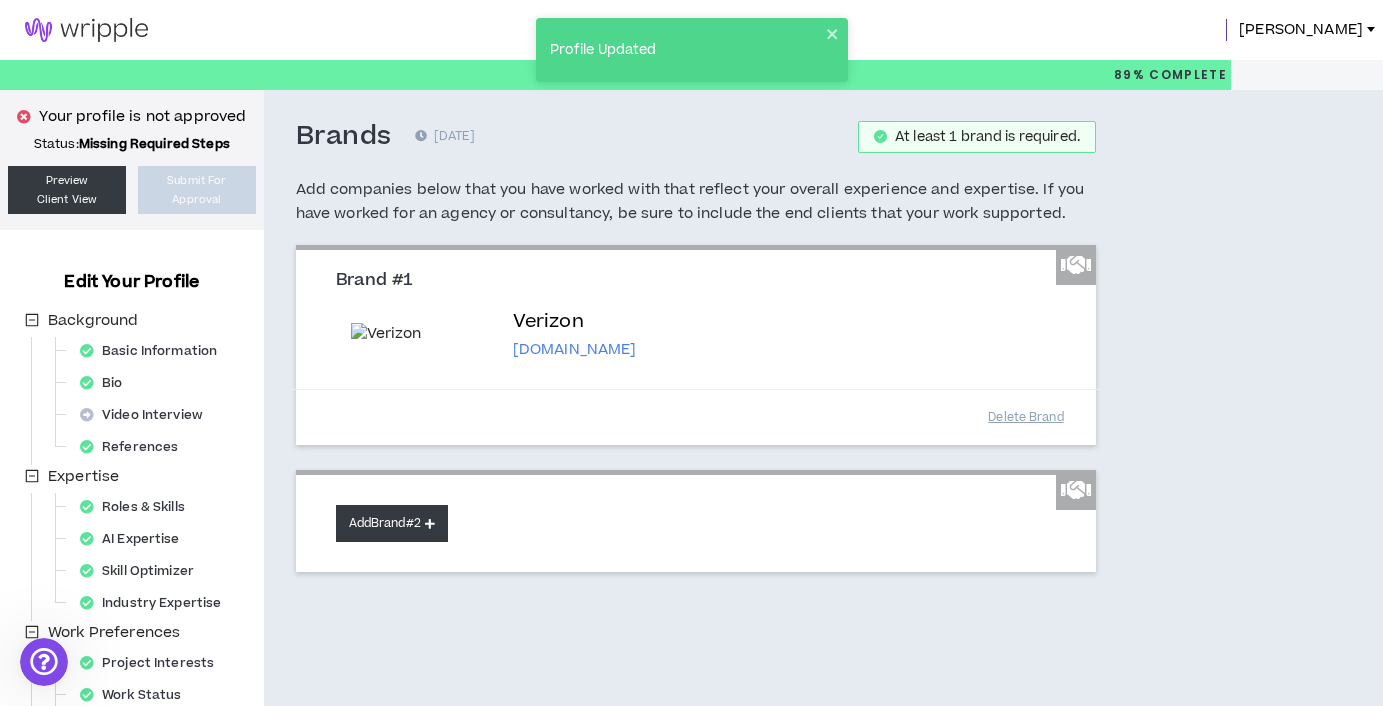 click on "Add  Brand  #2" at bounding box center (392, 523) 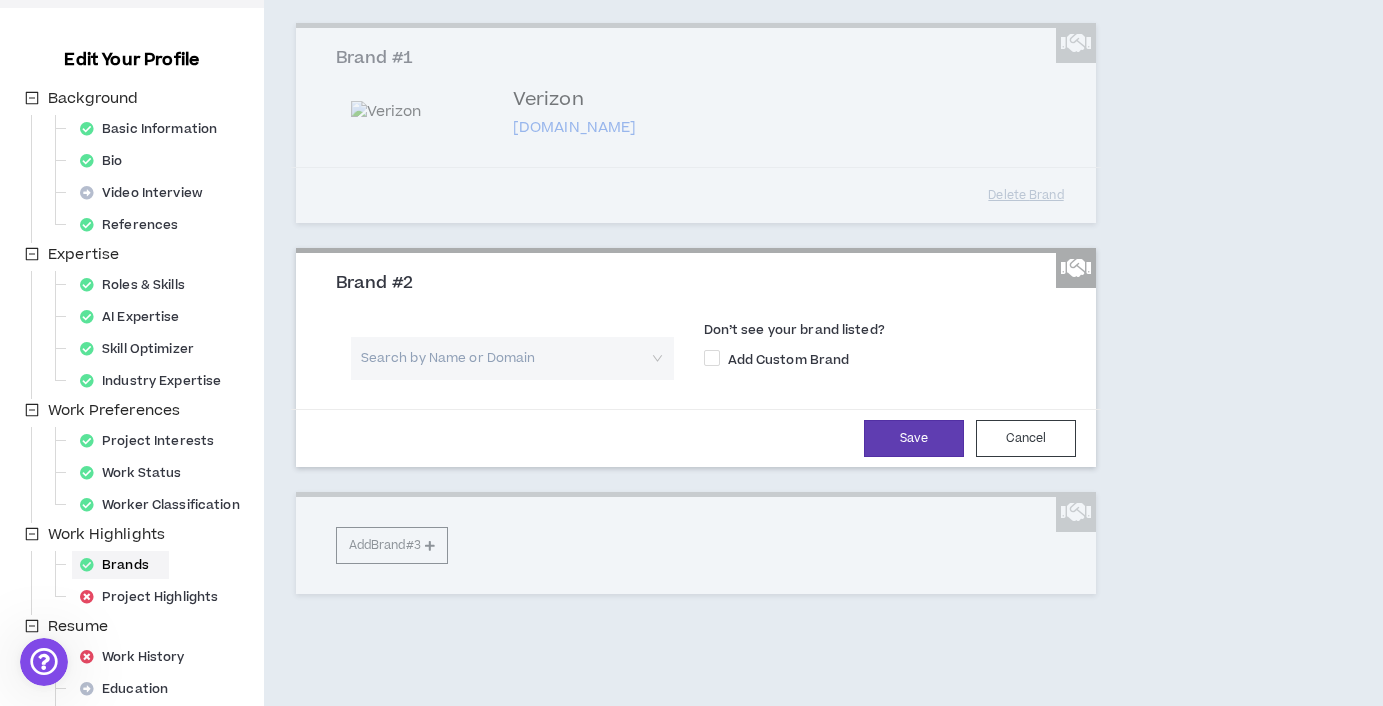 scroll, scrollTop: 230, scrollLeft: 0, axis: vertical 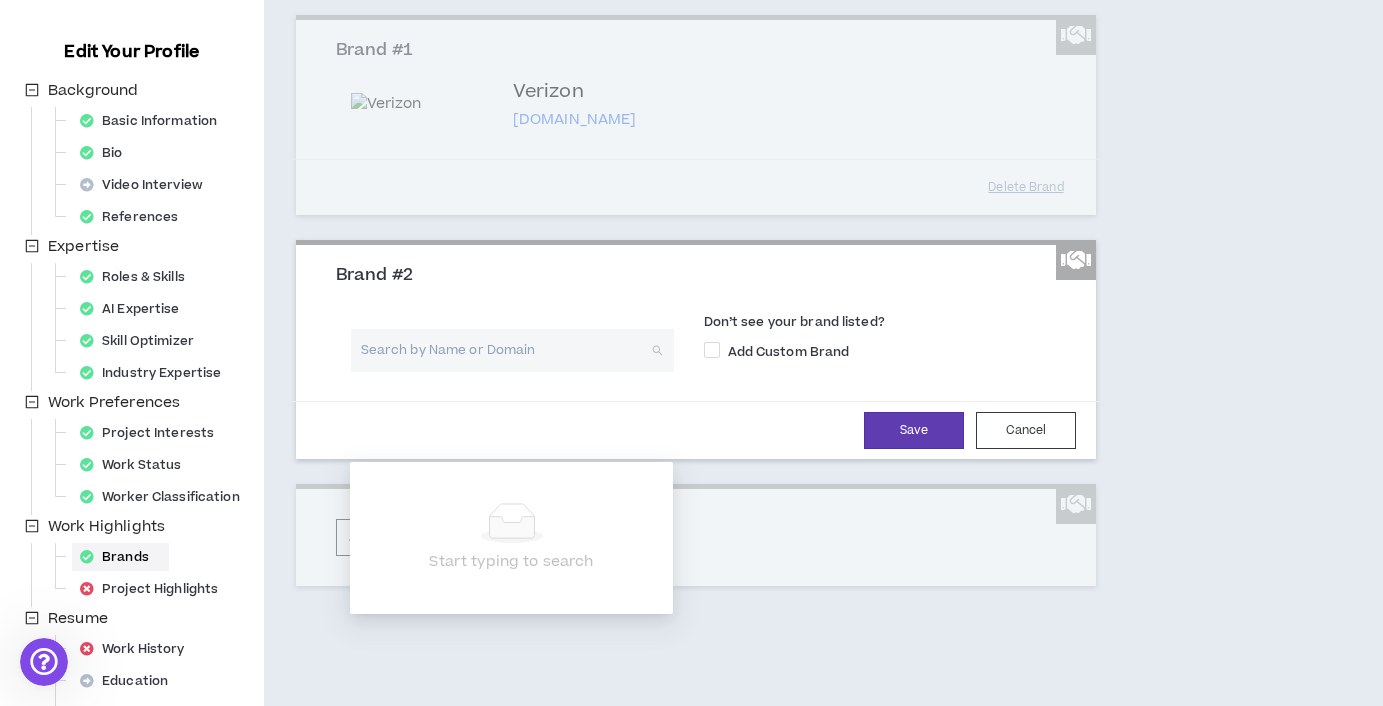 click at bounding box center (505, 350) 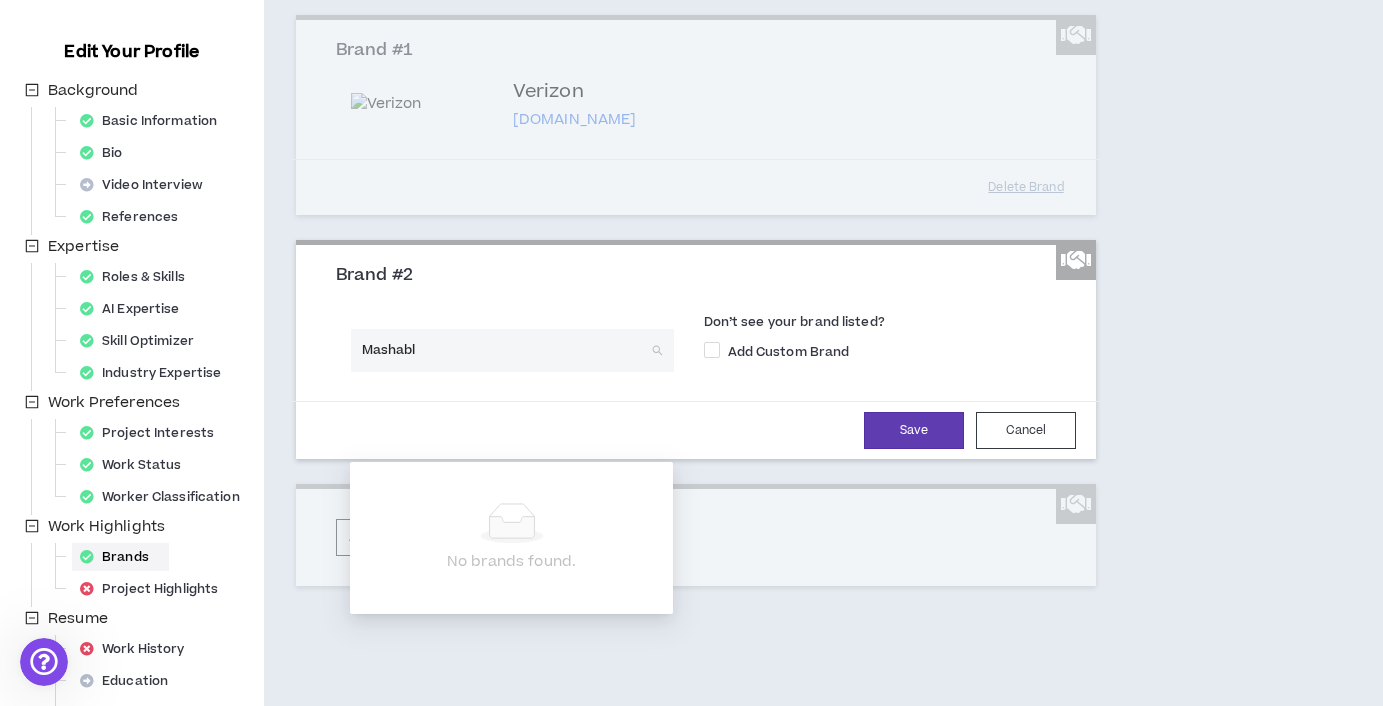 type on "Mashable" 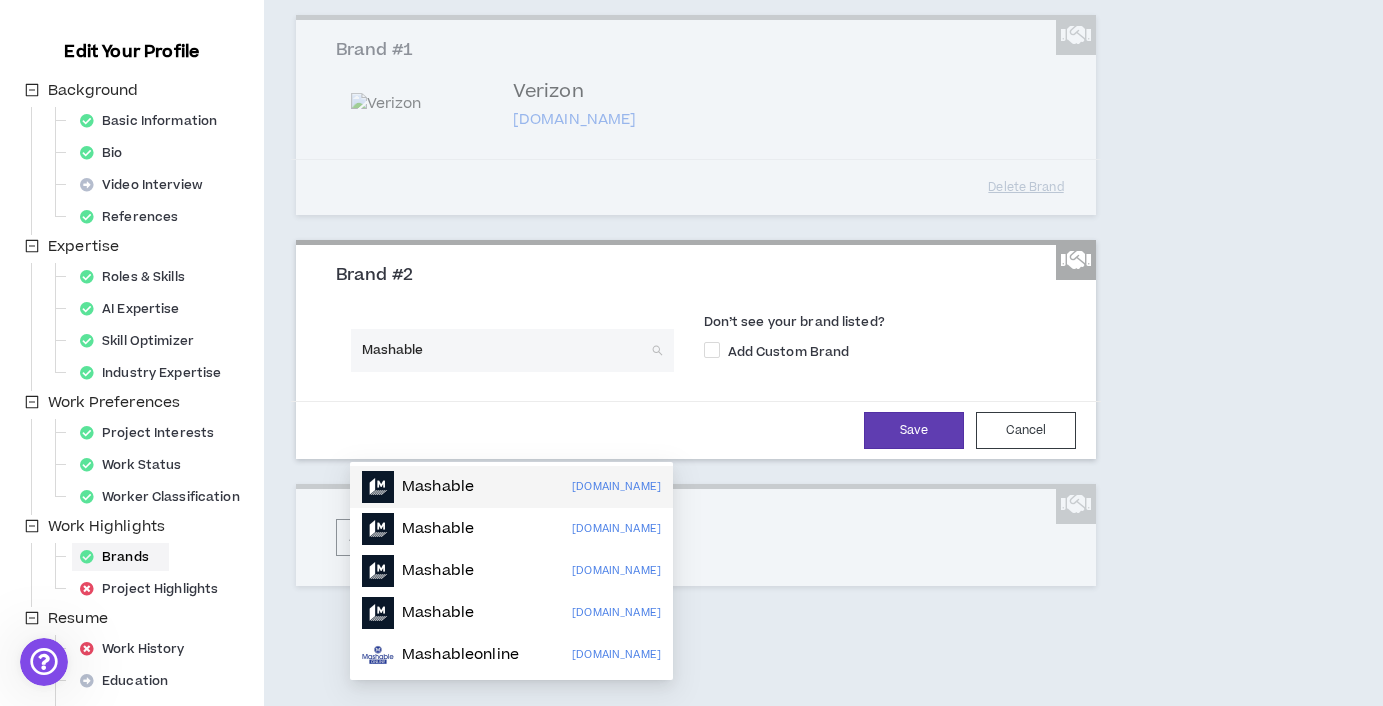 click on "Mashable [DOMAIN_NAME]" at bounding box center [511, 487] 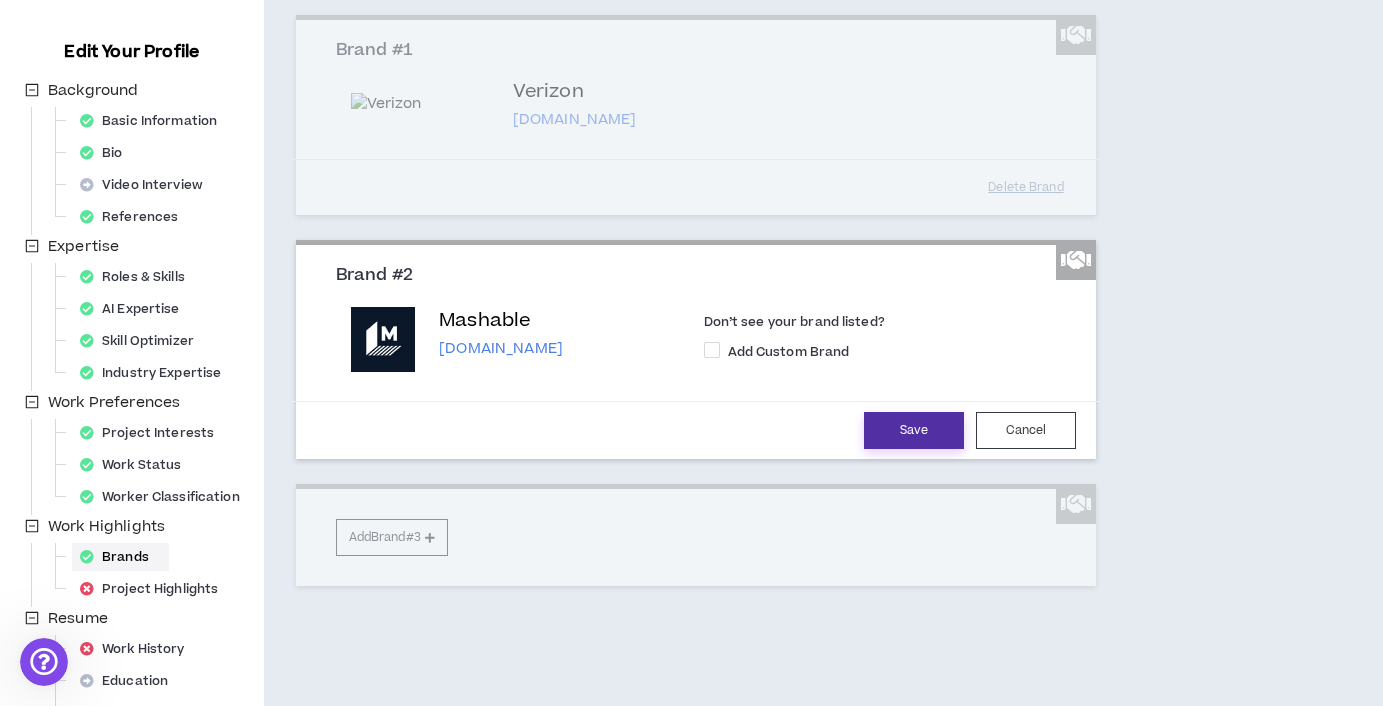 click on "Save" at bounding box center [914, 430] 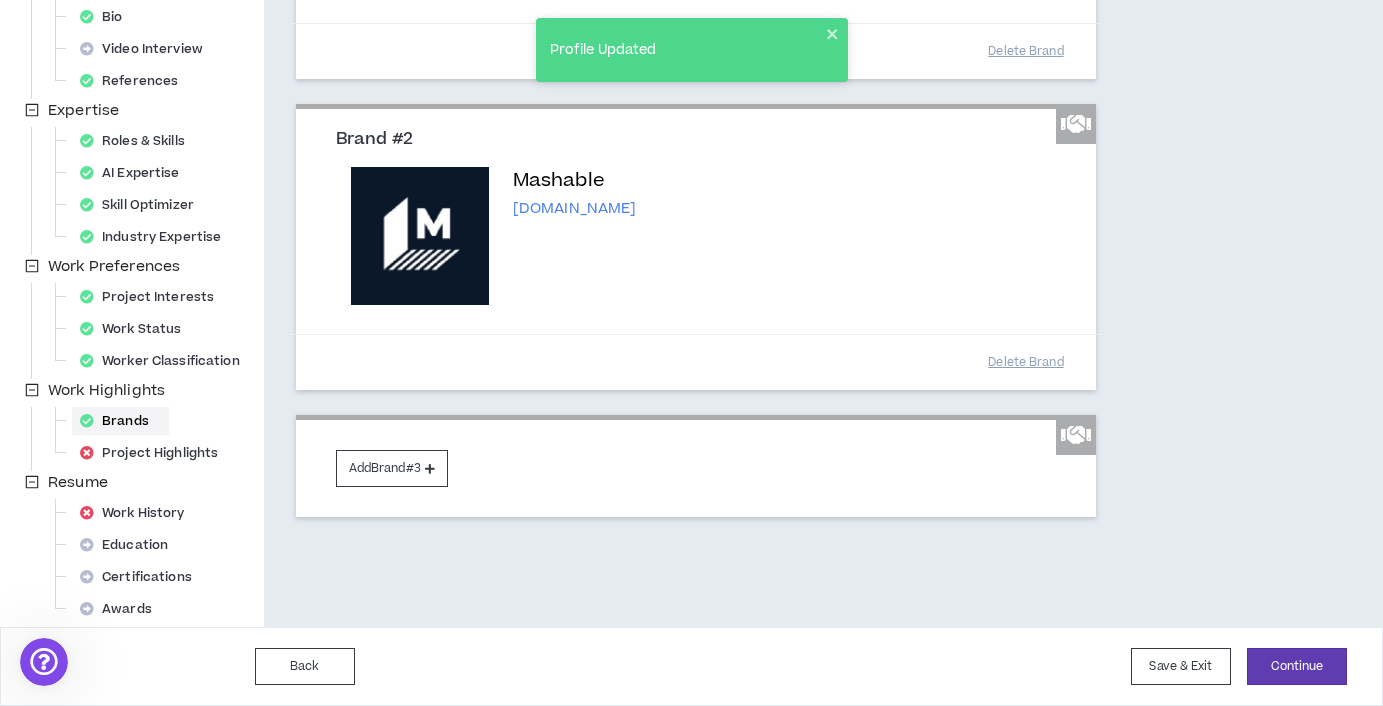 scroll, scrollTop: 420, scrollLeft: 0, axis: vertical 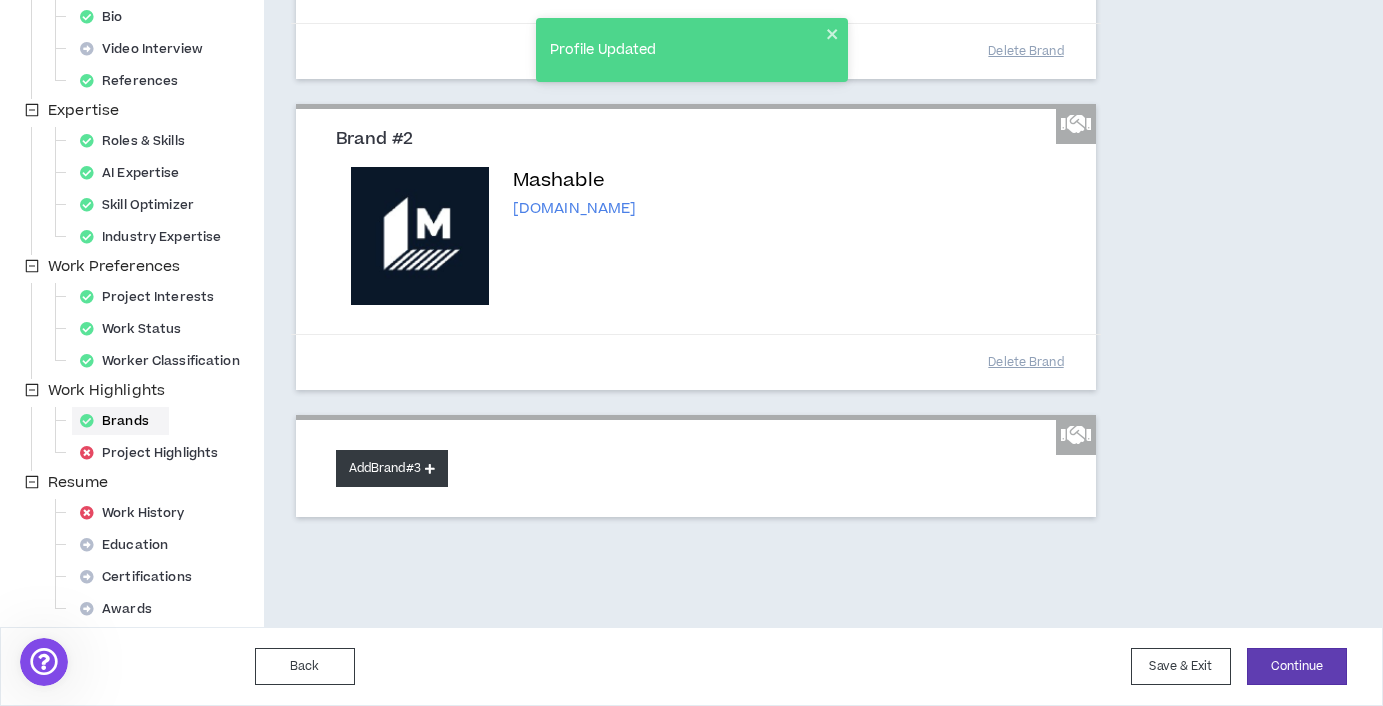 click on "Add  Brand  #3" at bounding box center [392, 468] 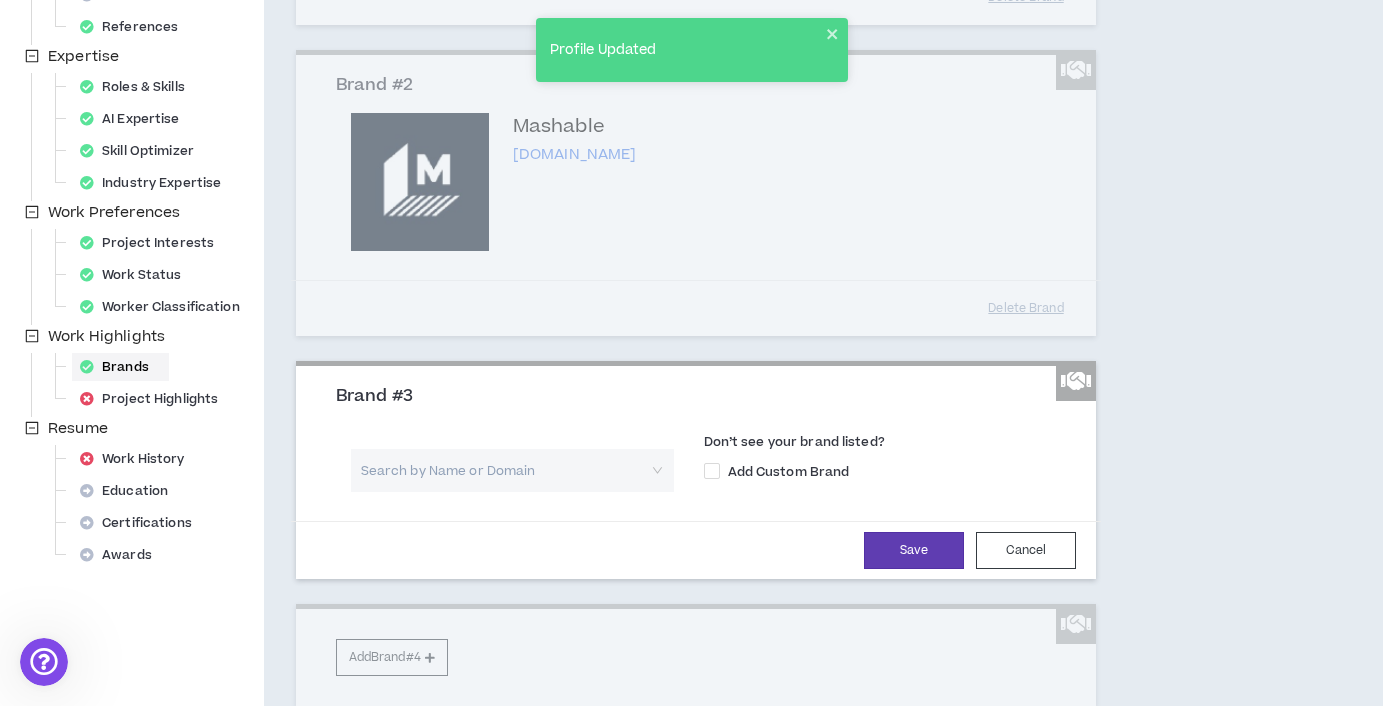 click at bounding box center [505, 470] 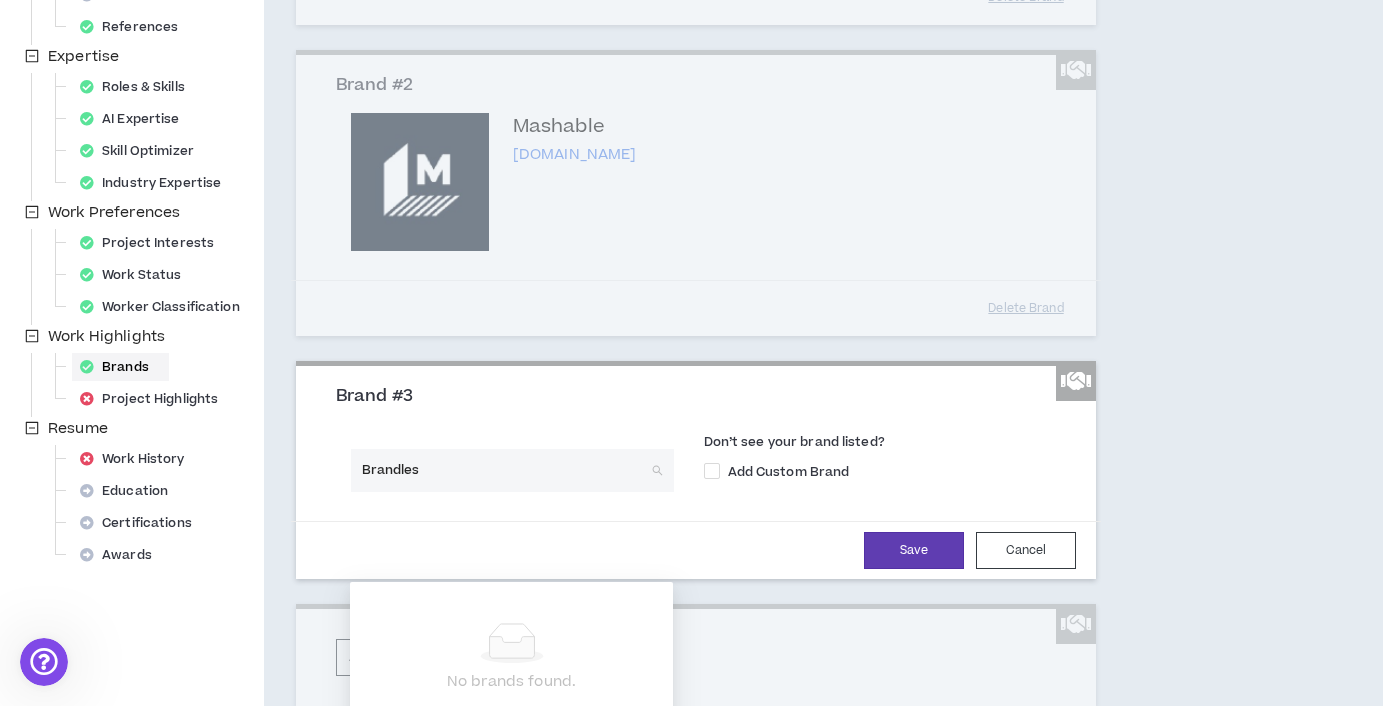 type on "Brandless" 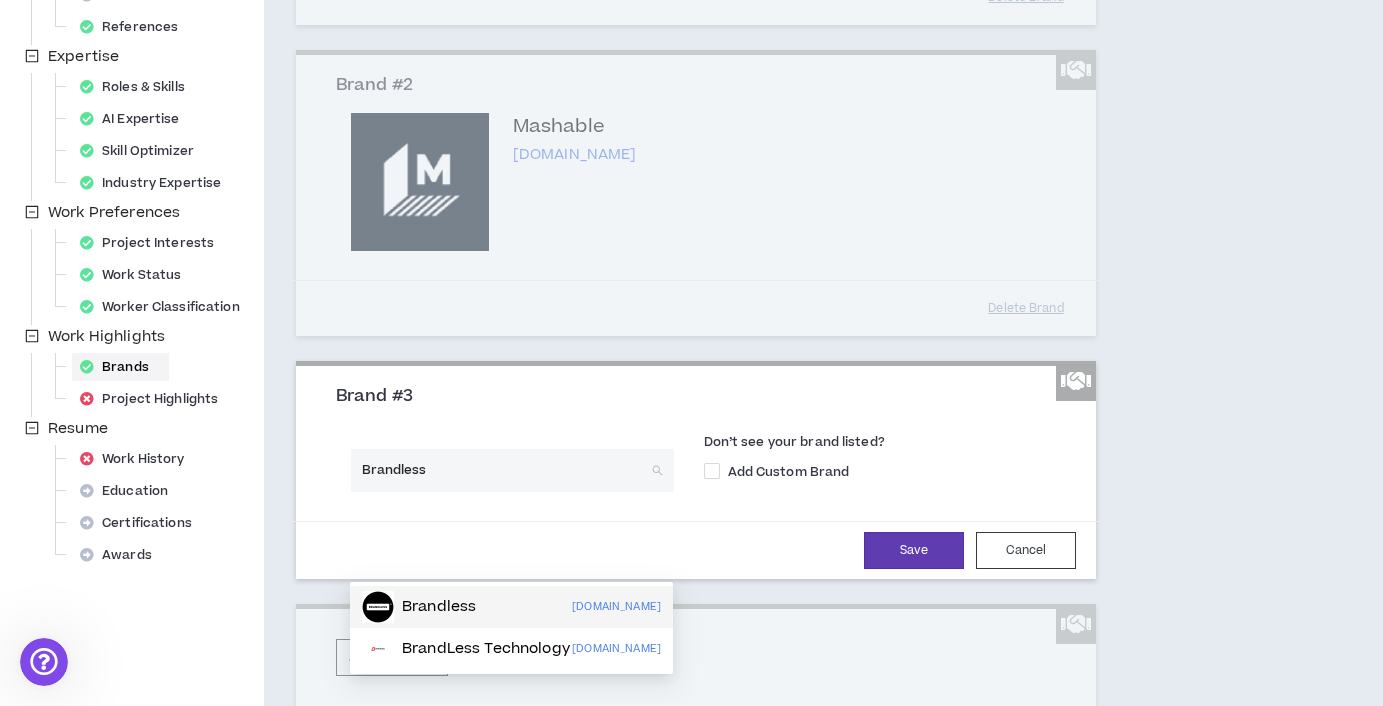 click on "Brandless" at bounding box center (439, 607) 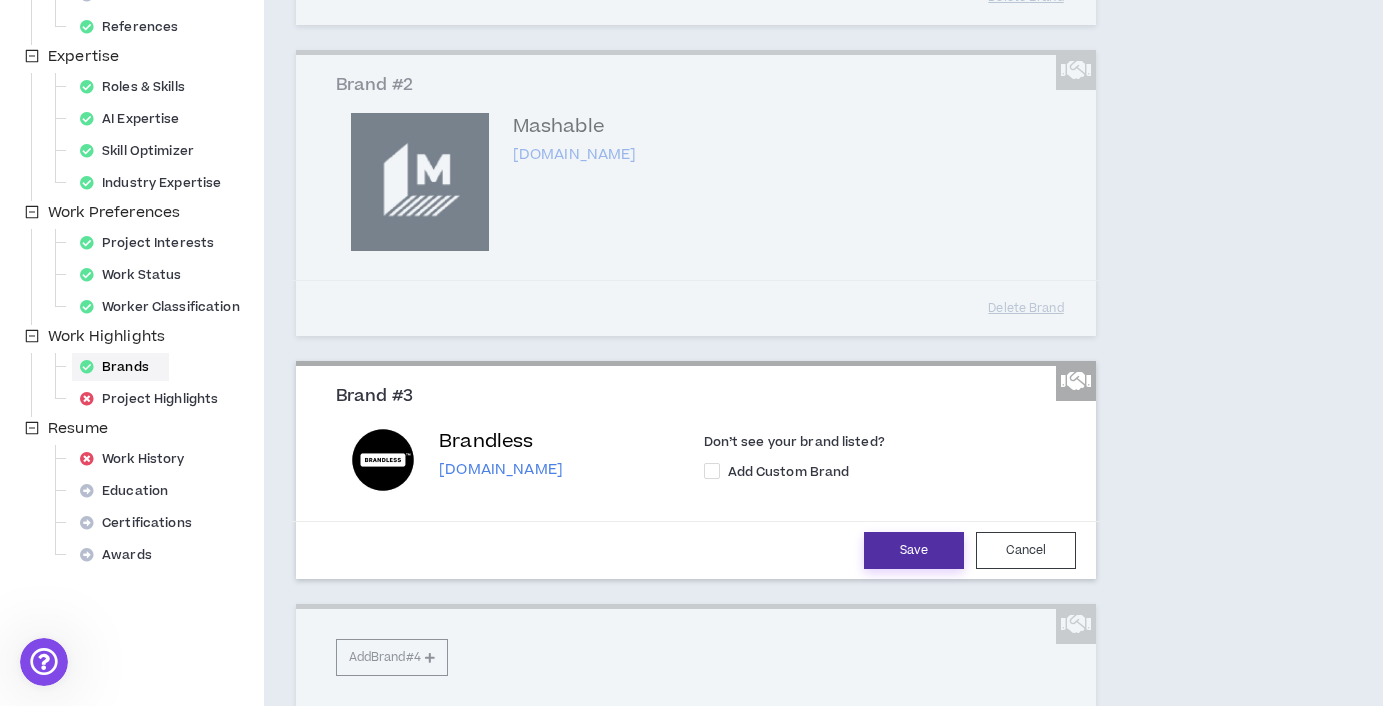 click on "Save" at bounding box center (914, 550) 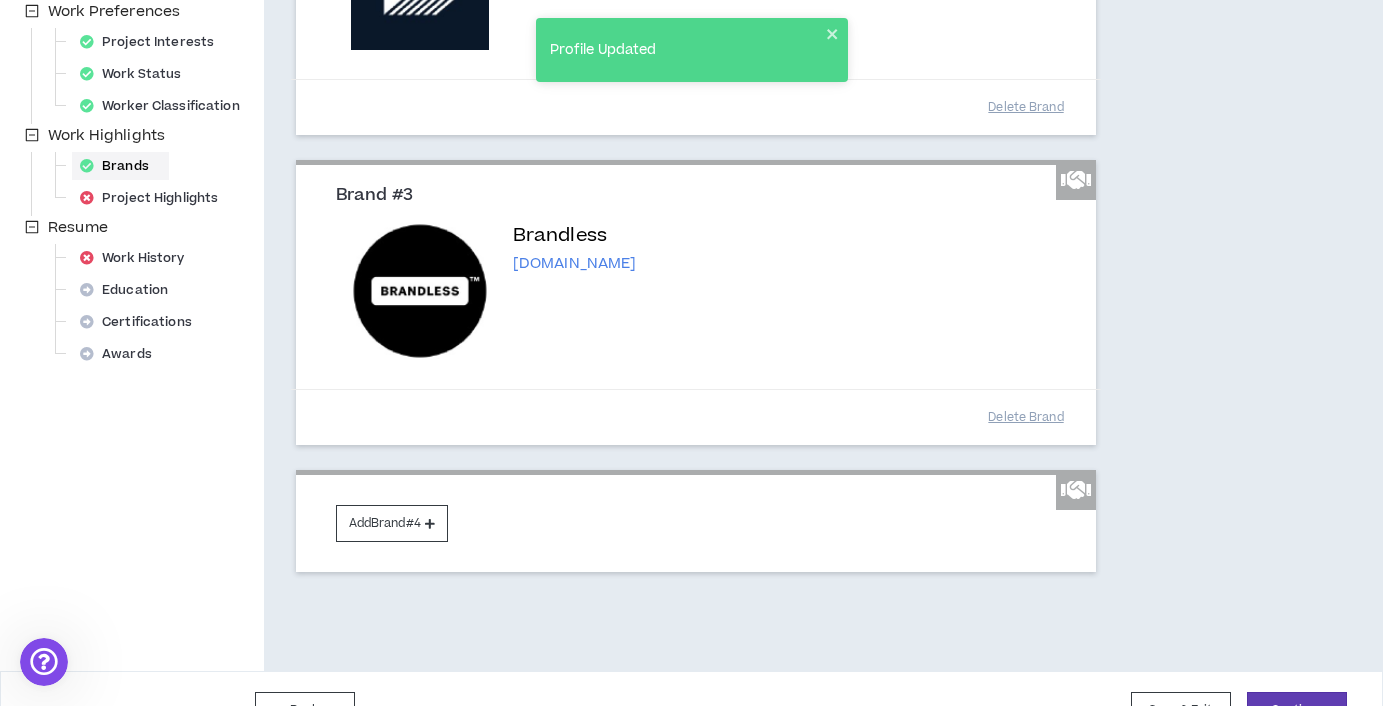 scroll, scrollTop: 656, scrollLeft: 0, axis: vertical 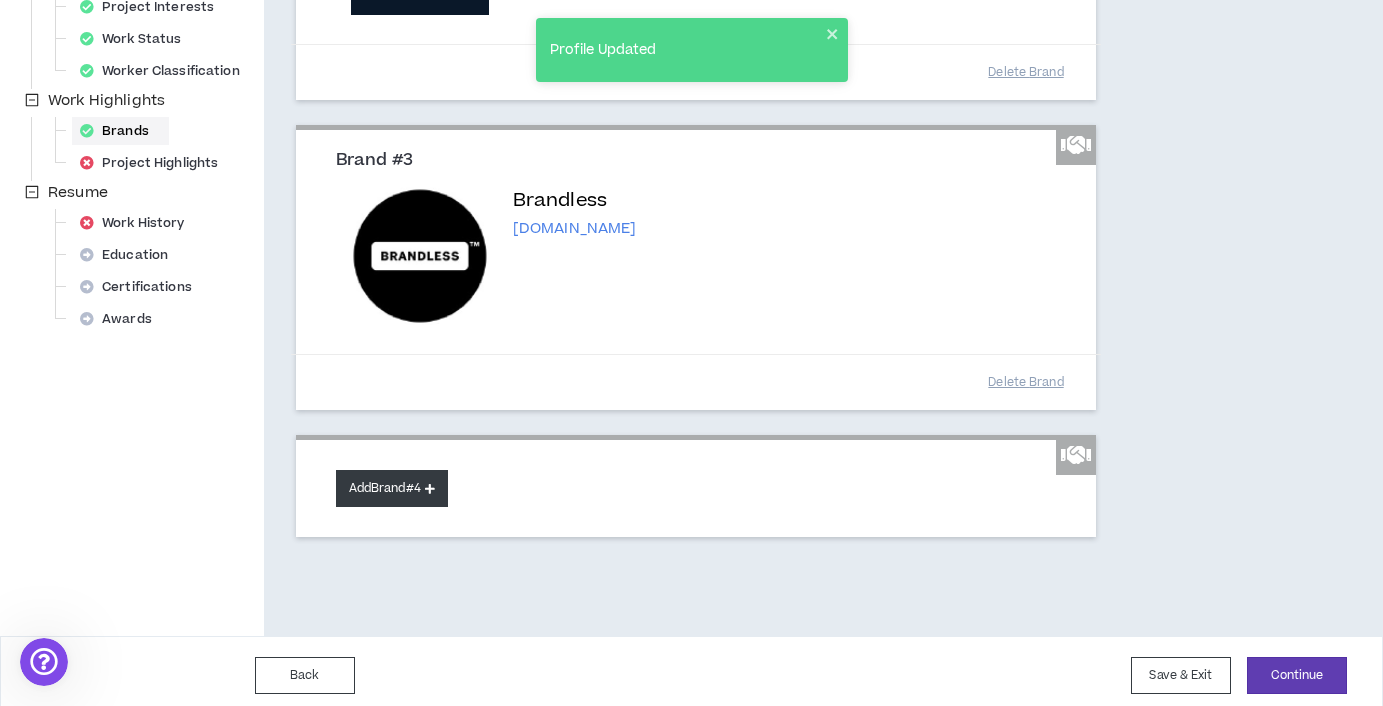 click on "Add  Brand  #4" at bounding box center [392, 488] 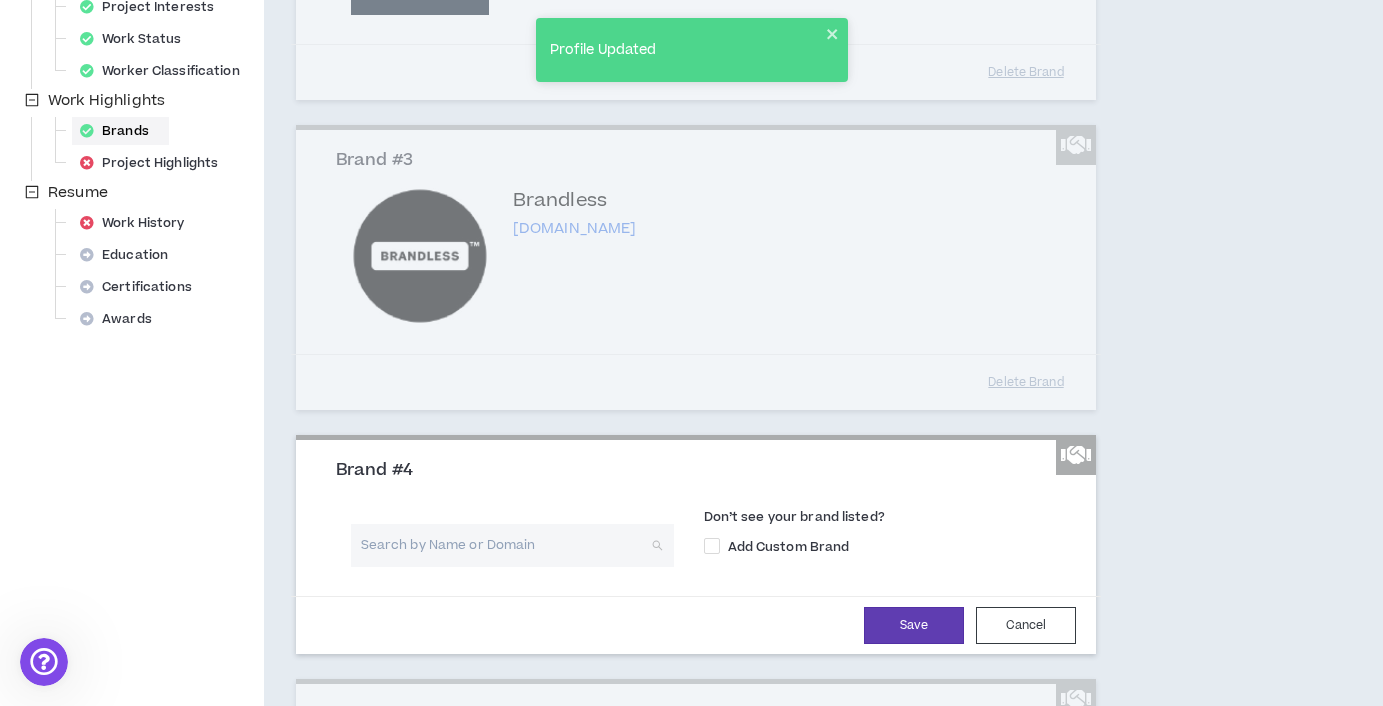 click at bounding box center (505, 545) 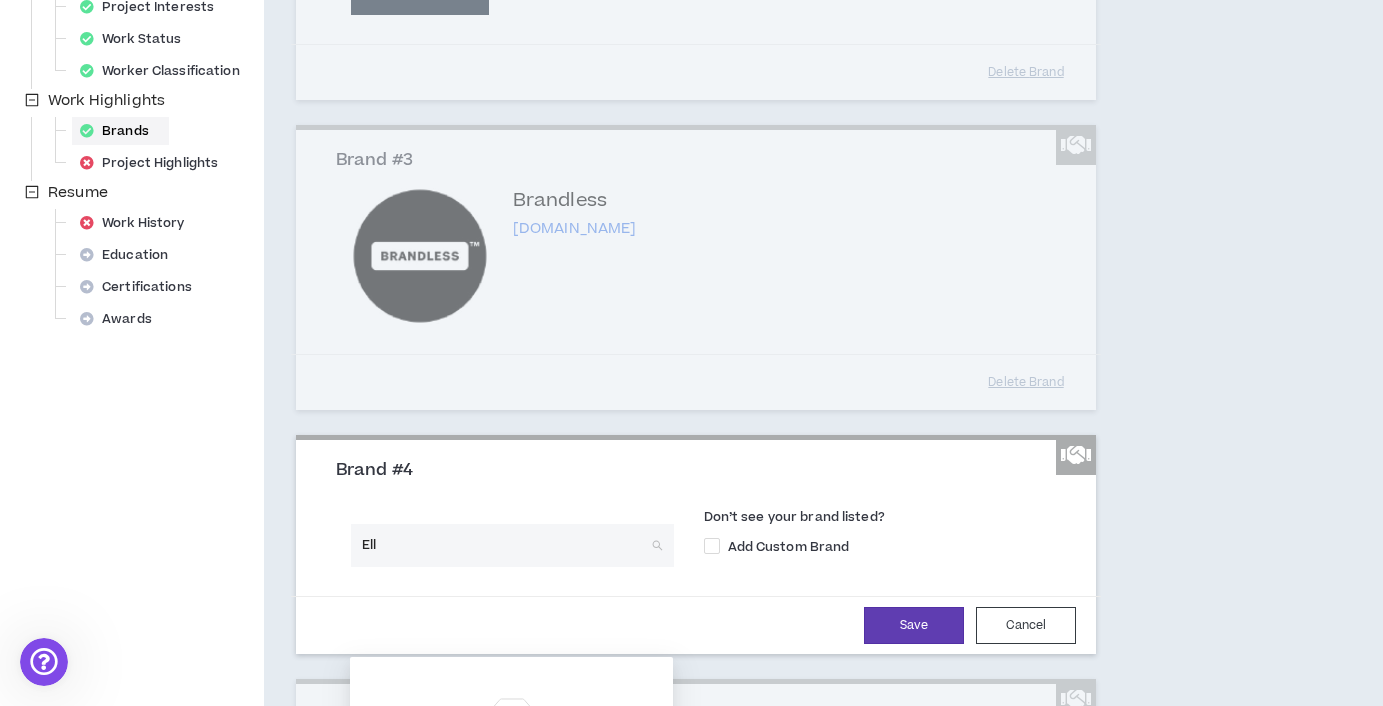type on "Elle" 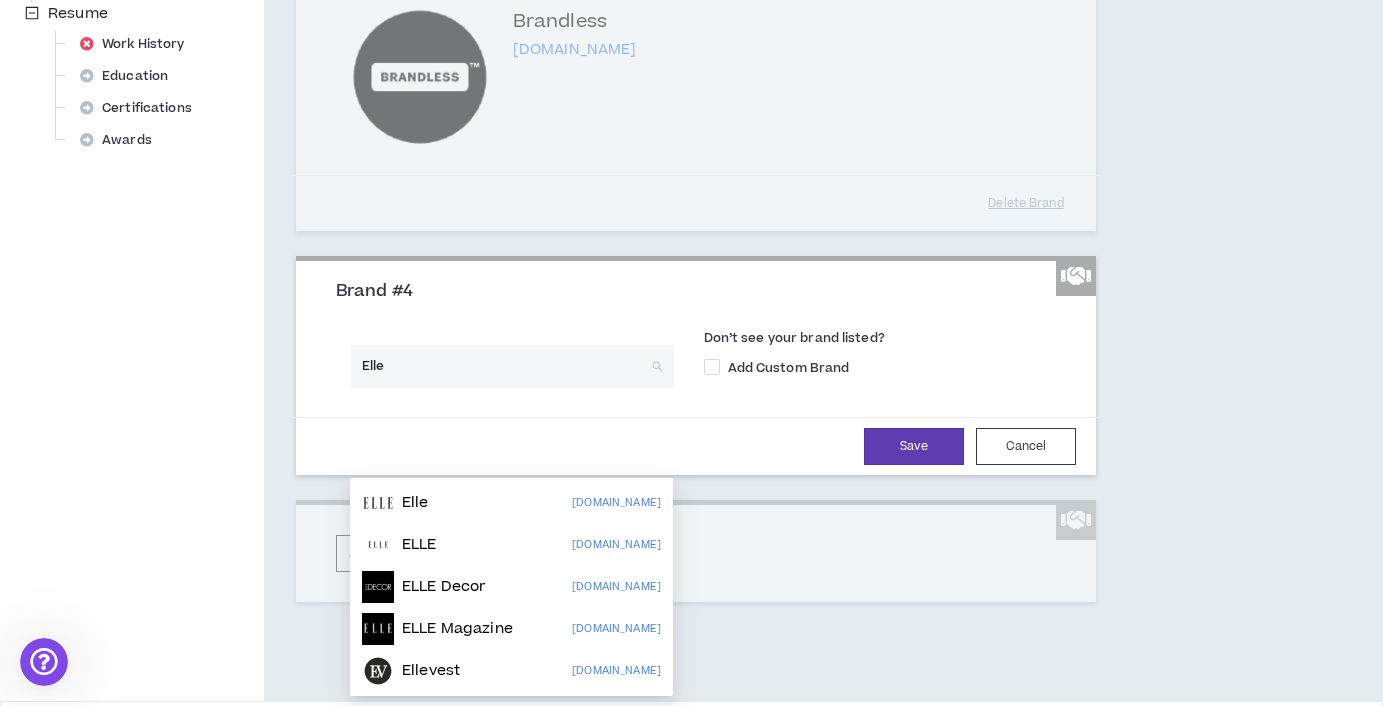 scroll, scrollTop: 850, scrollLeft: 0, axis: vertical 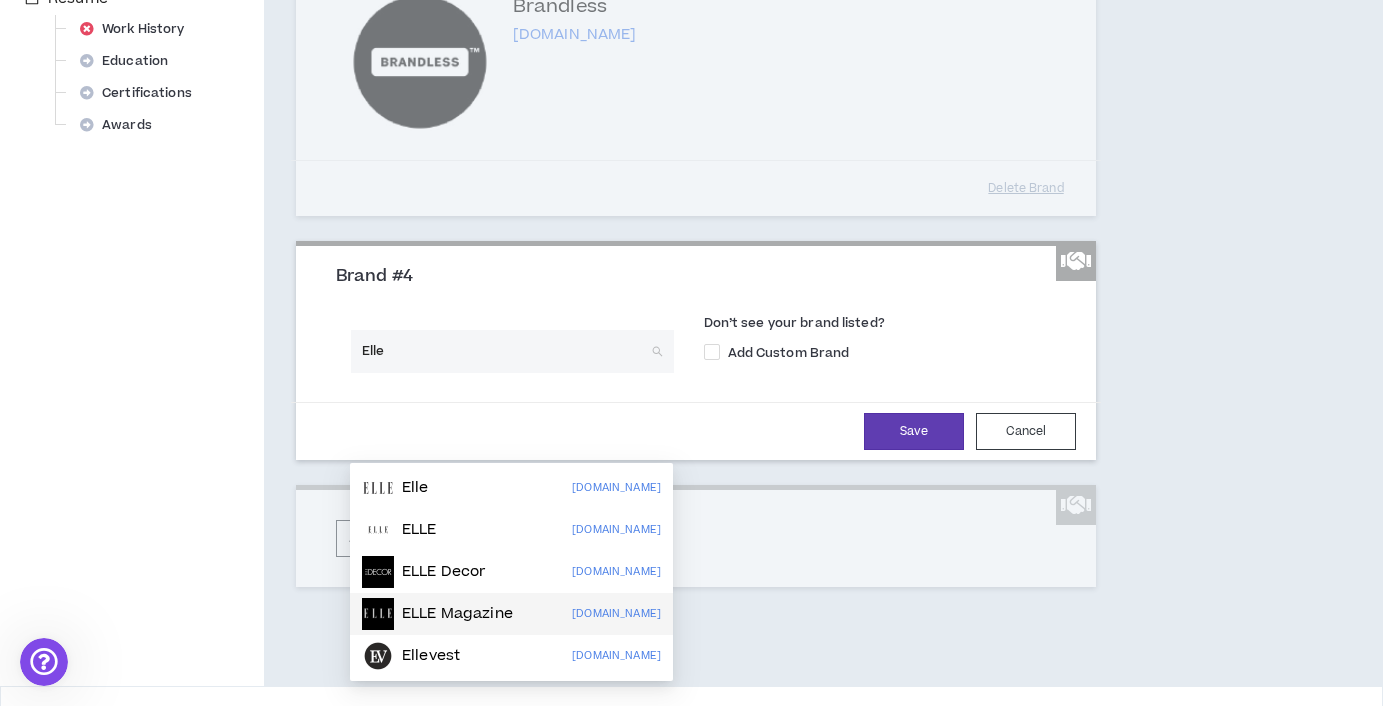 click on "ELLE Magazine" at bounding box center [437, 614] 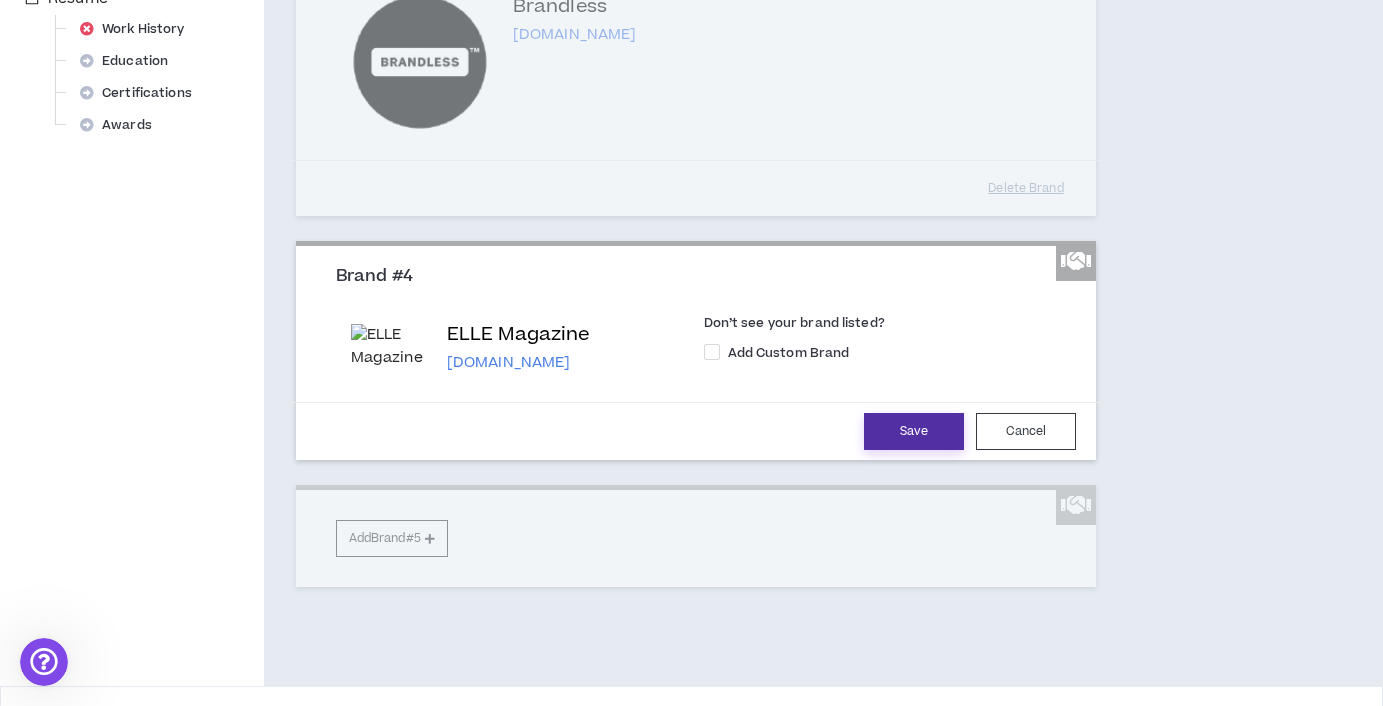 click on "Save" at bounding box center [914, 431] 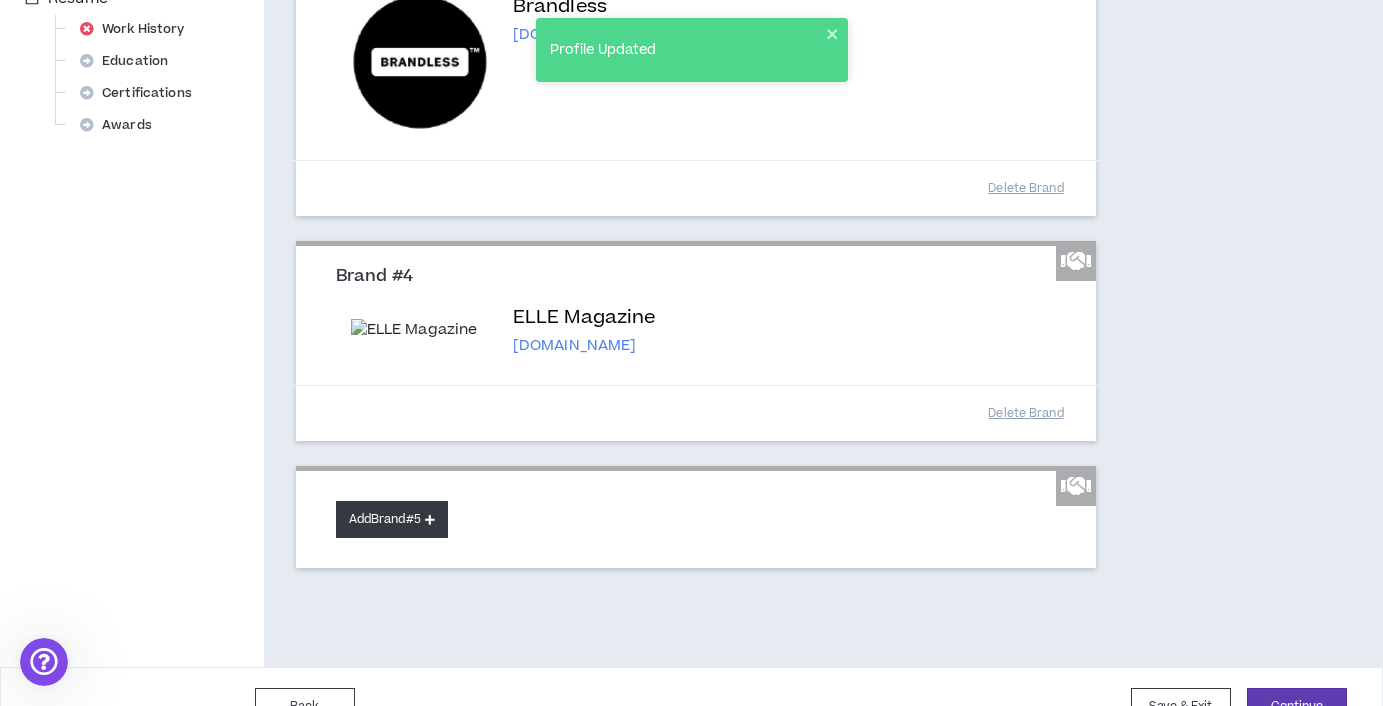 click on "Add  Brand  #5" at bounding box center [392, 519] 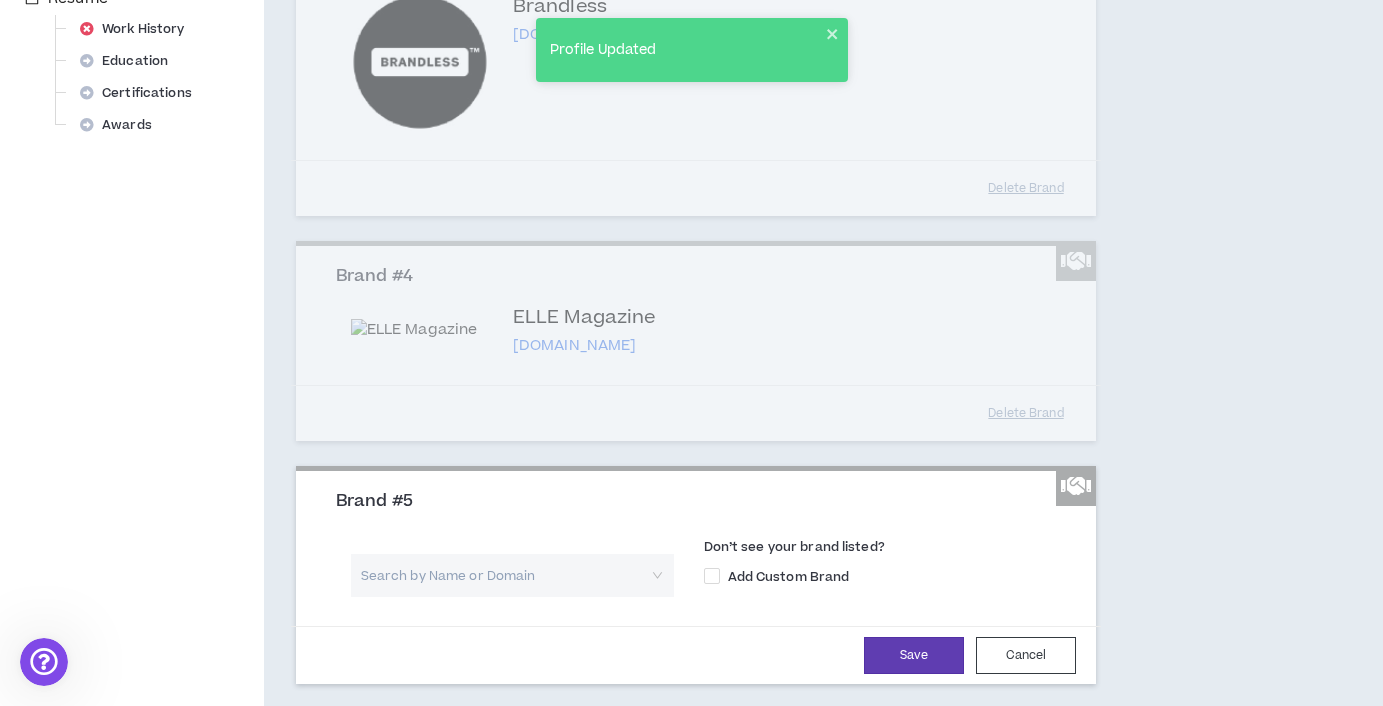 click at bounding box center [505, 575] 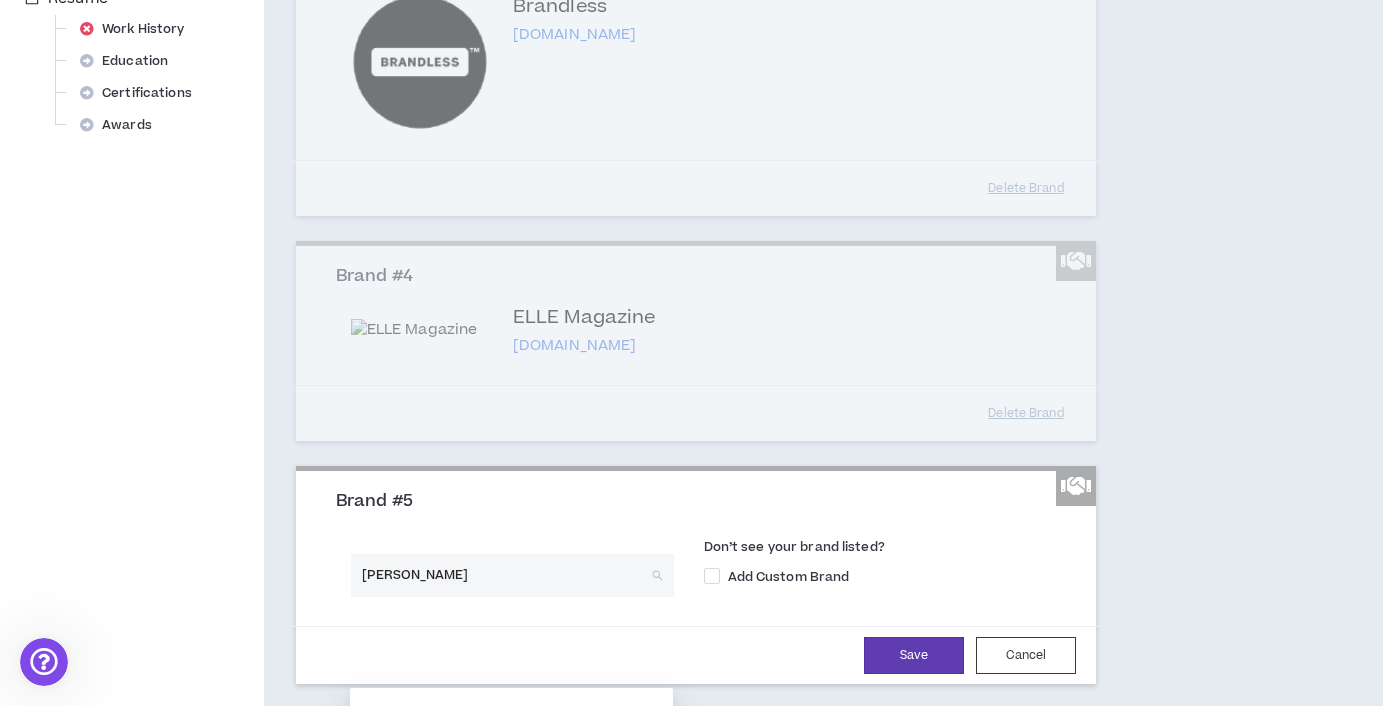 type on "[PERSON_NAME] [PERSON_NAME]" 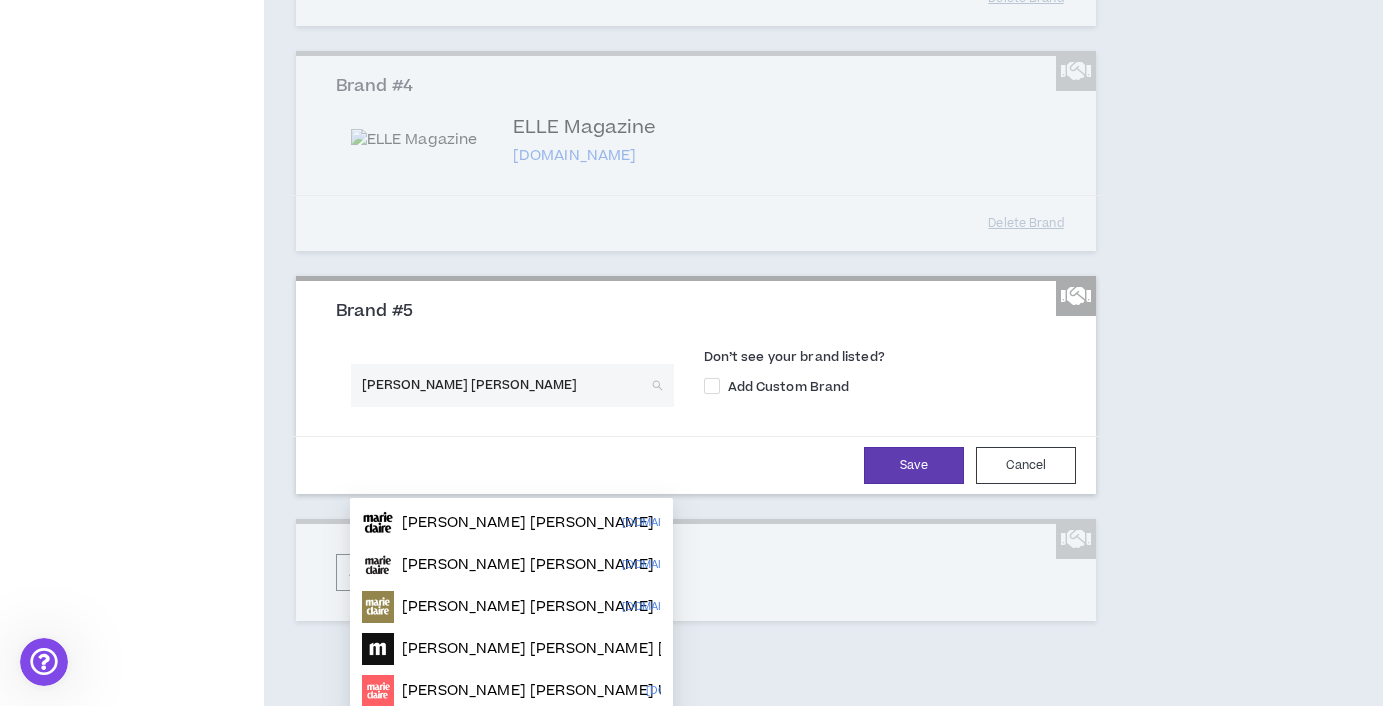 scroll, scrollTop: 1047, scrollLeft: 0, axis: vertical 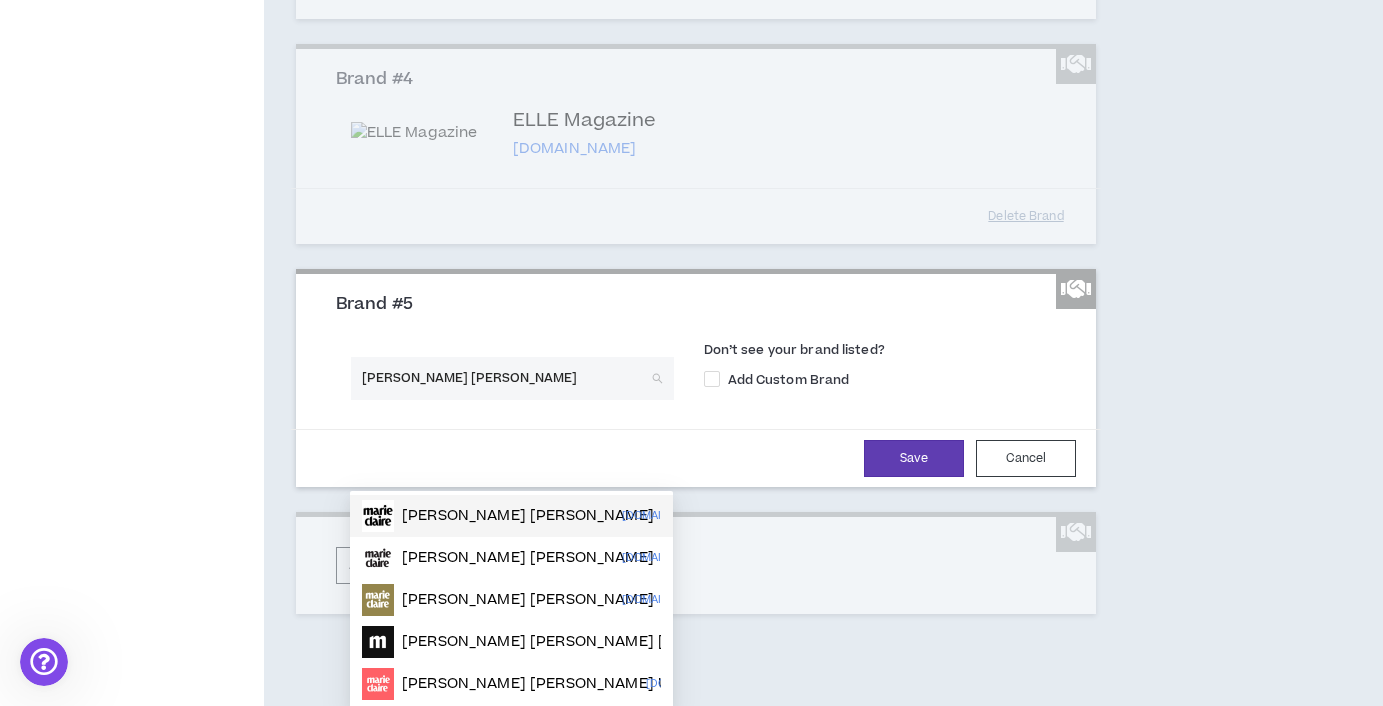 click on "[PERSON_NAME] [PERSON_NAME]" at bounding box center [528, 516] 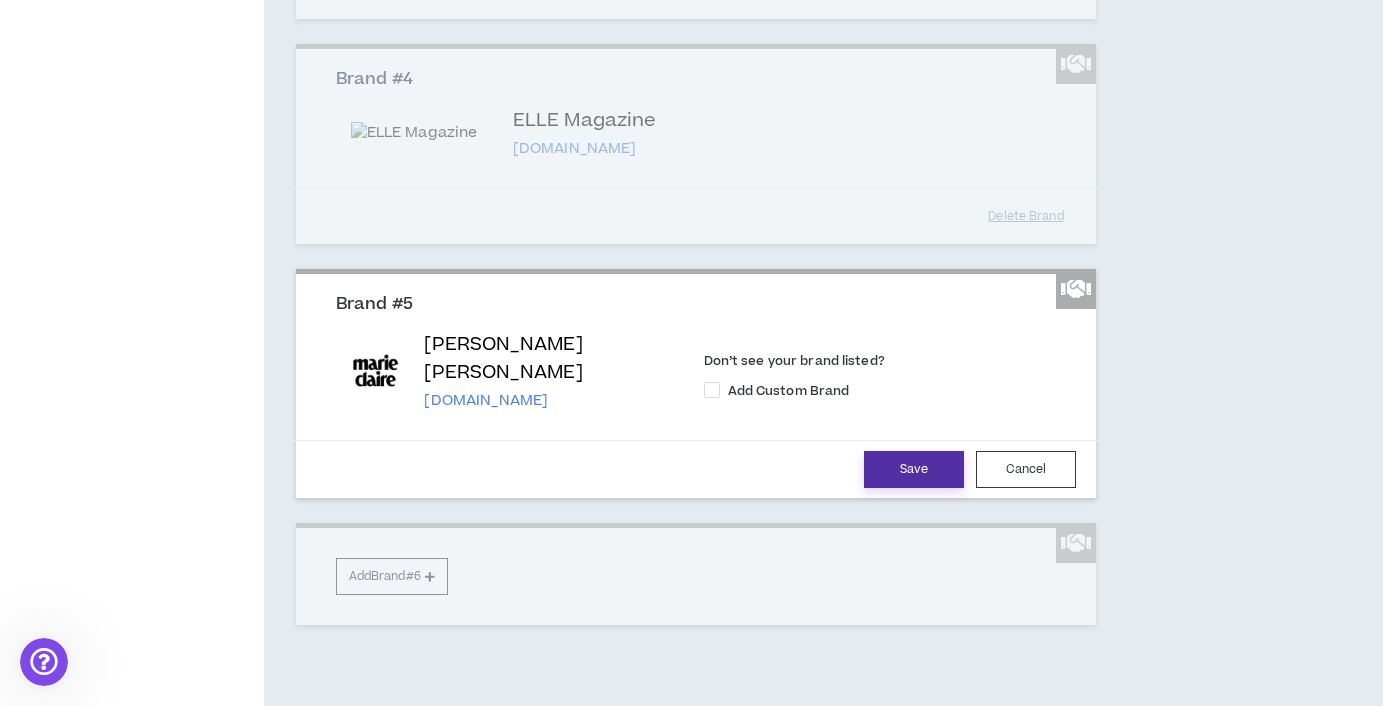 click on "Save" at bounding box center (914, 469) 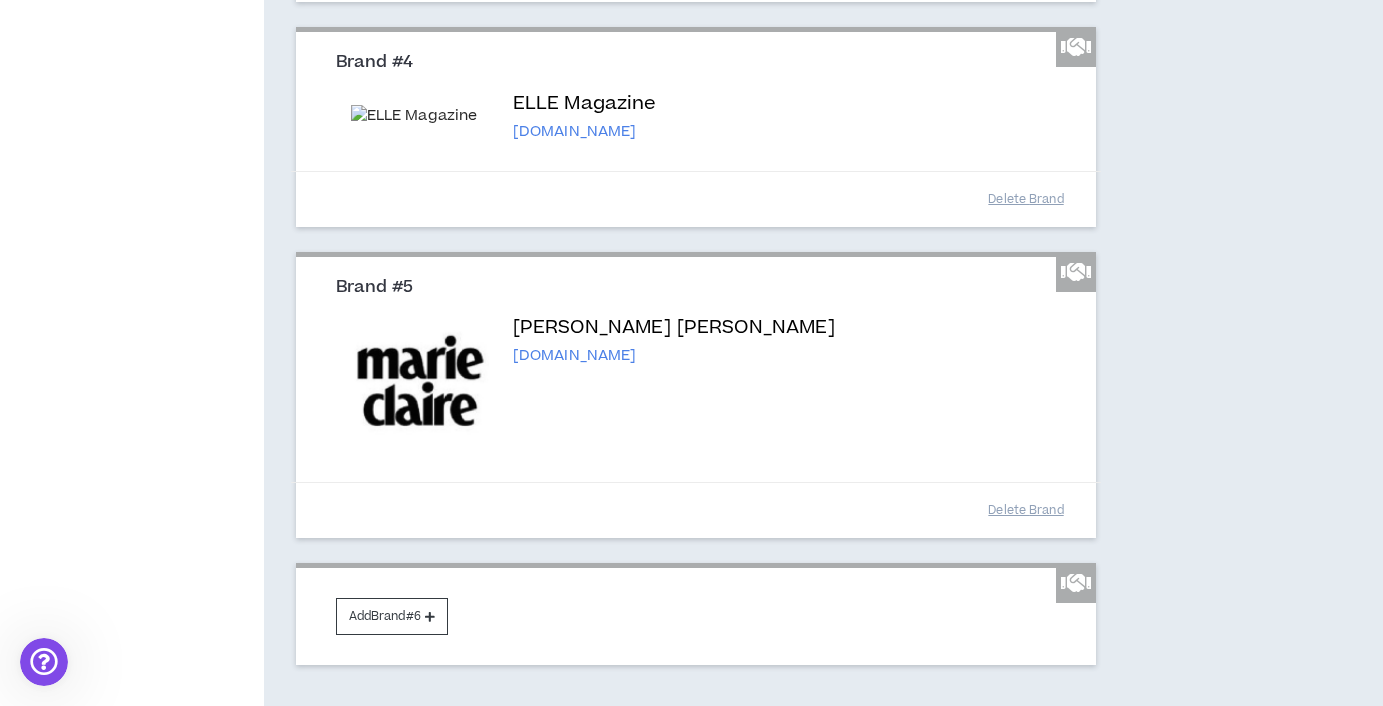 scroll, scrollTop: 1148, scrollLeft: 0, axis: vertical 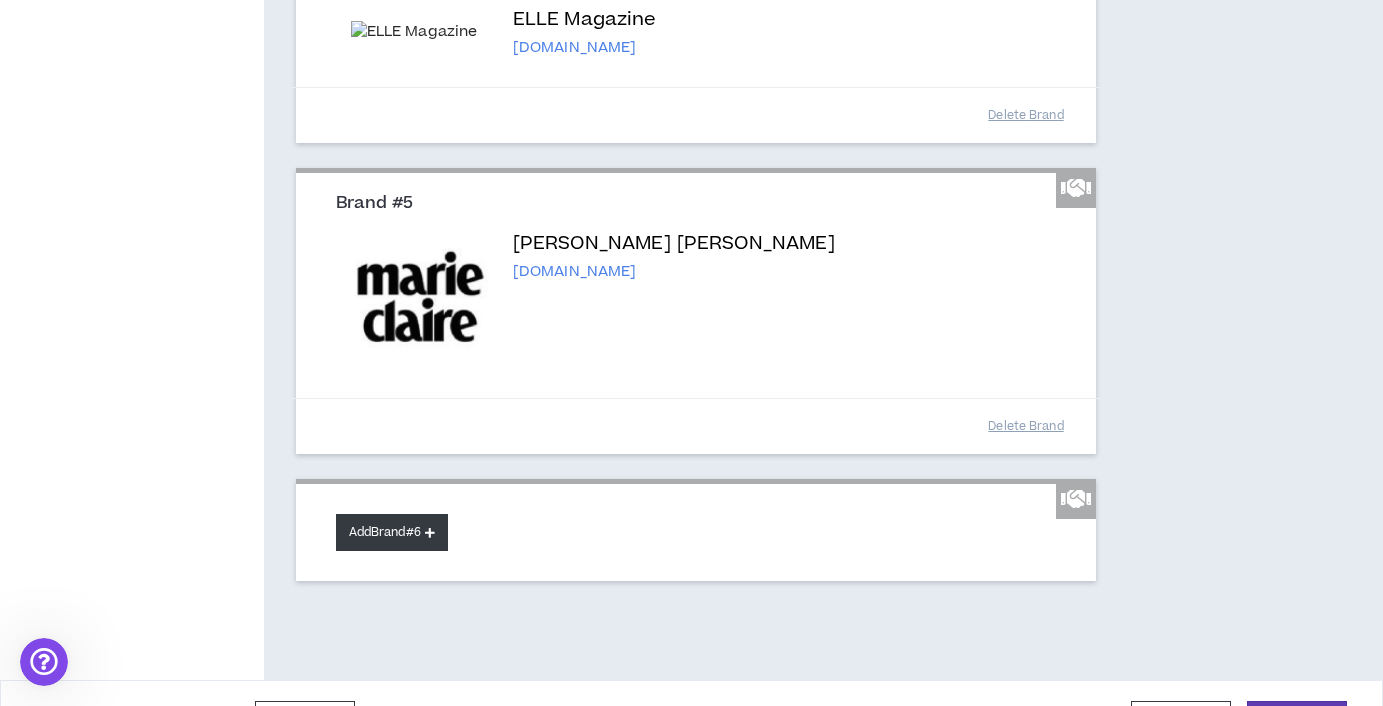click on "Add  Brand  #6" at bounding box center (392, 532) 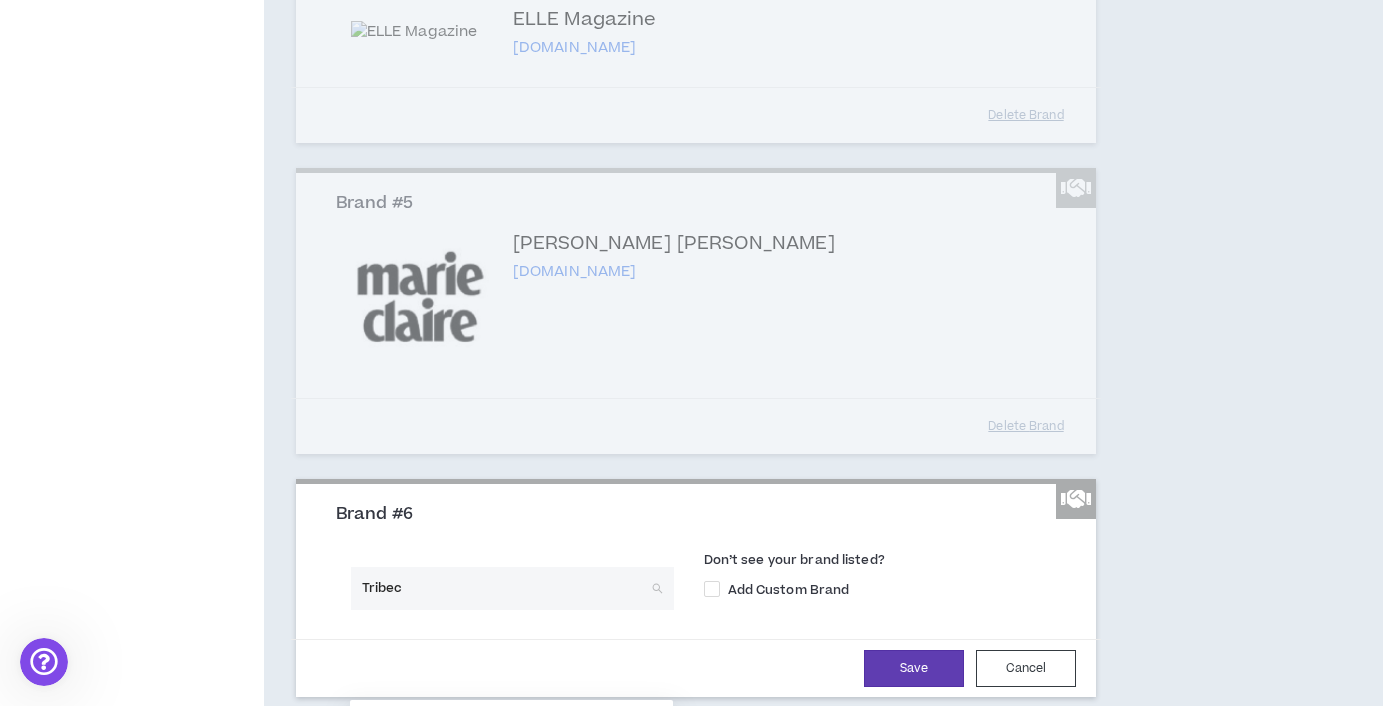 type on "Tribeca" 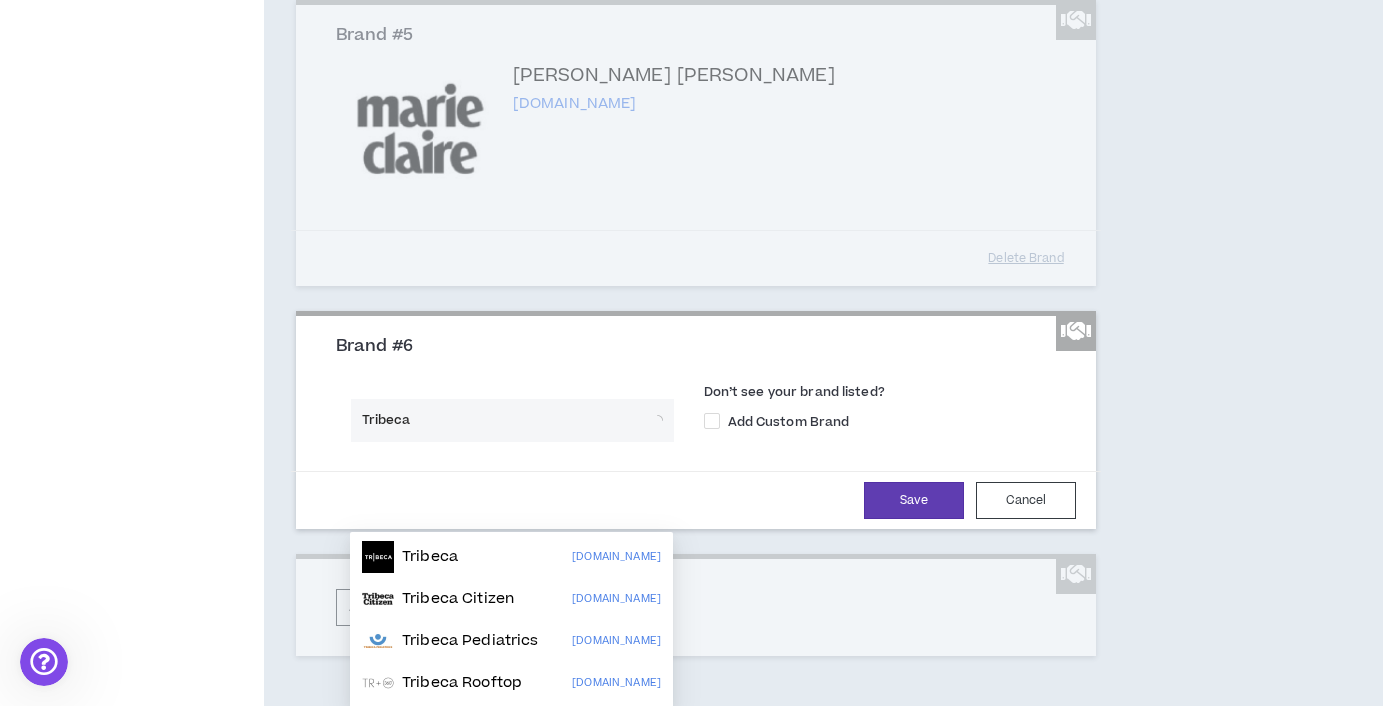 scroll, scrollTop: 1318, scrollLeft: 0, axis: vertical 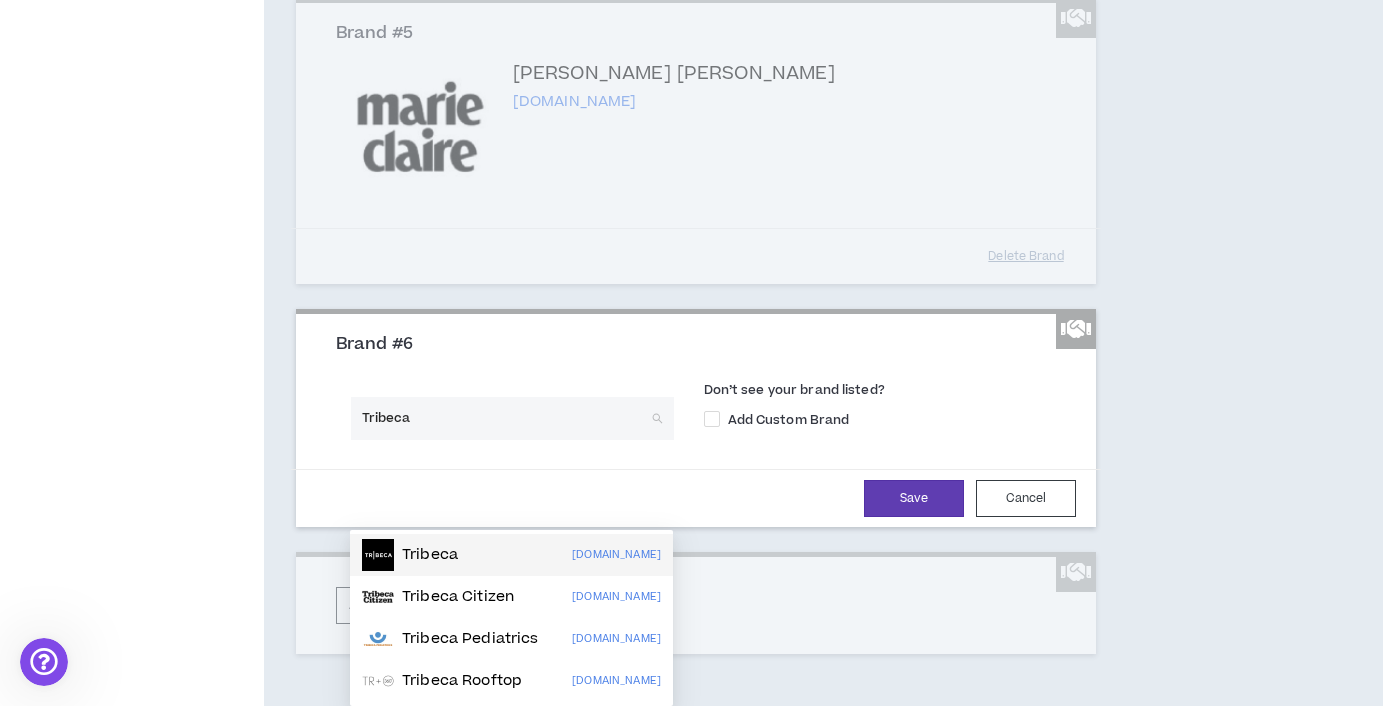 click on "Tribeca" at bounding box center (430, 555) 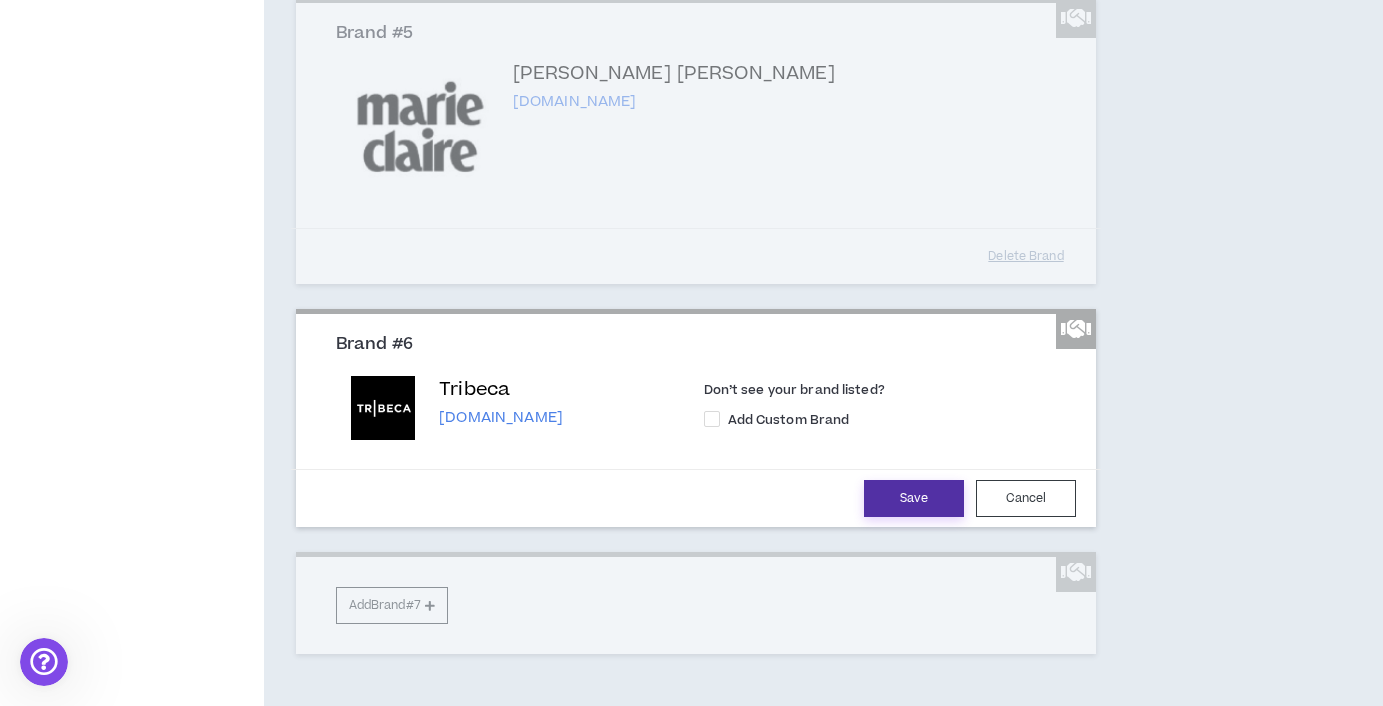 click on "Save" at bounding box center [914, 498] 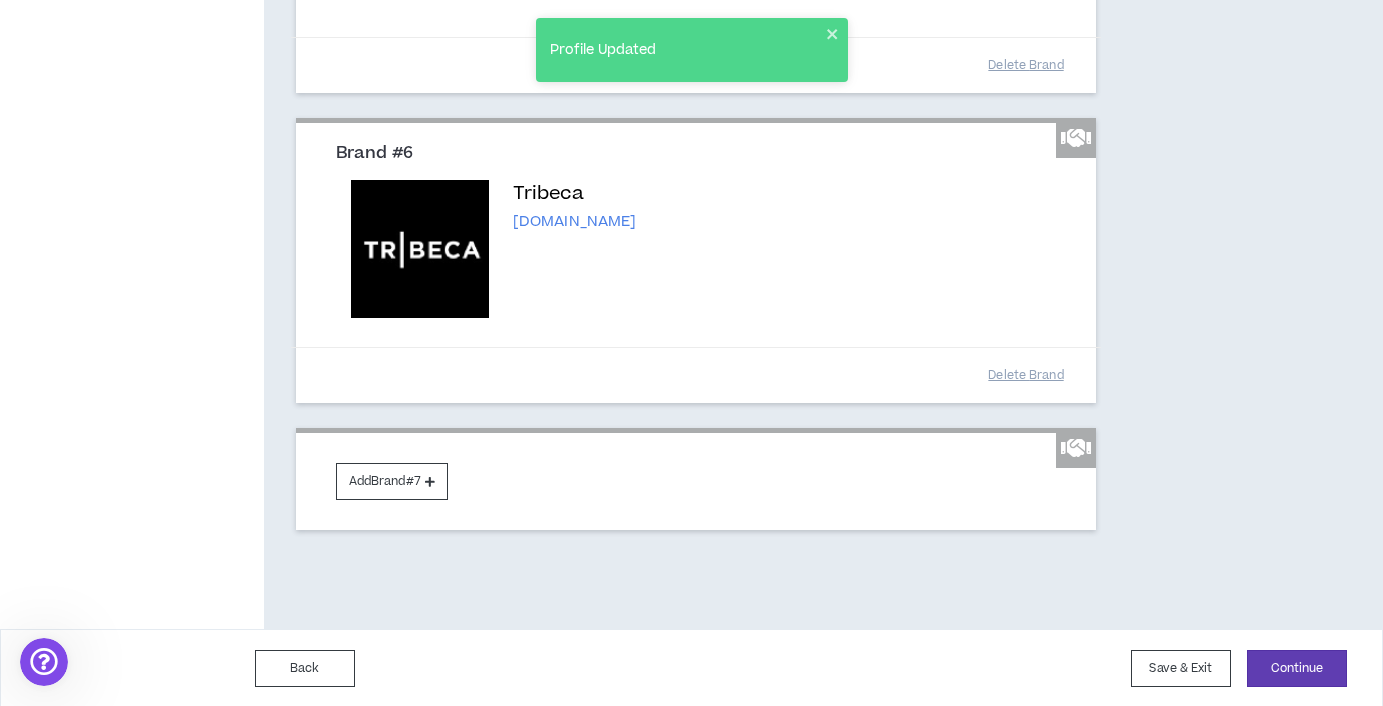 scroll, scrollTop: 1522, scrollLeft: 0, axis: vertical 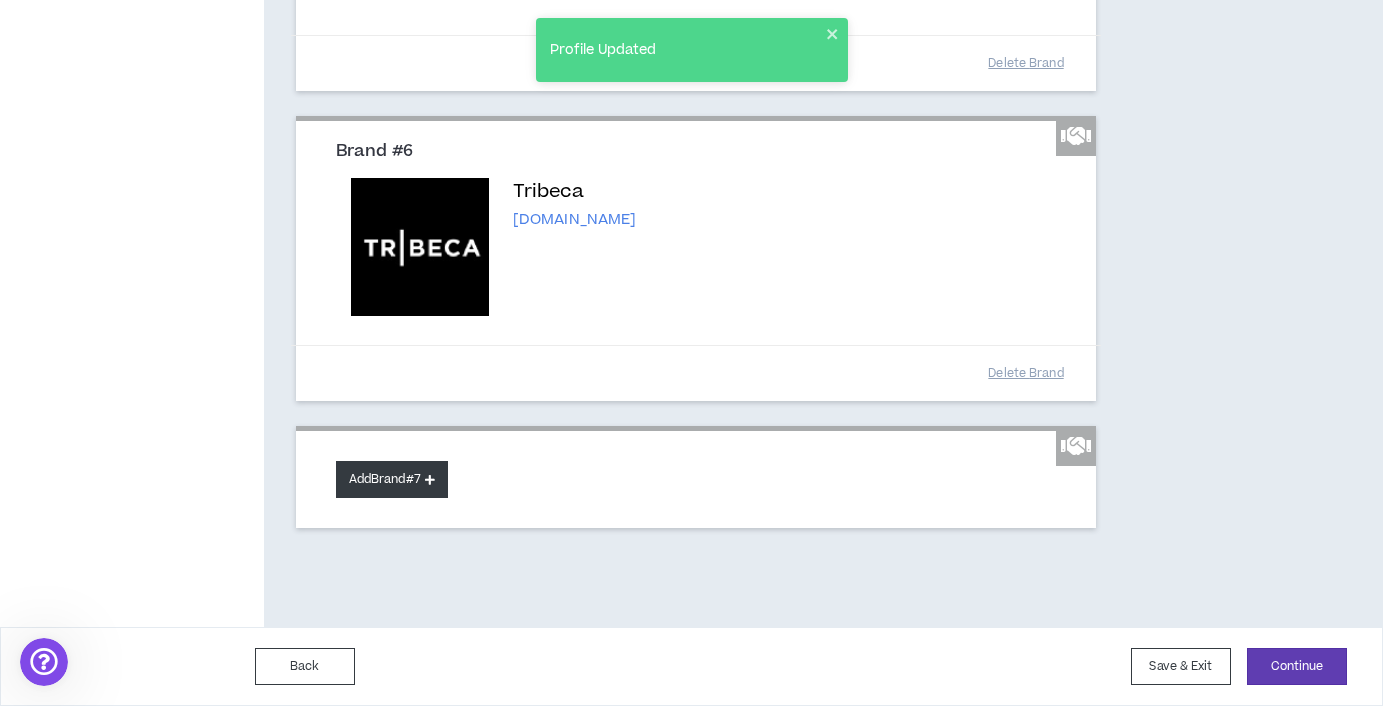 click on "Add  Brand  #7" at bounding box center [392, 479] 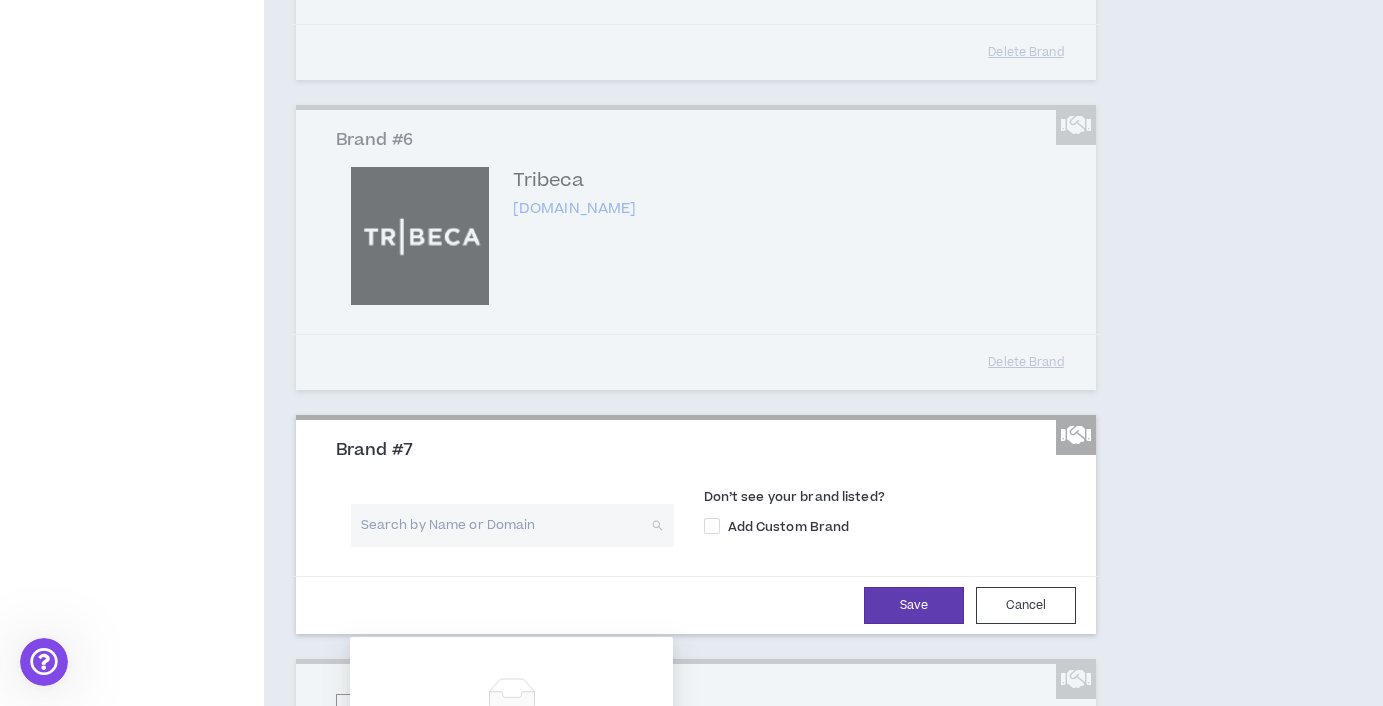 click at bounding box center (505, 525) 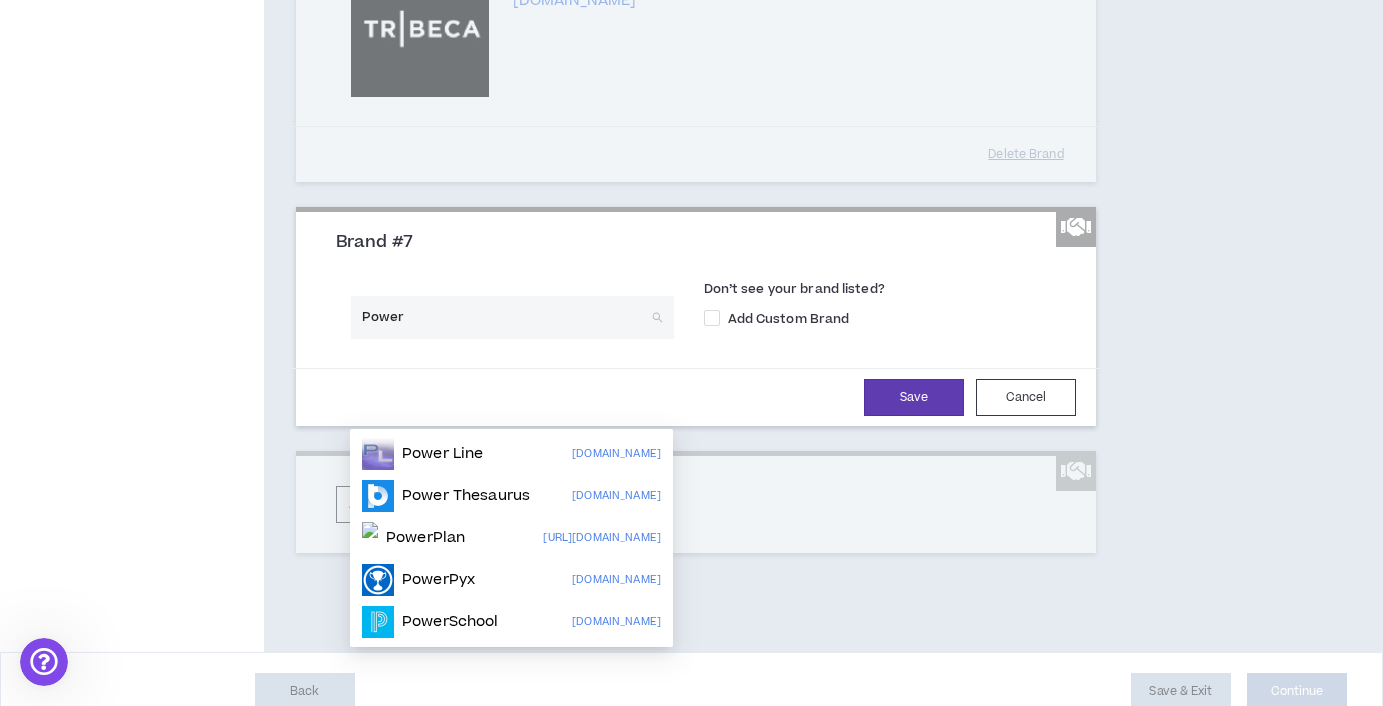 scroll, scrollTop: 1742, scrollLeft: 0, axis: vertical 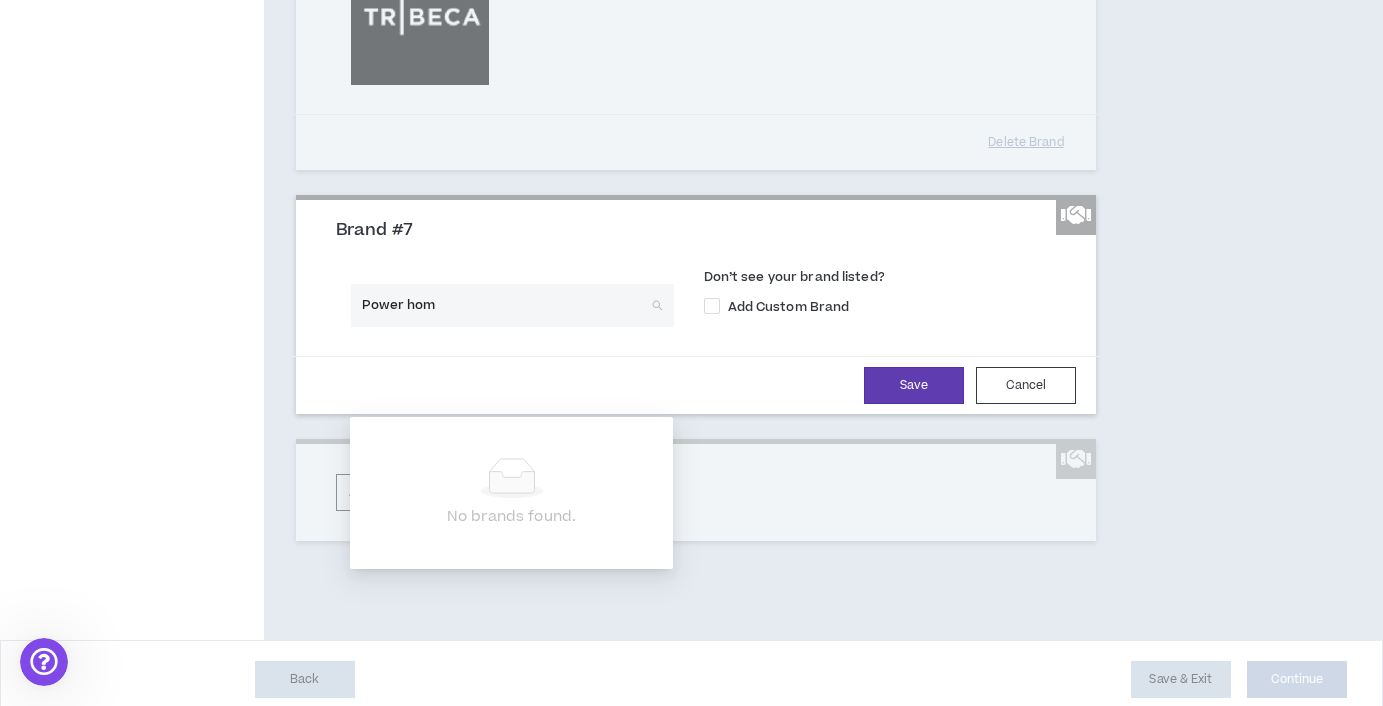 type on "Power home" 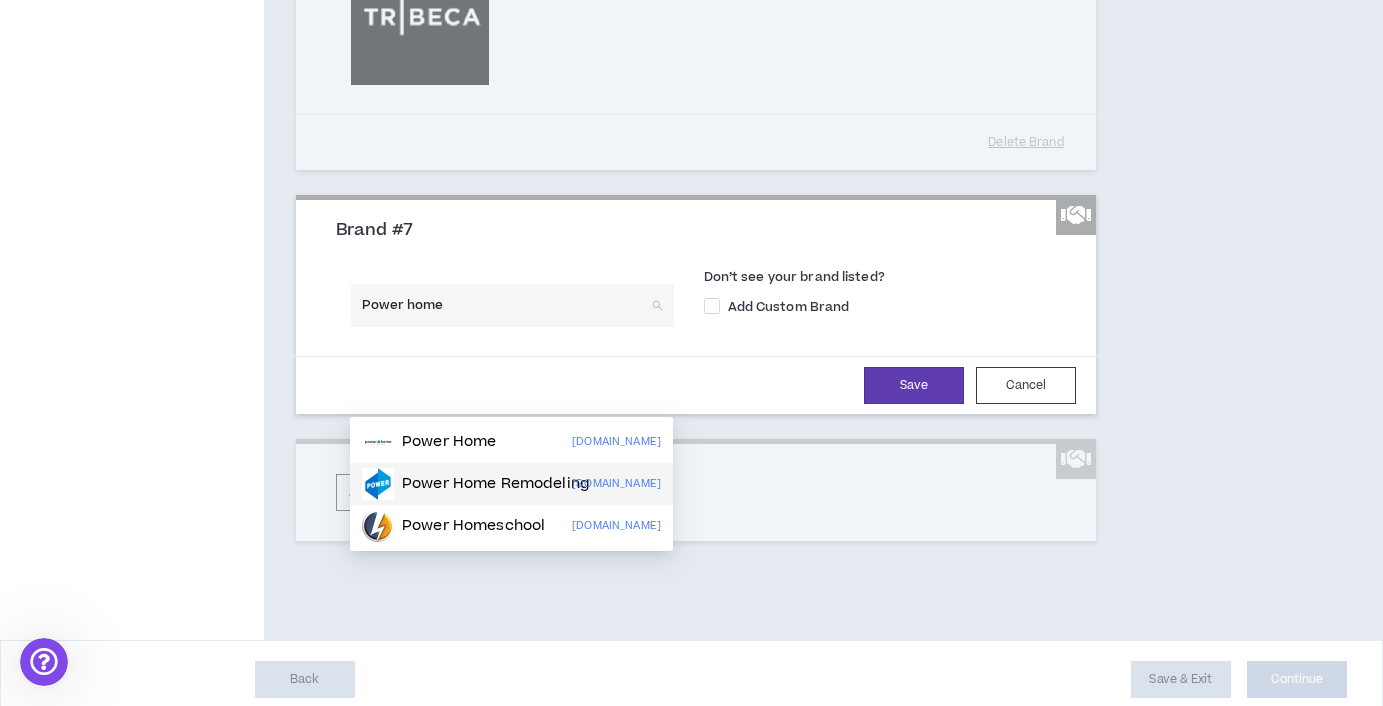 click on "Power Home Remodeling" at bounding box center (496, 484) 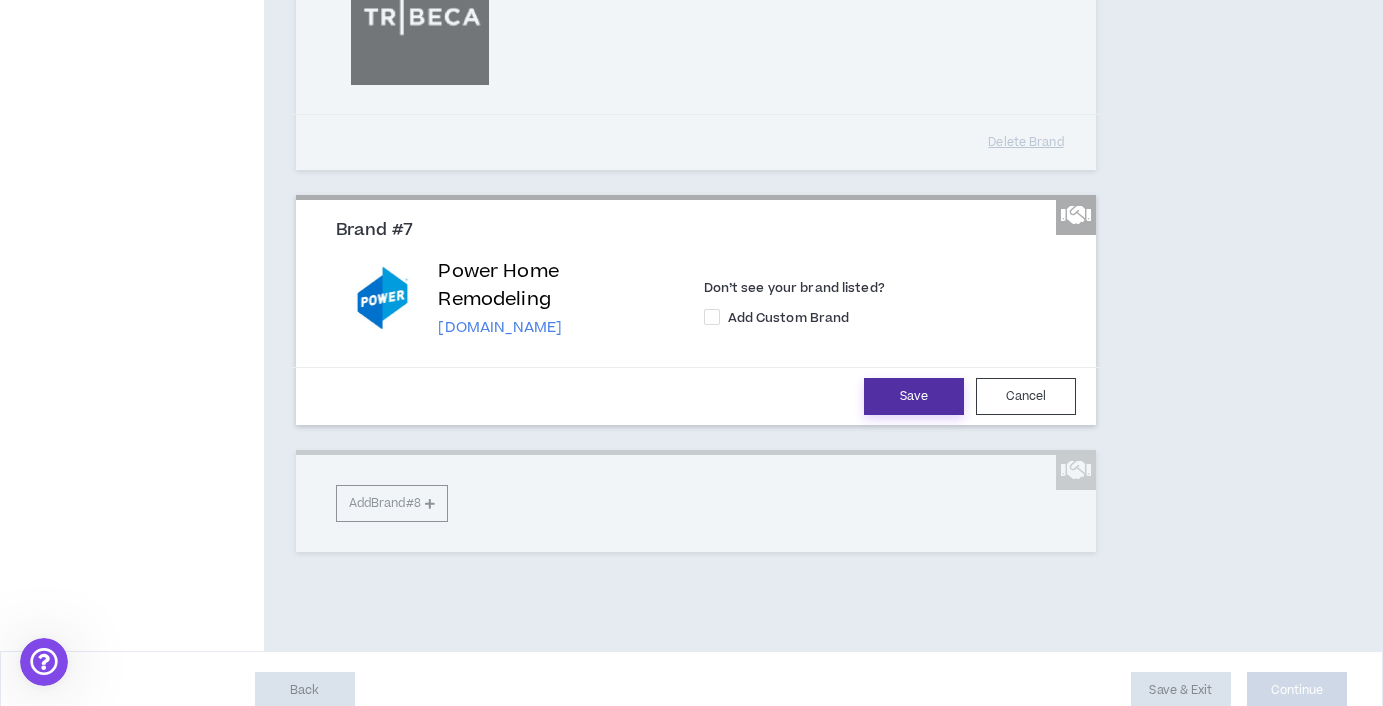 click on "Save" at bounding box center (914, 396) 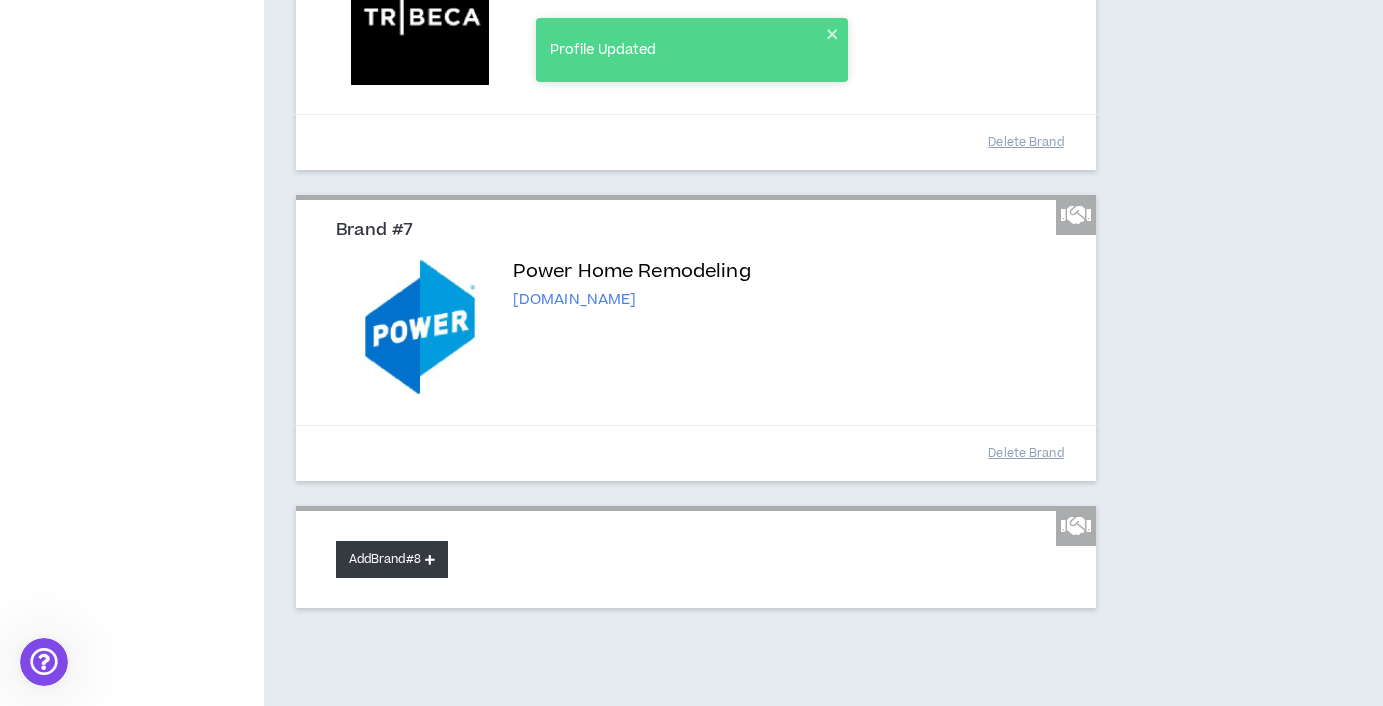 click on "Add  Brand  #8" at bounding box center (392, 559) 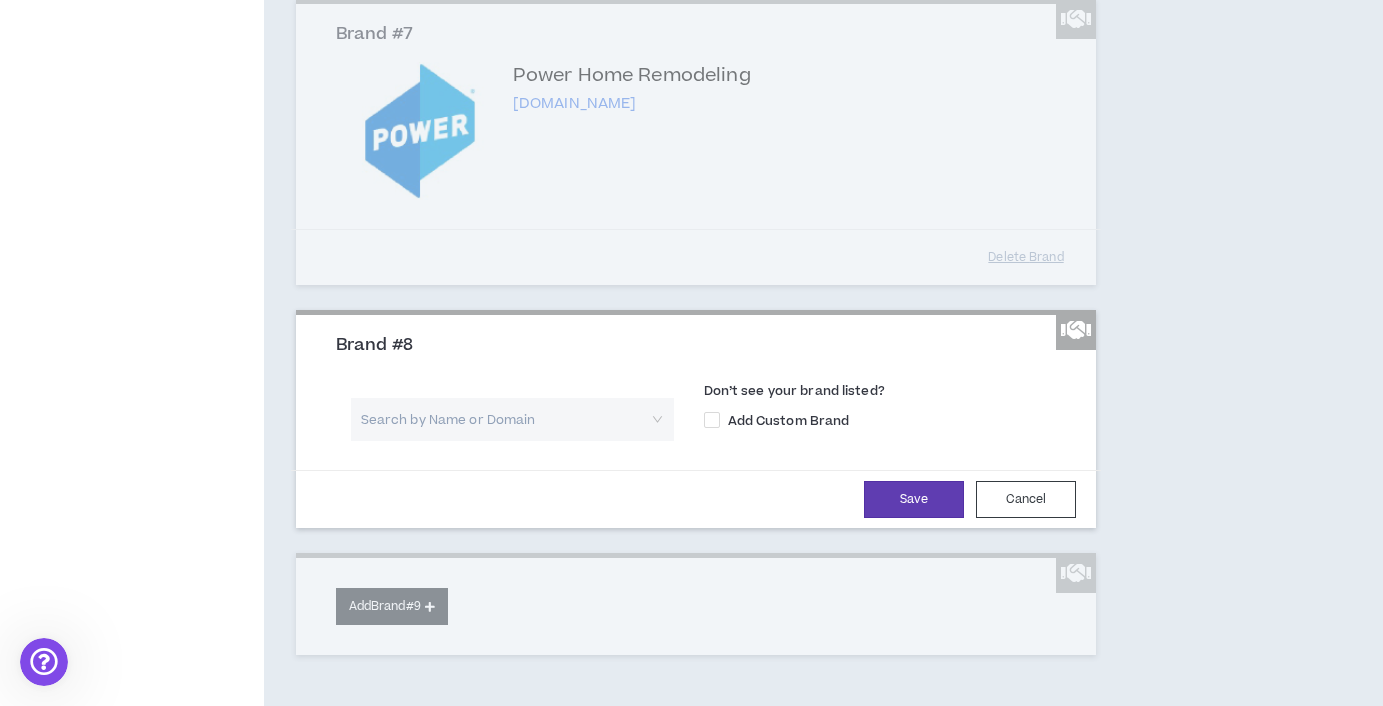 scroll, scrollTop: 1940, scrollLeft: 0, axis: vertical 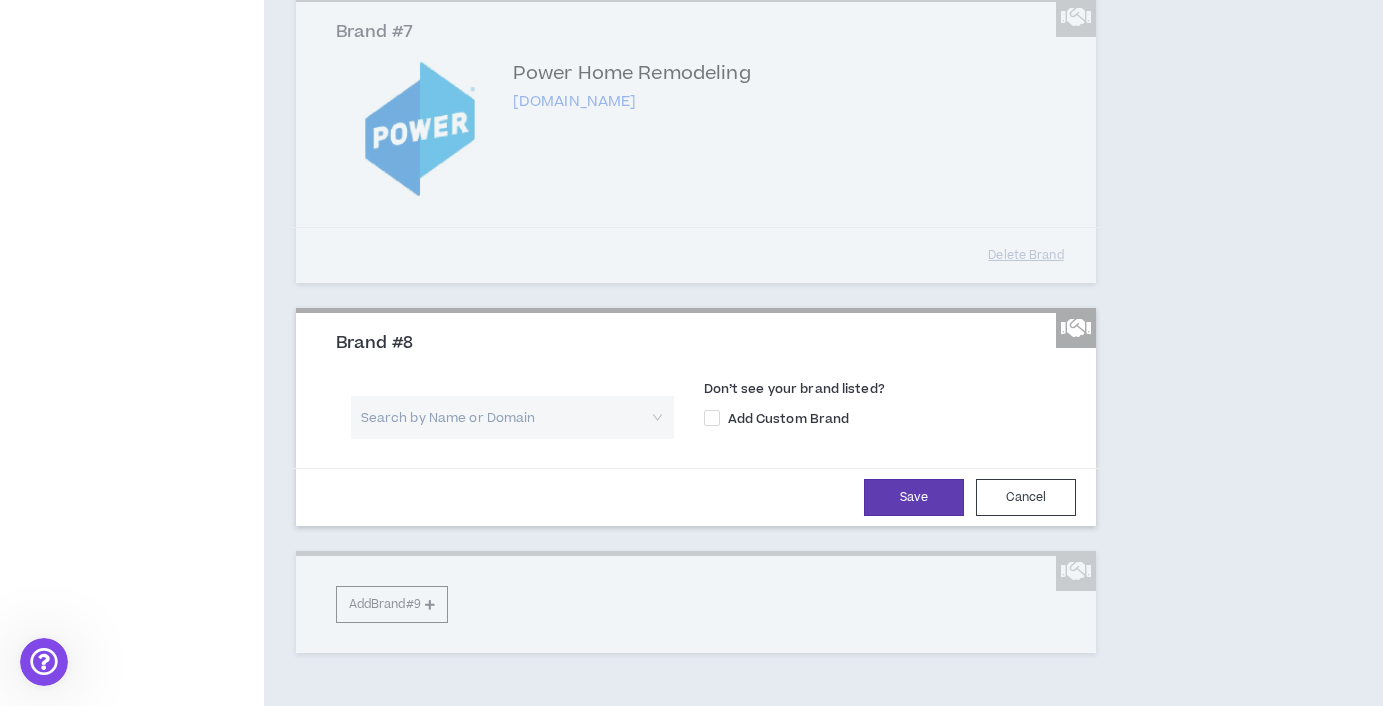 click at bounding box center [505, 417] 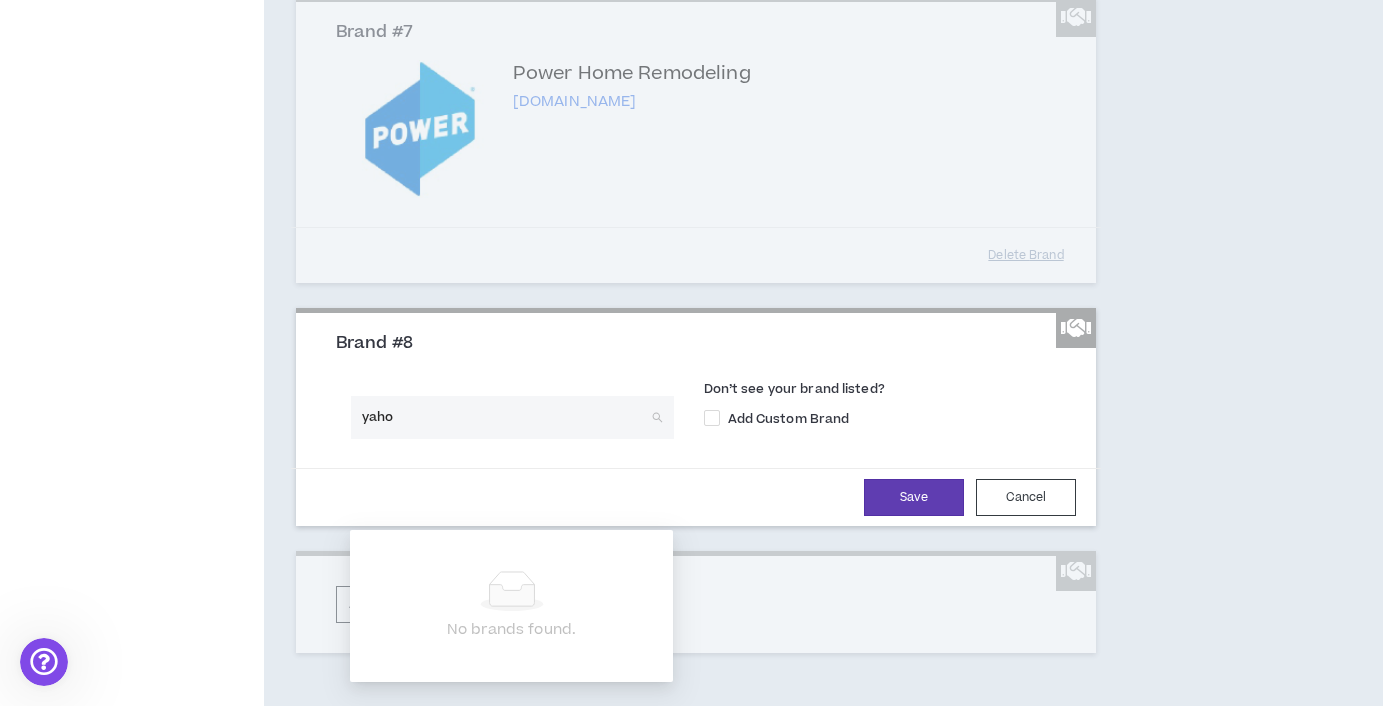 type on "yahoo" 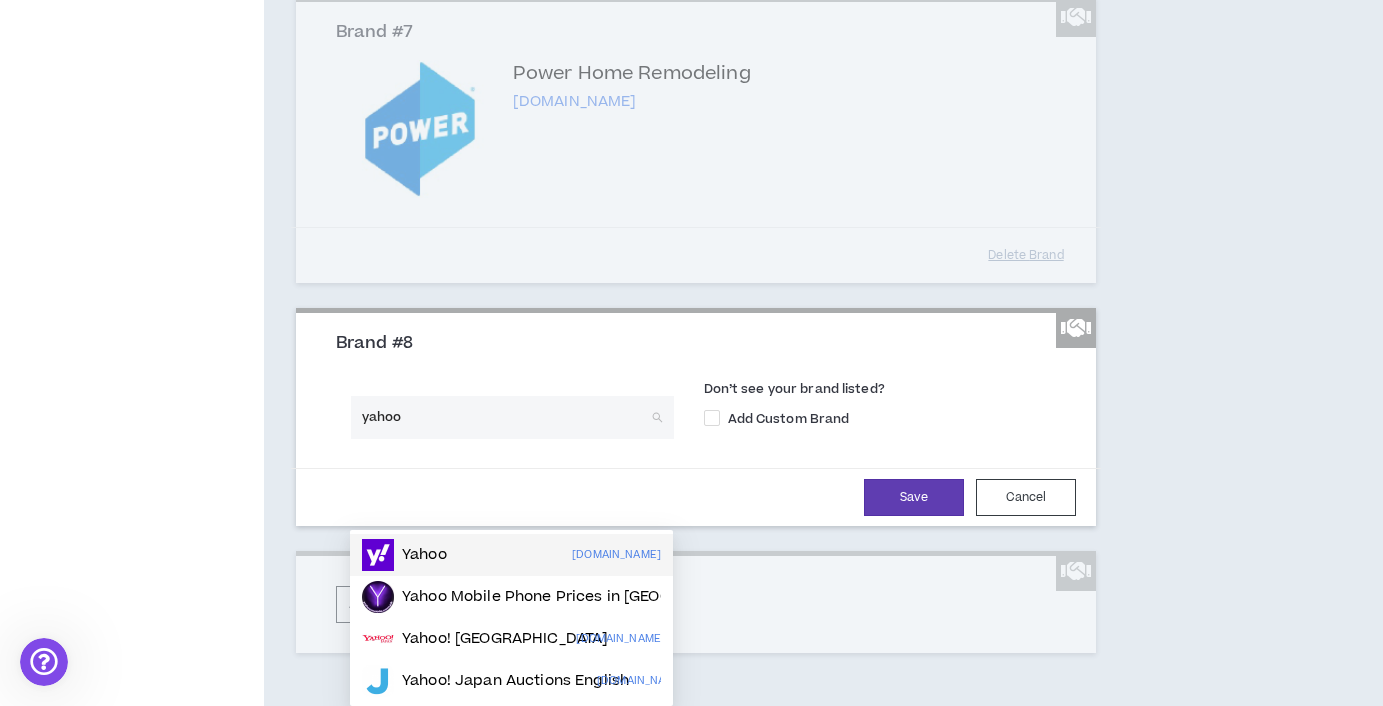 click on "Yahoo [DOMAIN_NAME]" at bounding box center (511, 555) 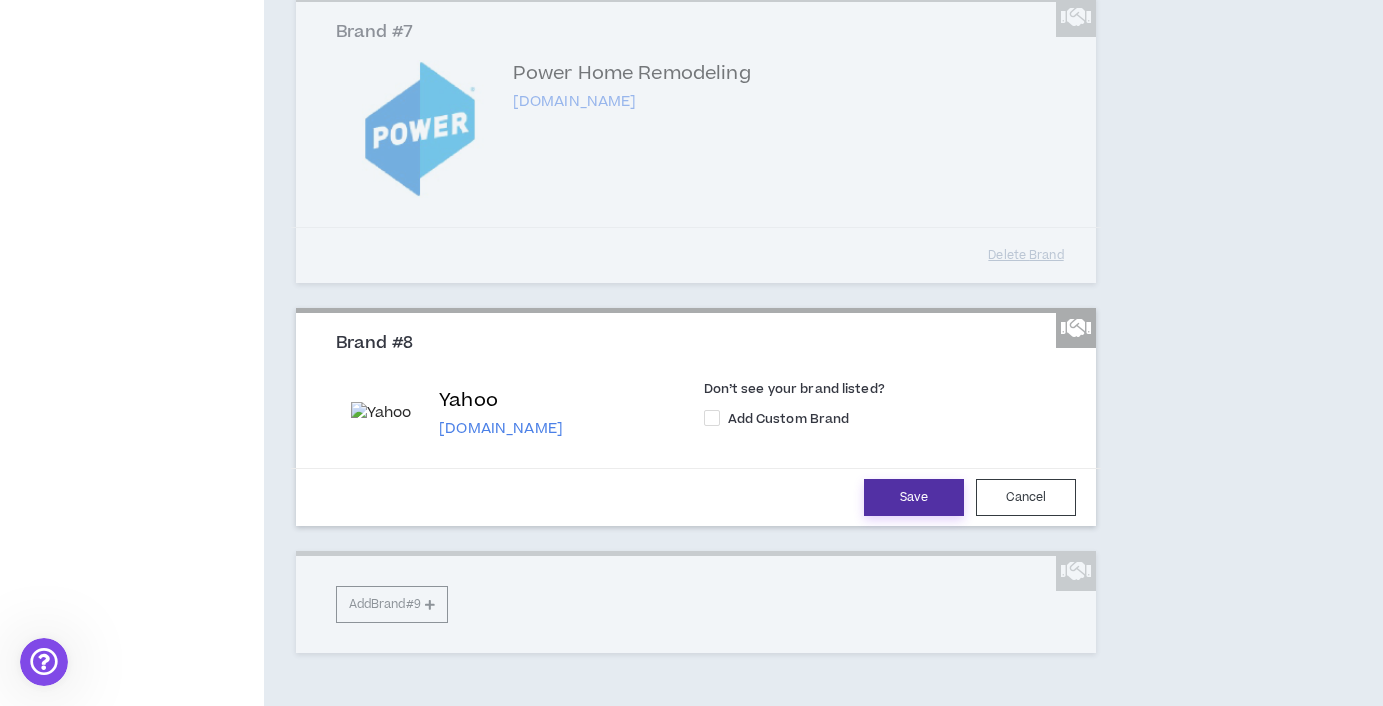 click on "Save" at bounding box center [914, 497] 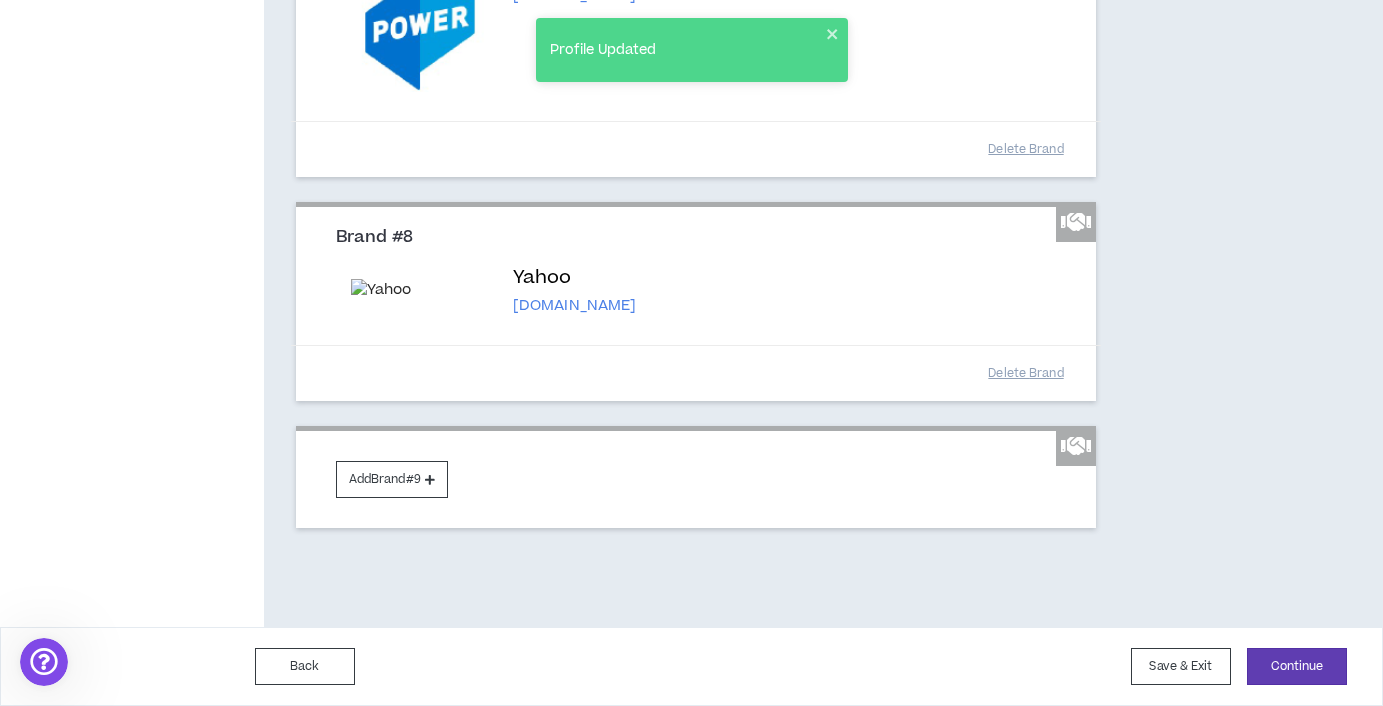 scroll, scrollTop: 2110, scrollLeft: 0, axis: vertical 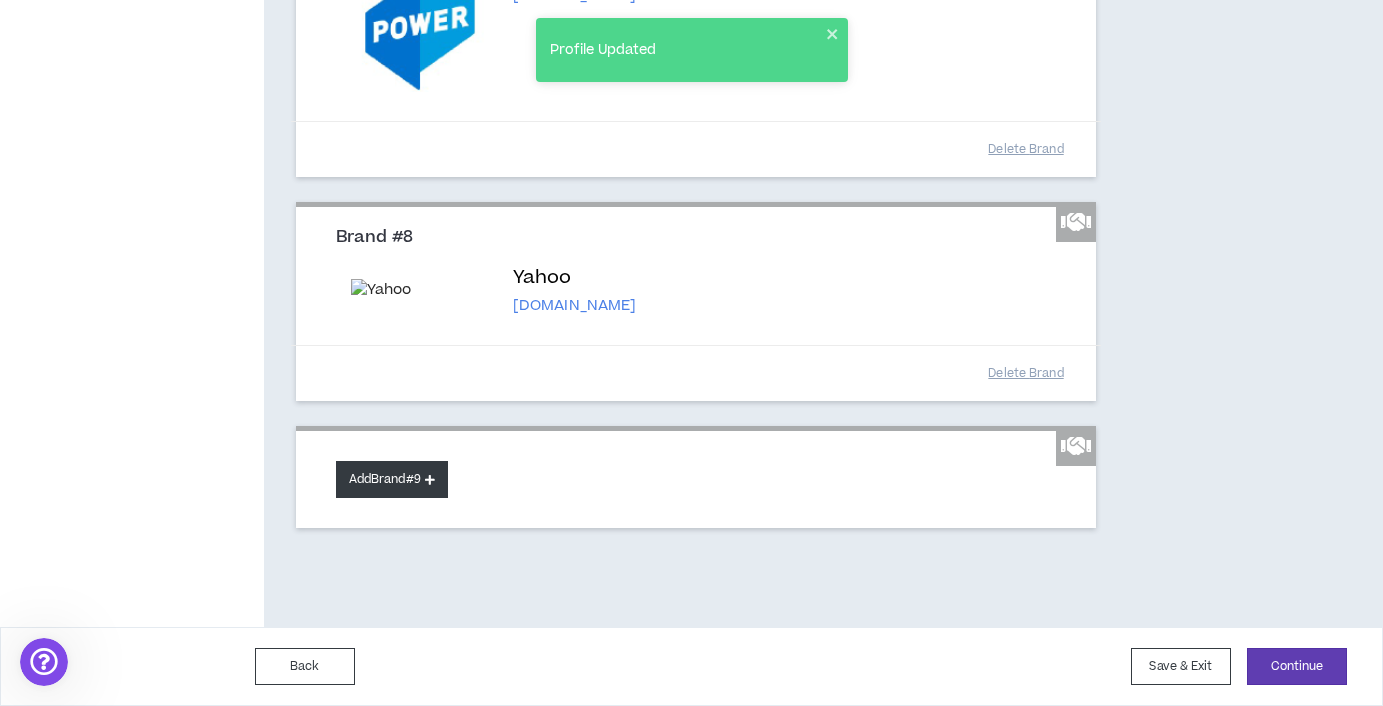 click on "Add  Brand  #9" at bounding box center (392, 479) 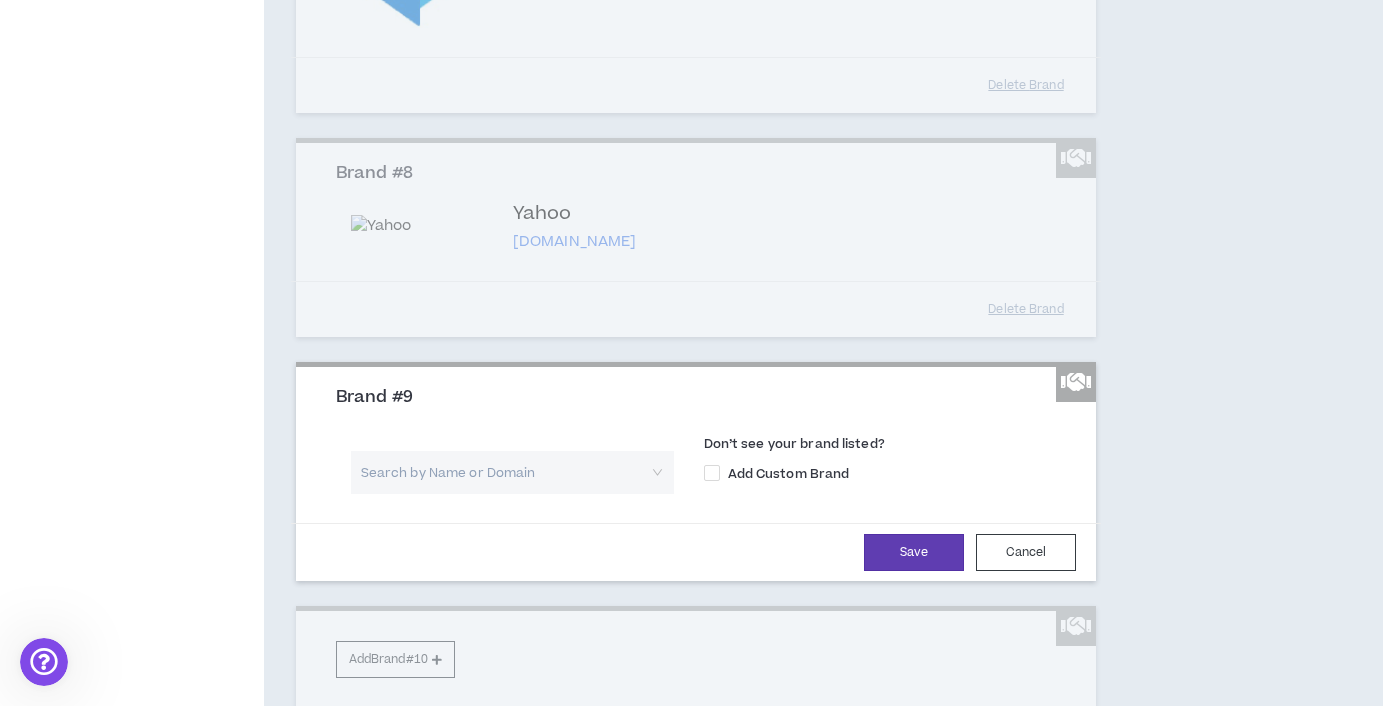 click at bounding box center (505, 472) 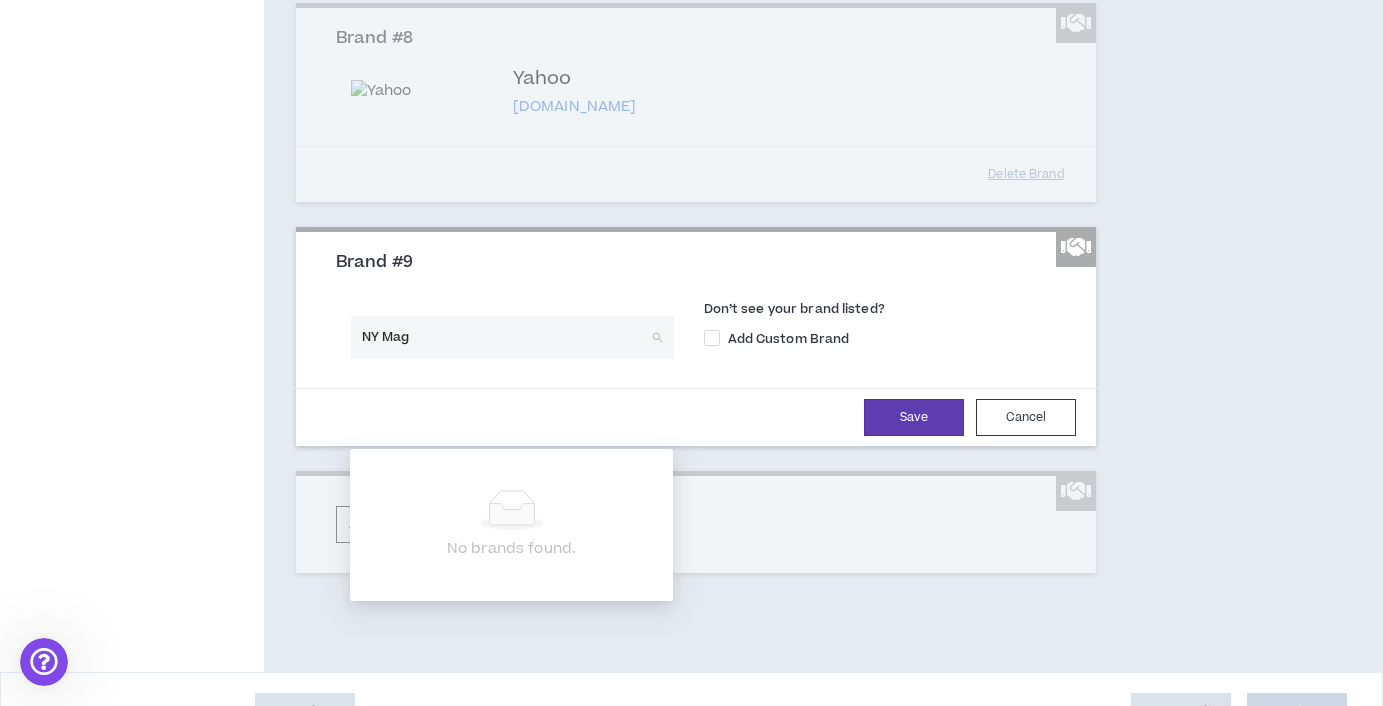 scroll, scrollTop: 2253, scrollLeft: 0, axis: vertical 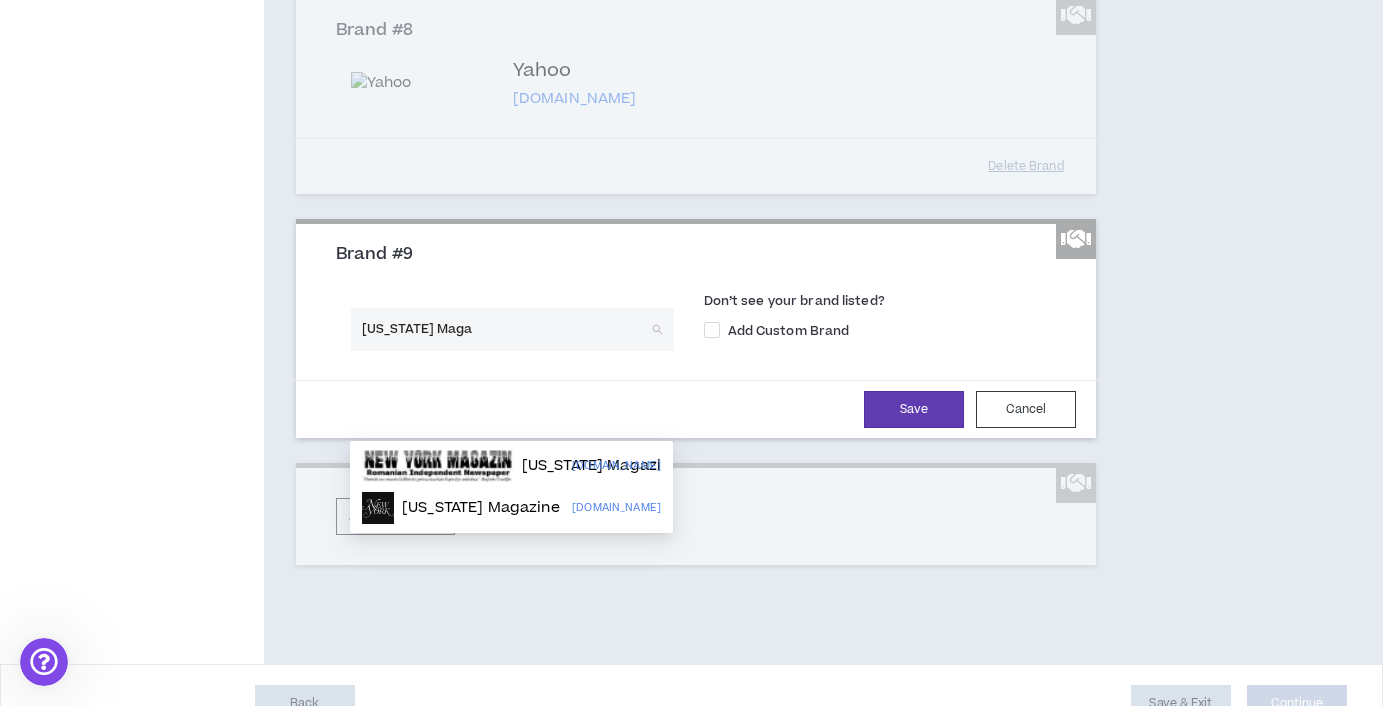 type on "[US_STATE] Magaz" 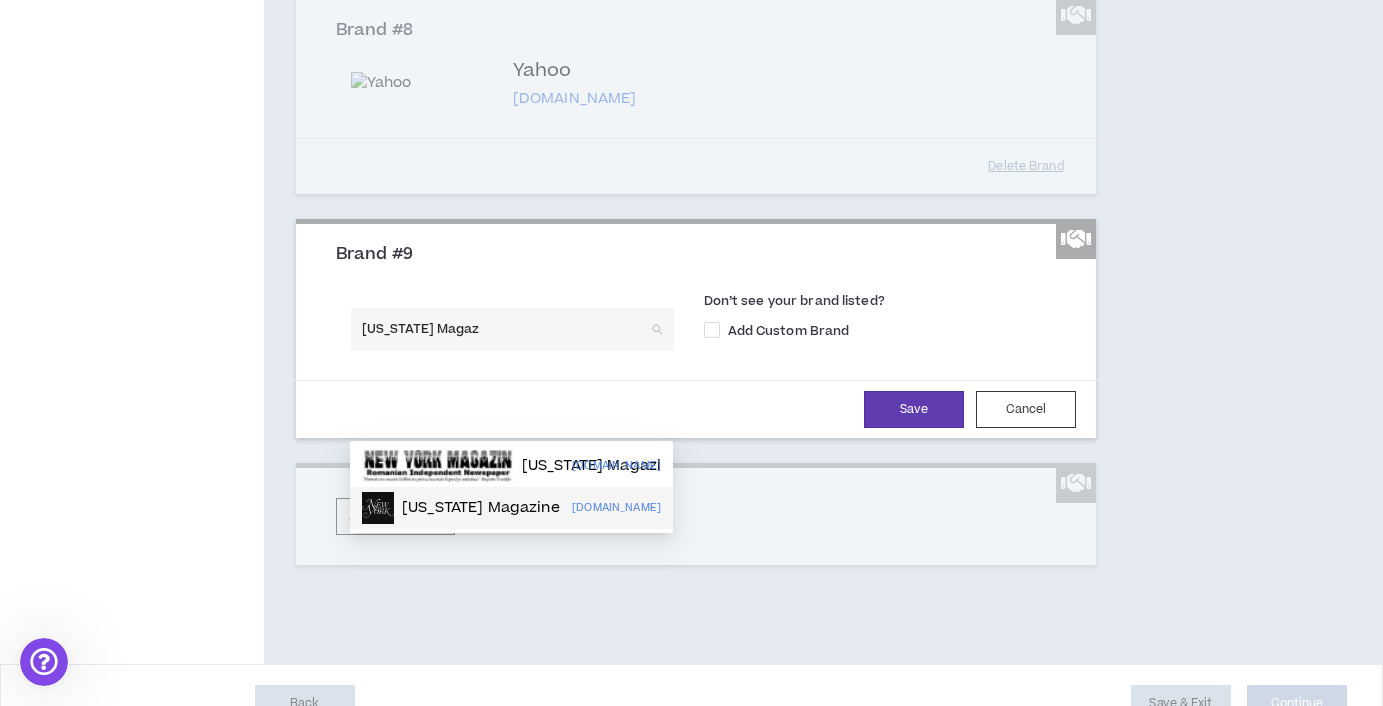 click on "[US_STATE] Magazine" at bounding box center (481, 508) 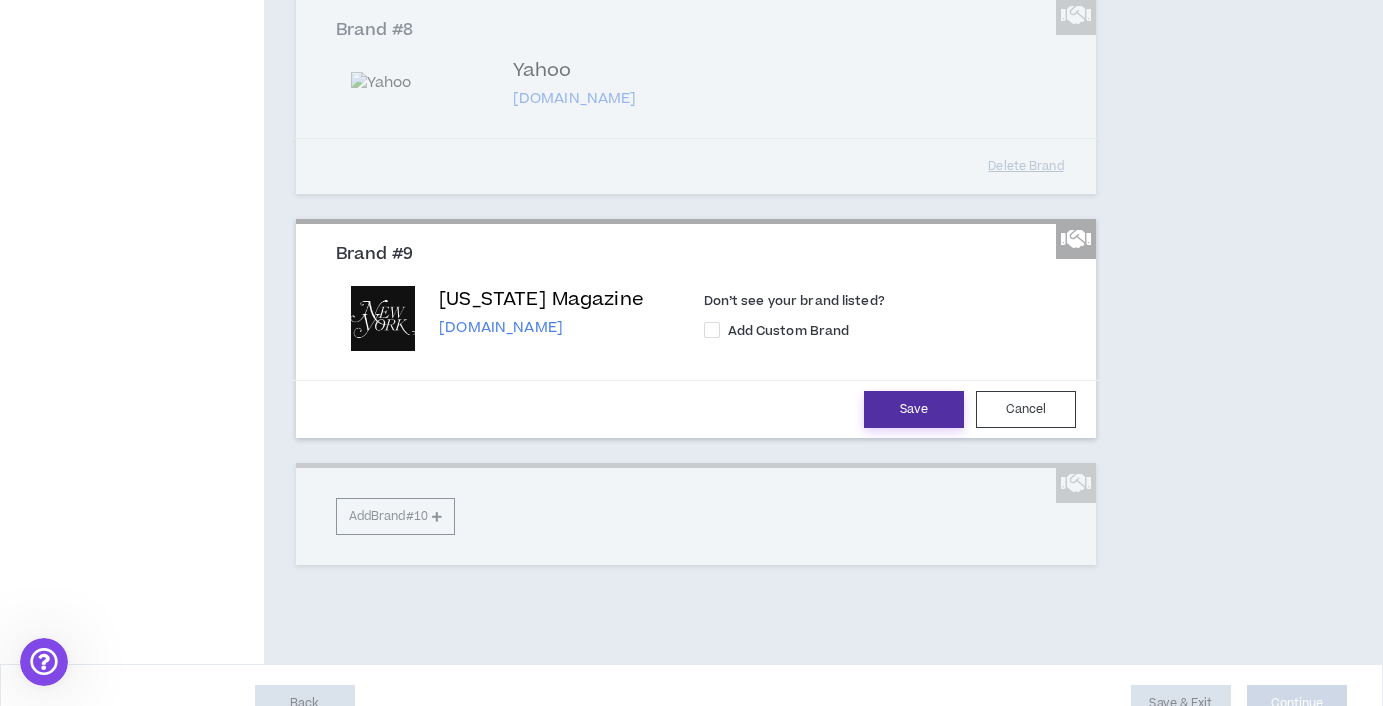click on "Save" at bounding box center [914, 409] 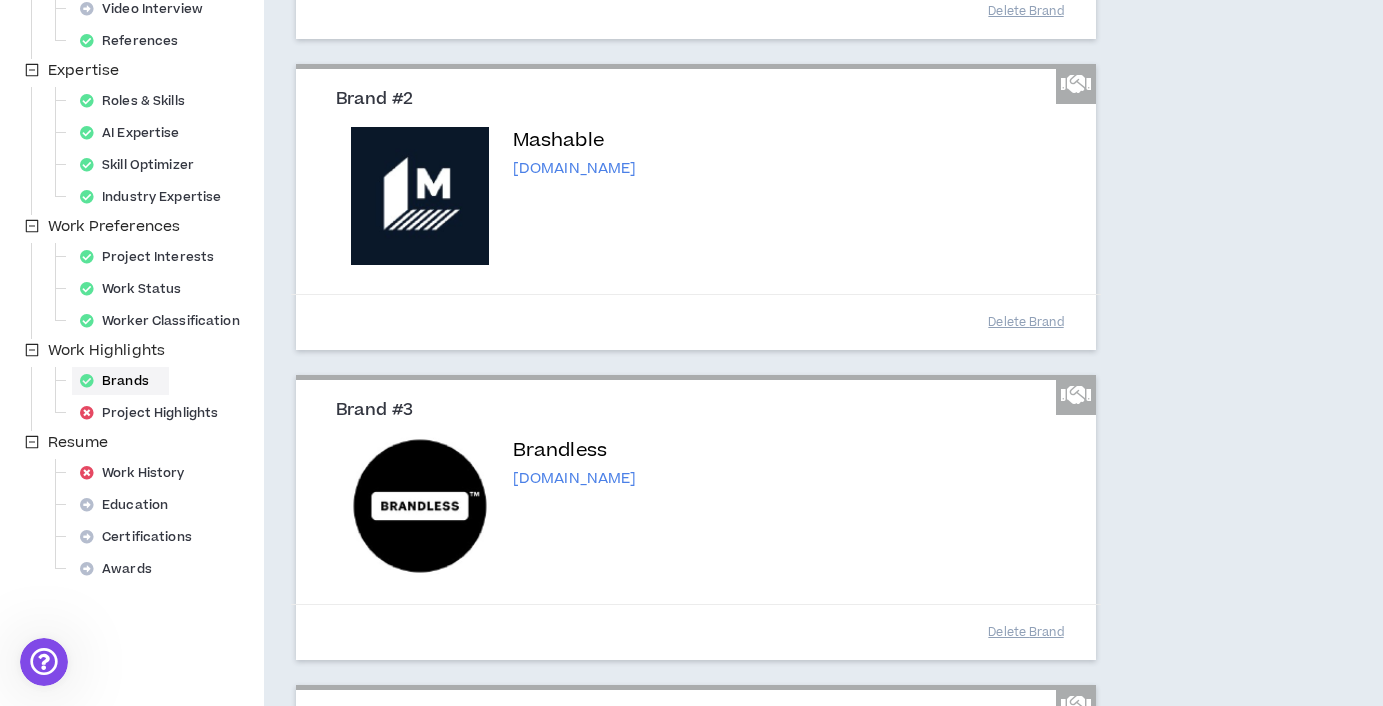 scroll, scrollTop: 457, scrollLeft: 0, axis: vertical 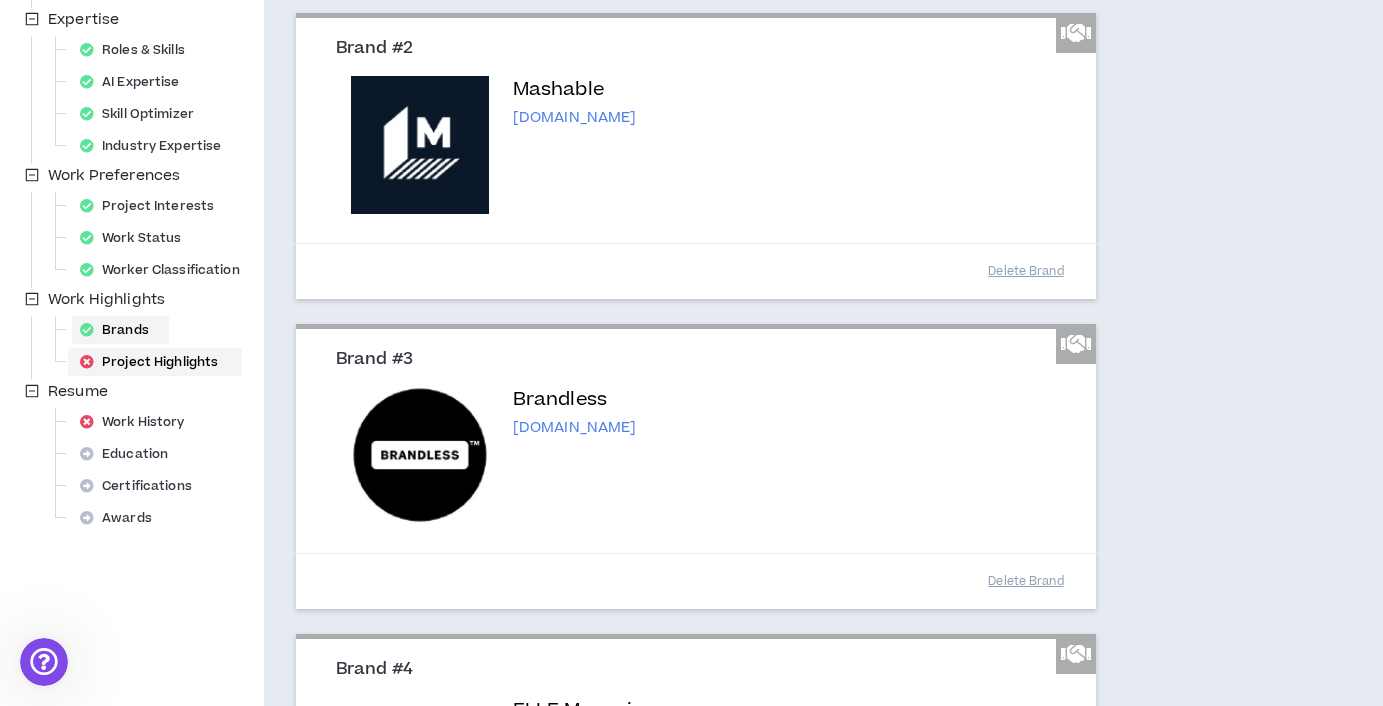 click on "Project Highlights" at bounding box center (155, 362) 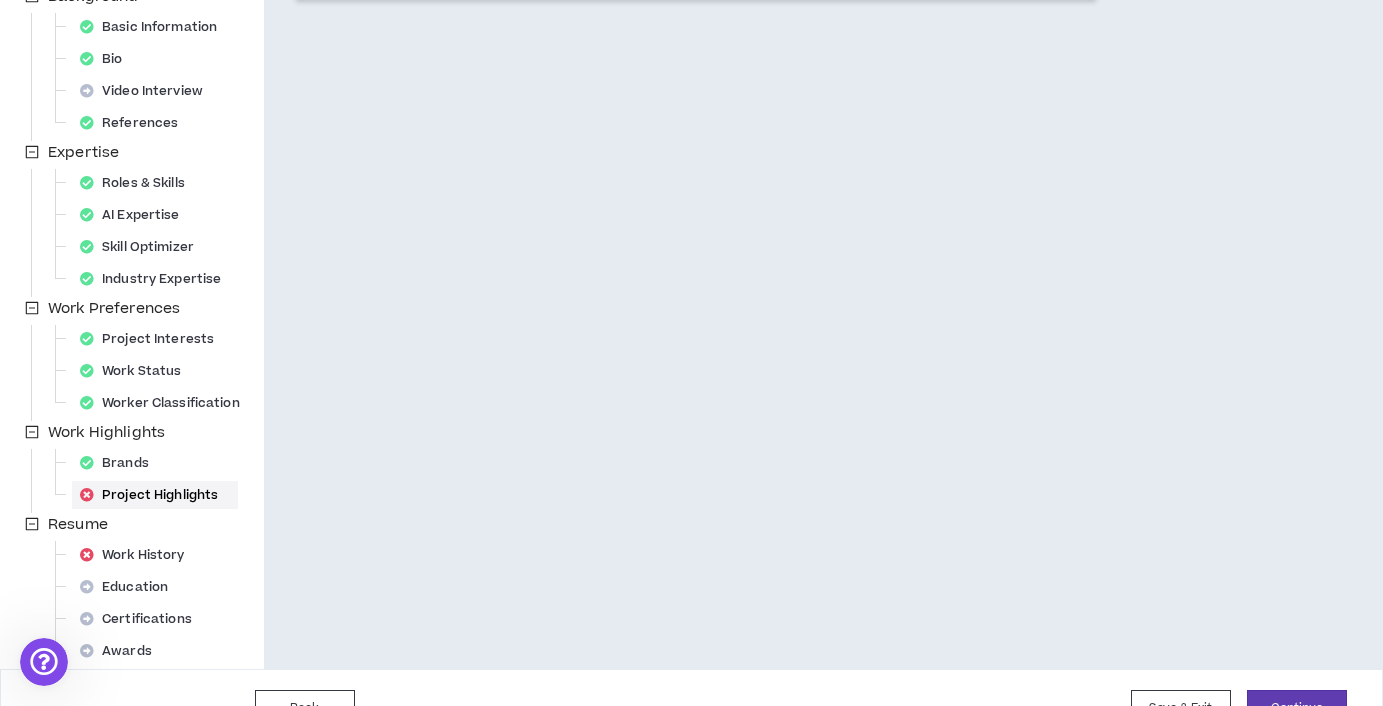 scroll, scrollTop: 335, scrollLeft: 0, axis: vertical 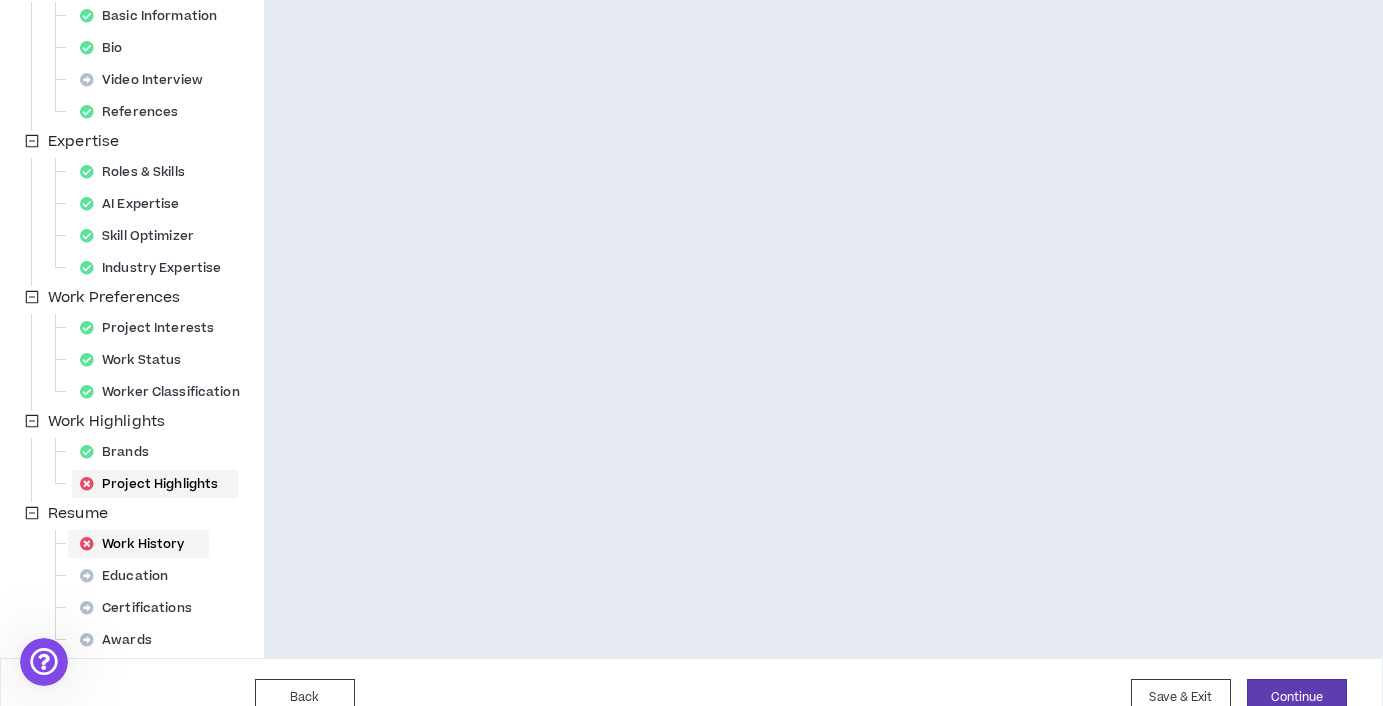 click on "Work History" at bounding box center (138, 544) 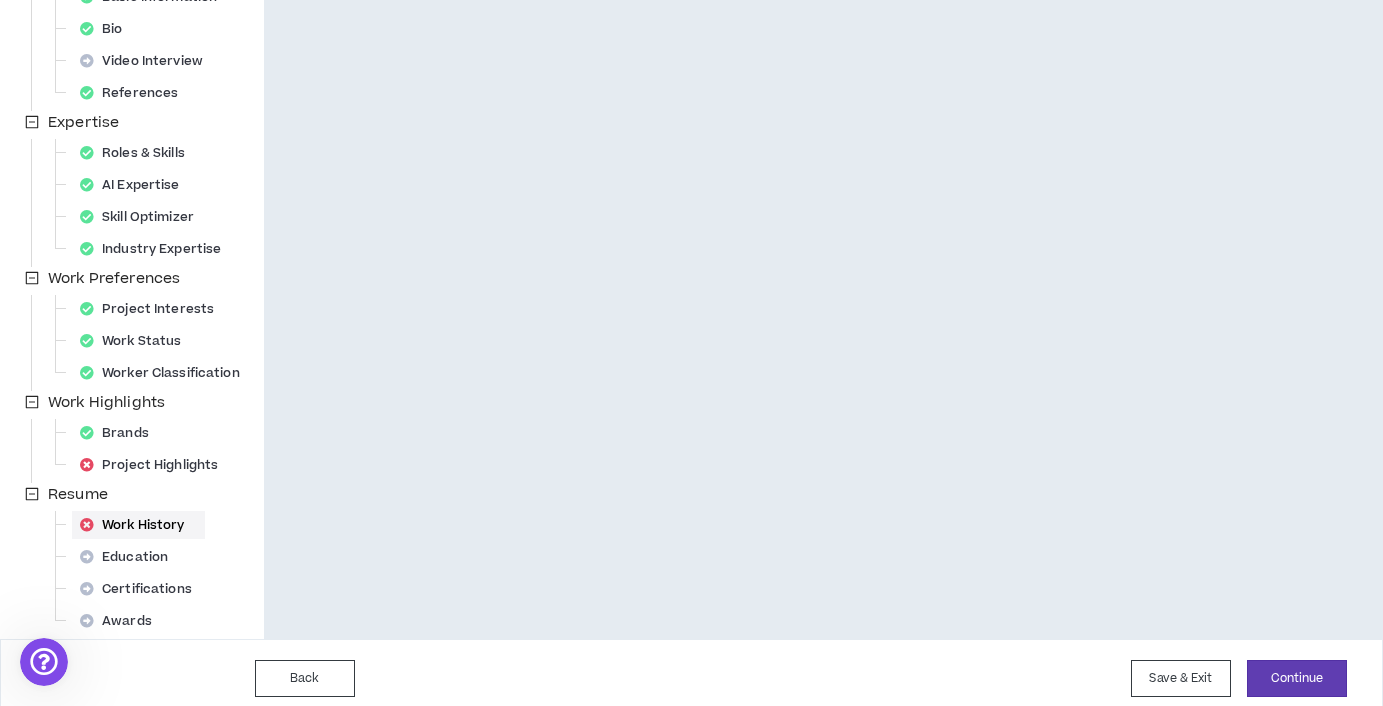 scroll, scrollTop: 366, scrollLeft: 0, axis: vertical 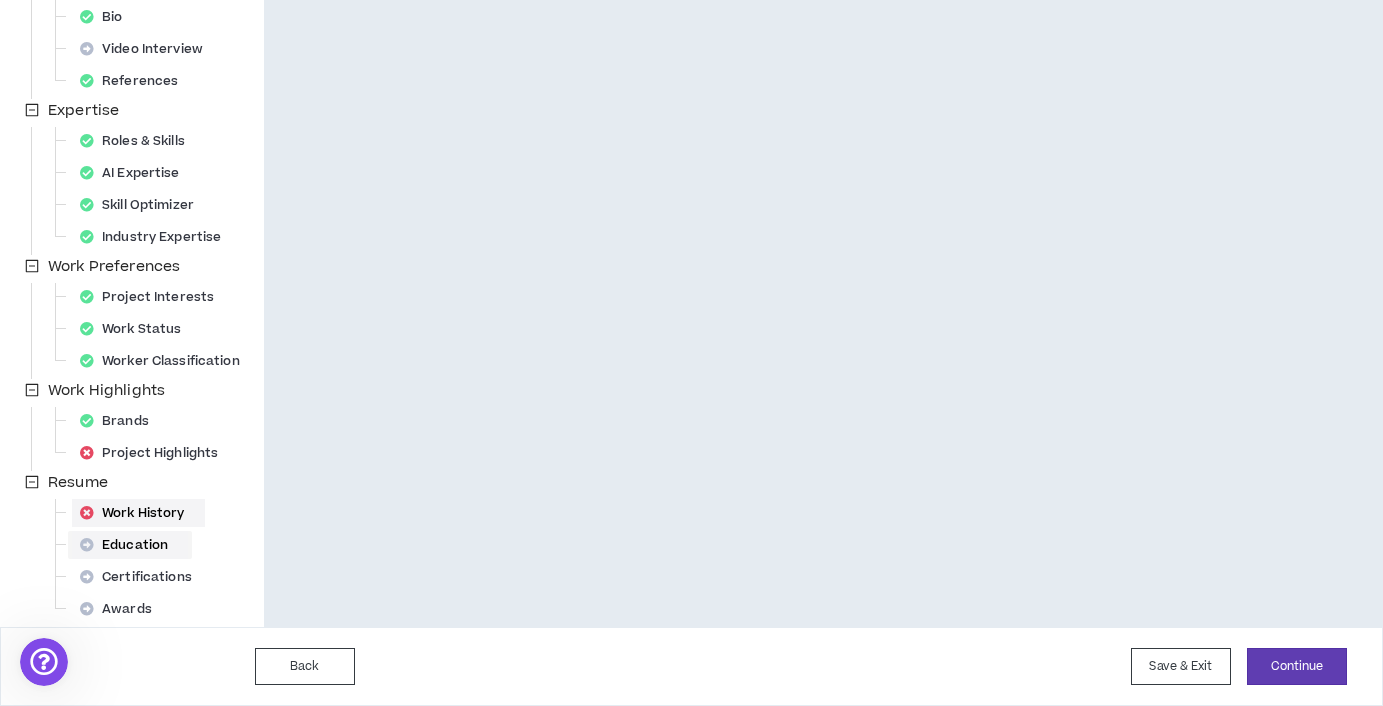 click on "Education" at bounding box center [130, 545] 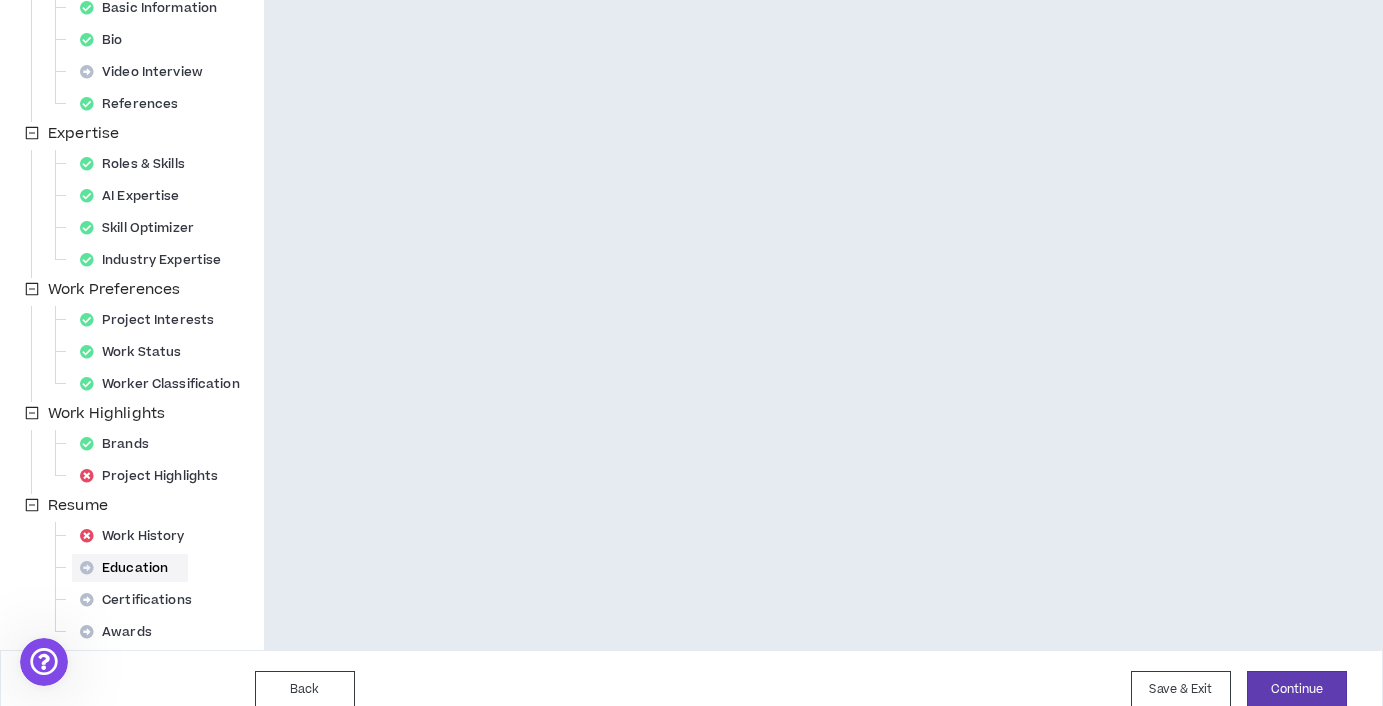 scroll, scrollTop: 366, scrollLeft: 0, axis: vertical 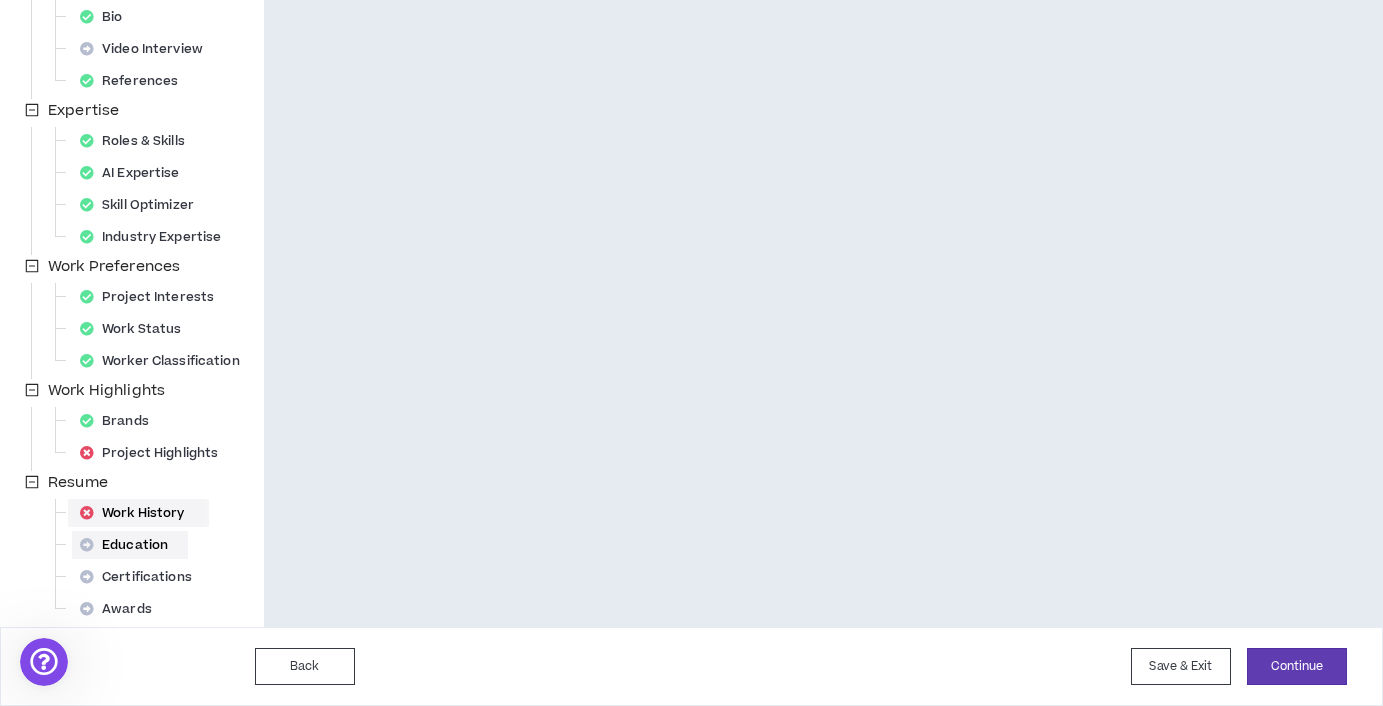 click on "Work History" at bounding box center [138, 513] 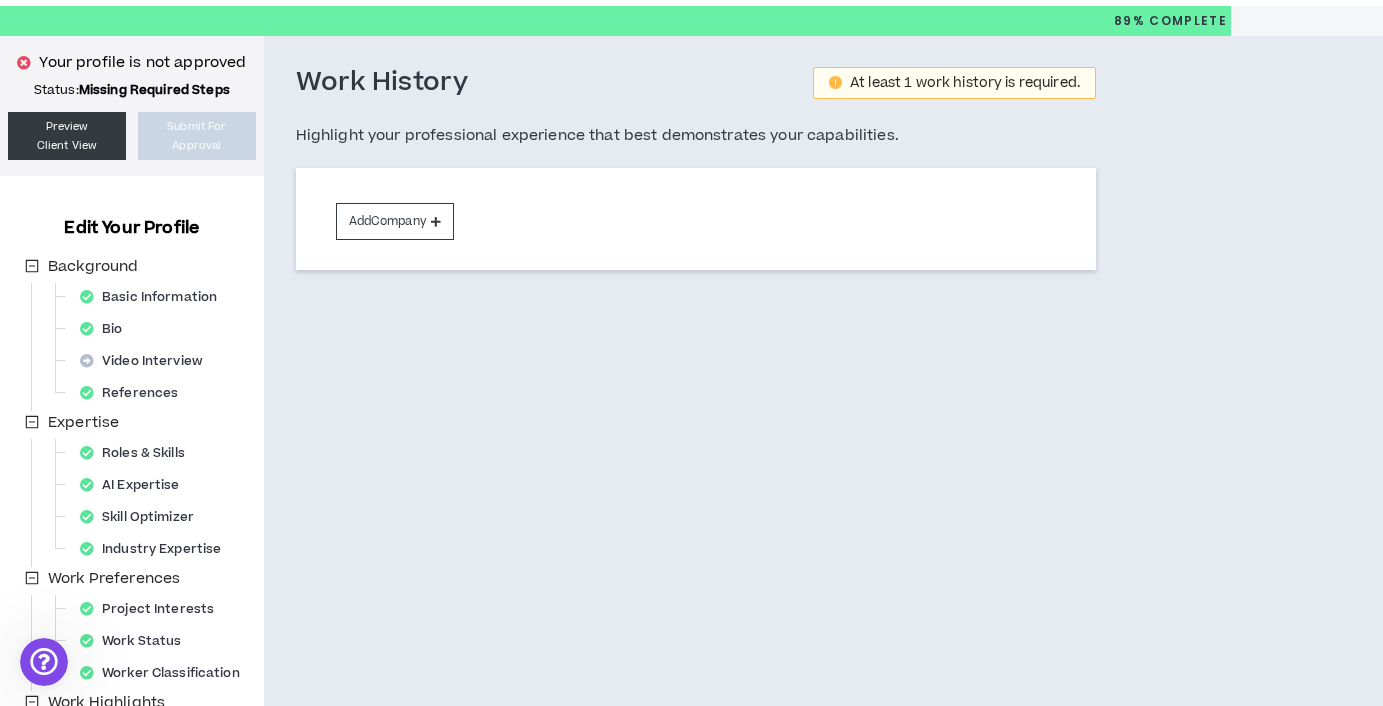 scroll, scrollTop: 0, scrollLeft: 0, axis: both 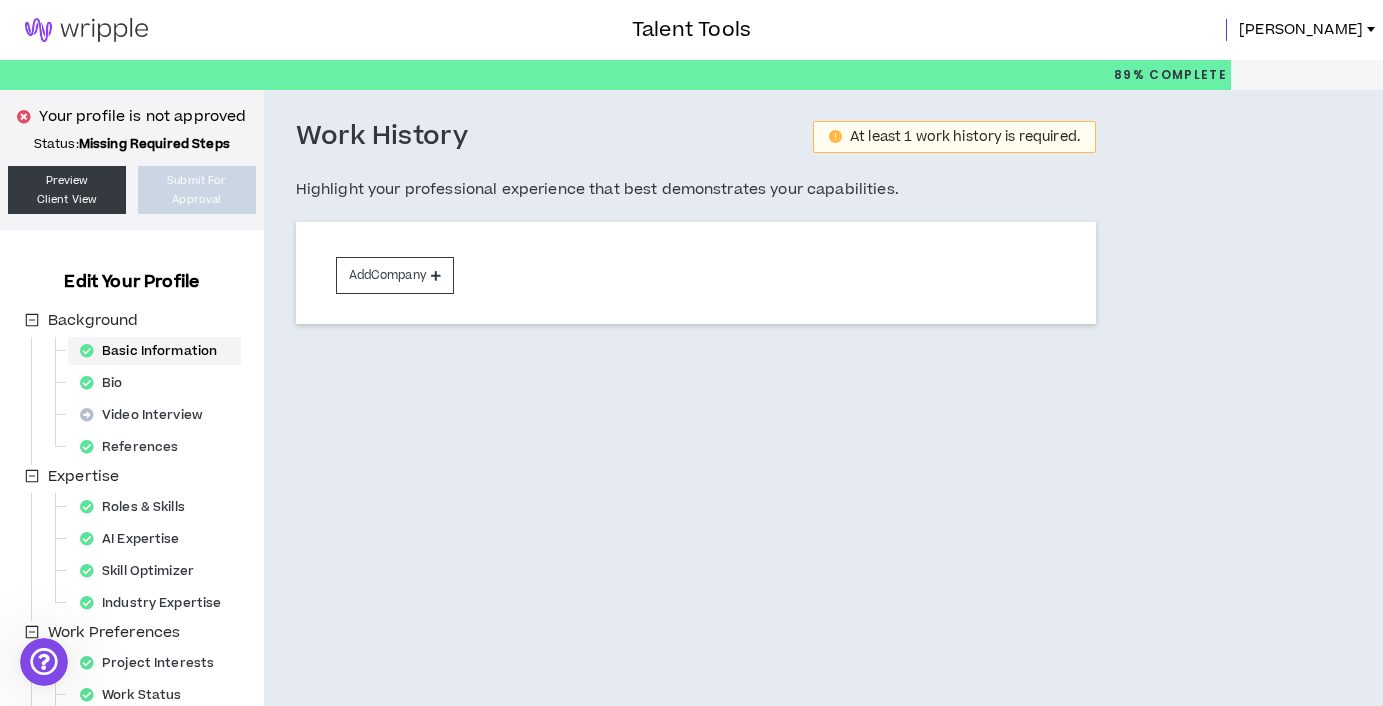 click on "Basic Information" at bounding box center [154, 351] 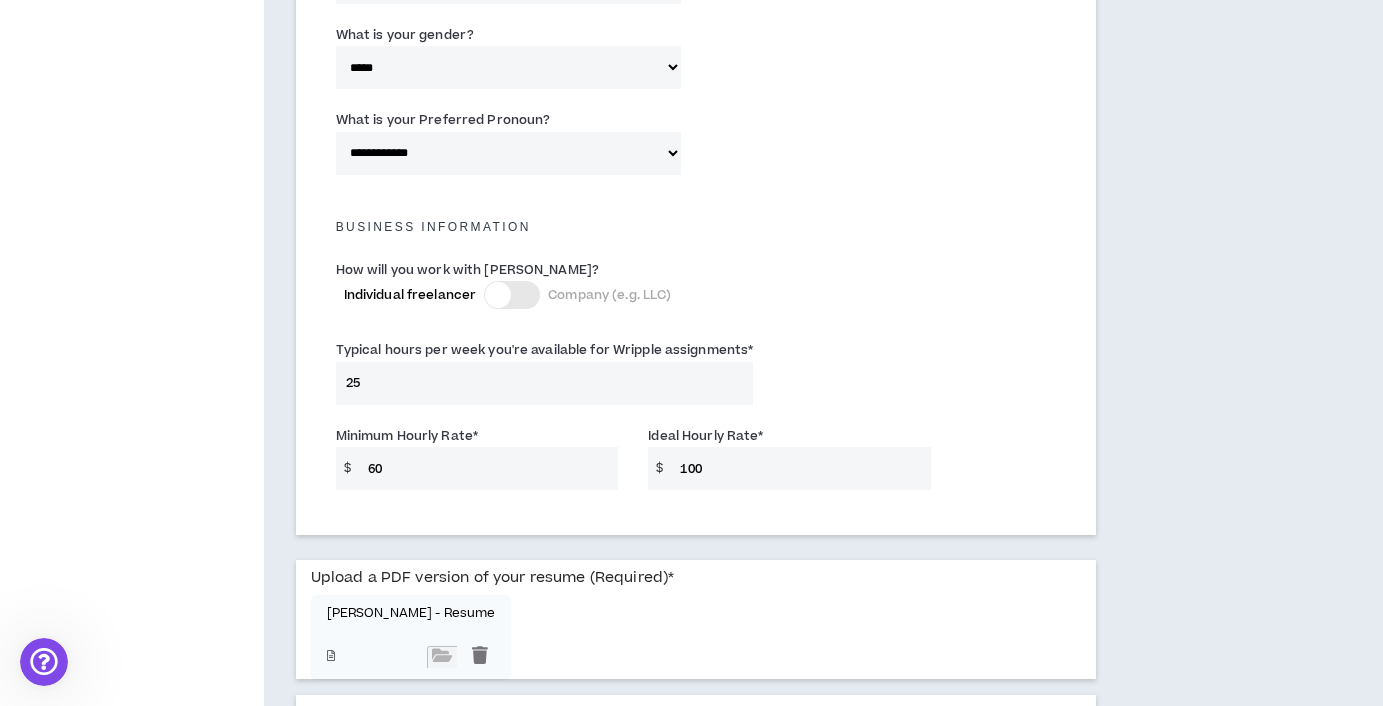 scroll, scrollTop: 1504, scrollLeft: 0, axis: vertical 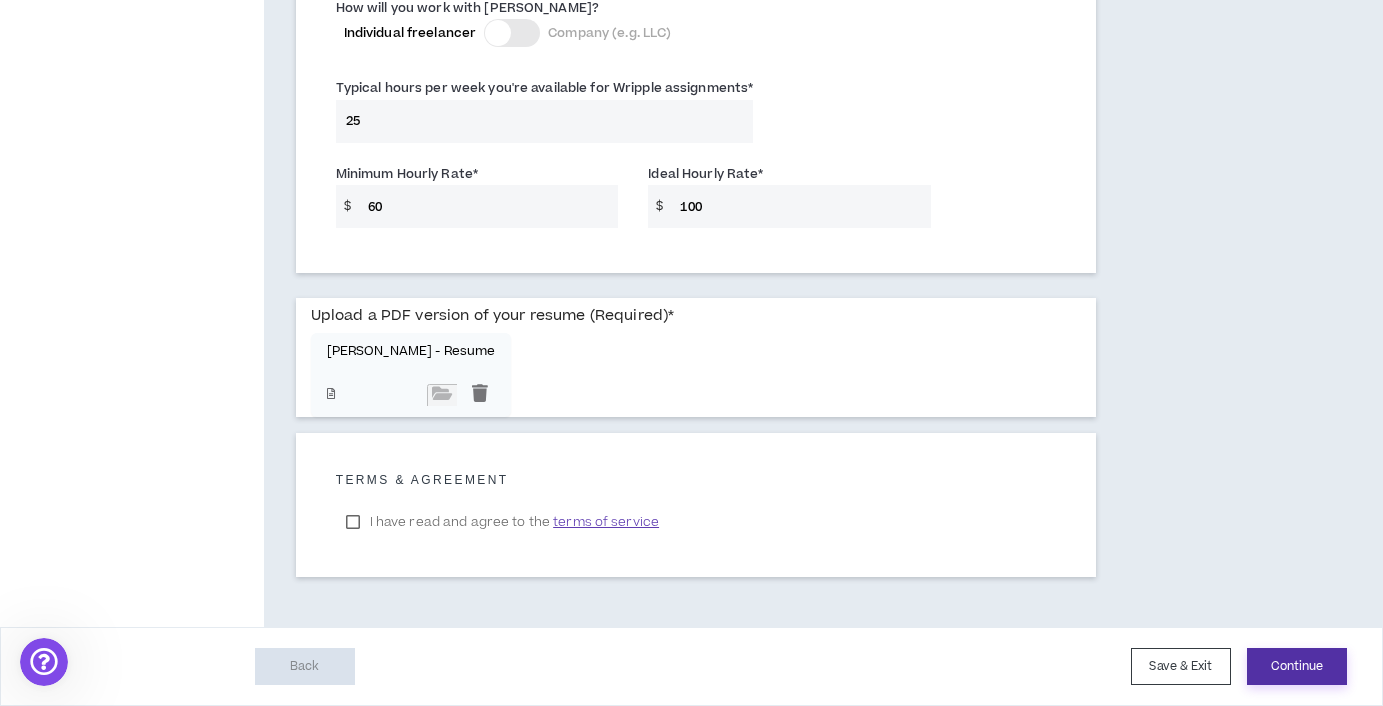 click on "Continue" at bounding box center (1297, 666) 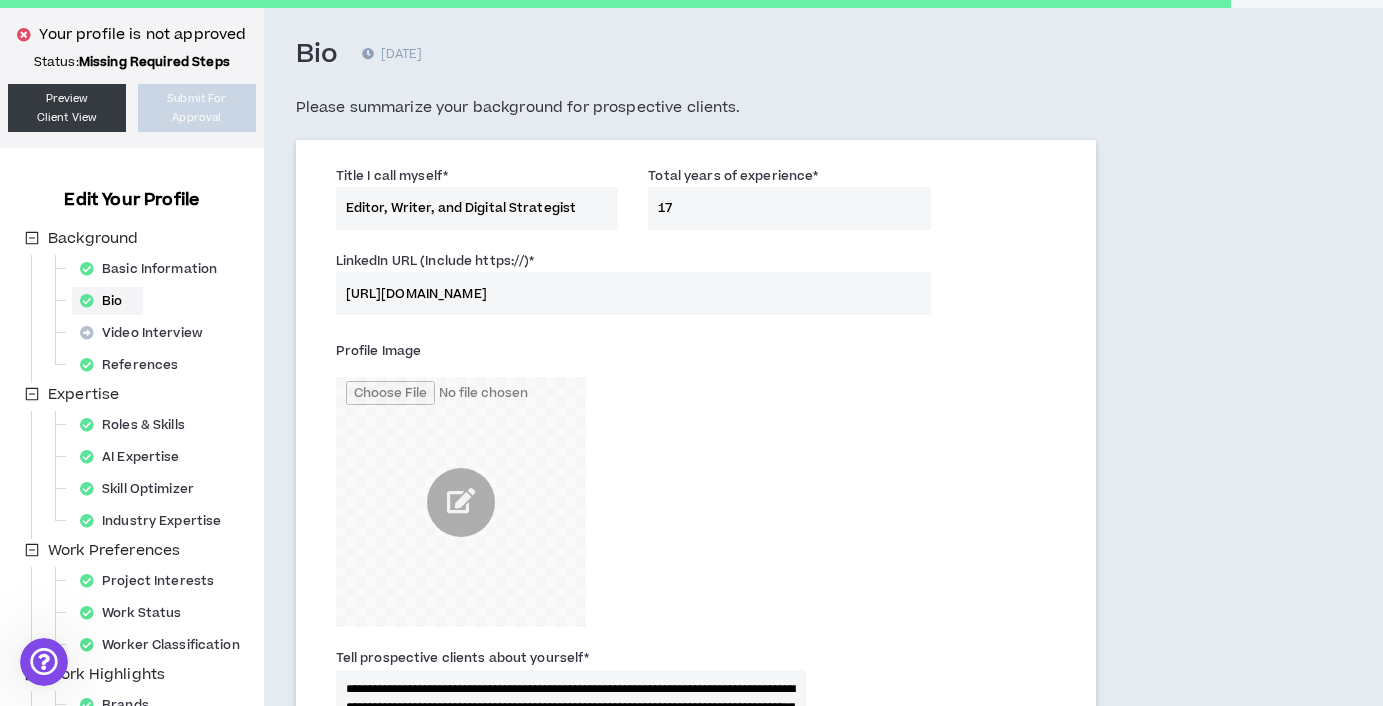 scroll, scrollTop: 0, scrollLeft: 0, axis: both 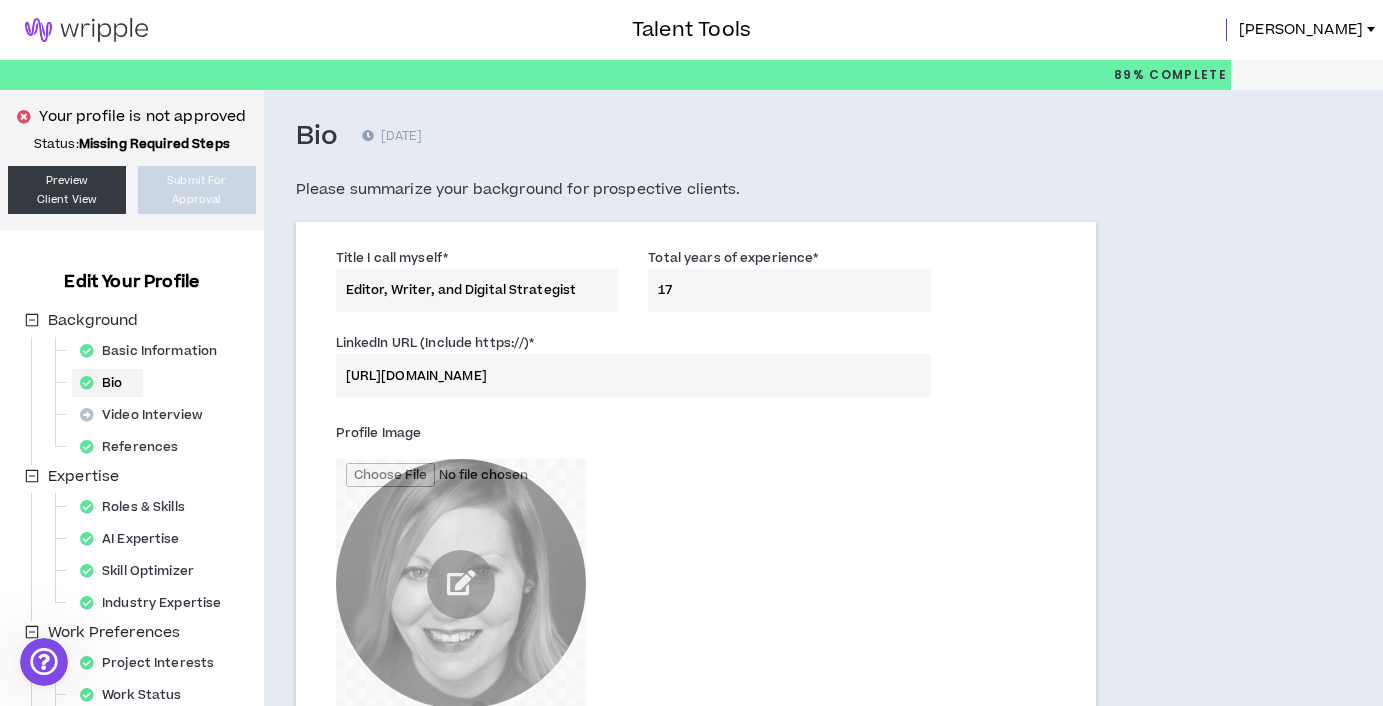 click at bounding box center [86, 30] 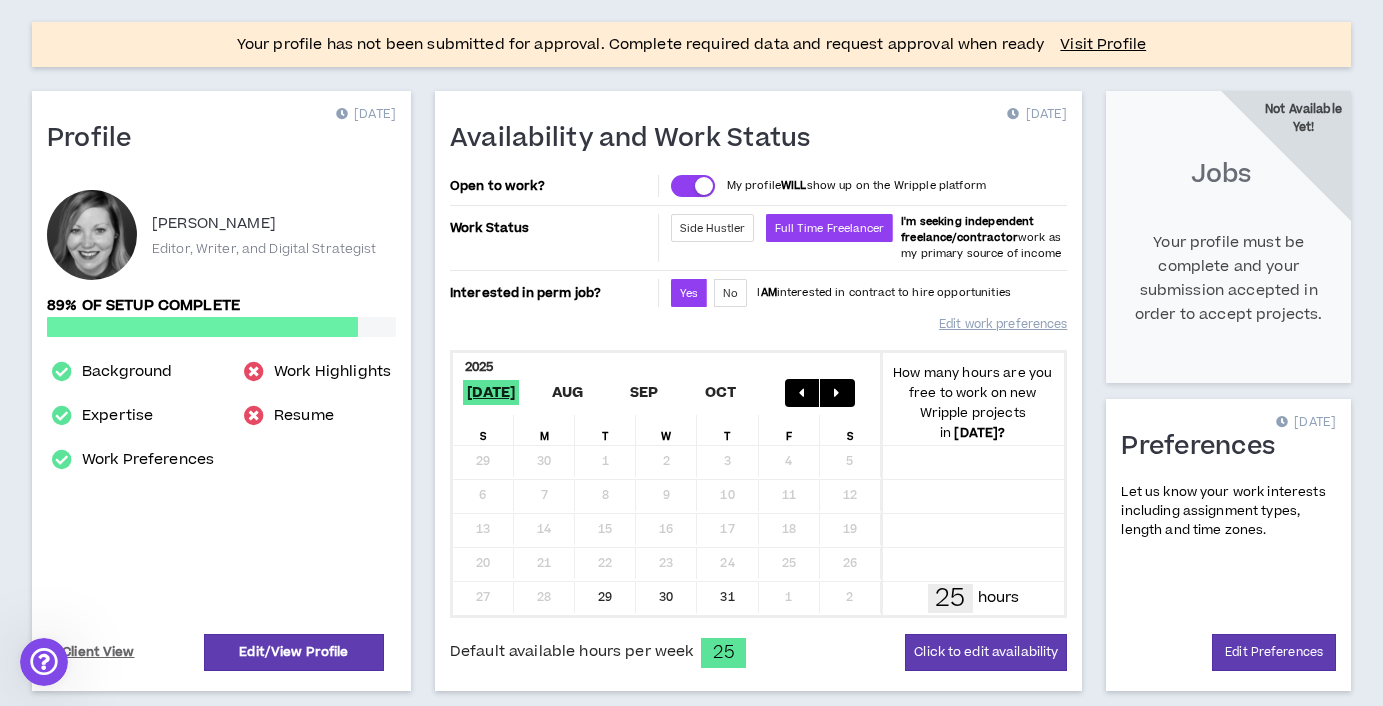 scroll, scrollTop: 155, scrollLeft: 0, axis: vertical 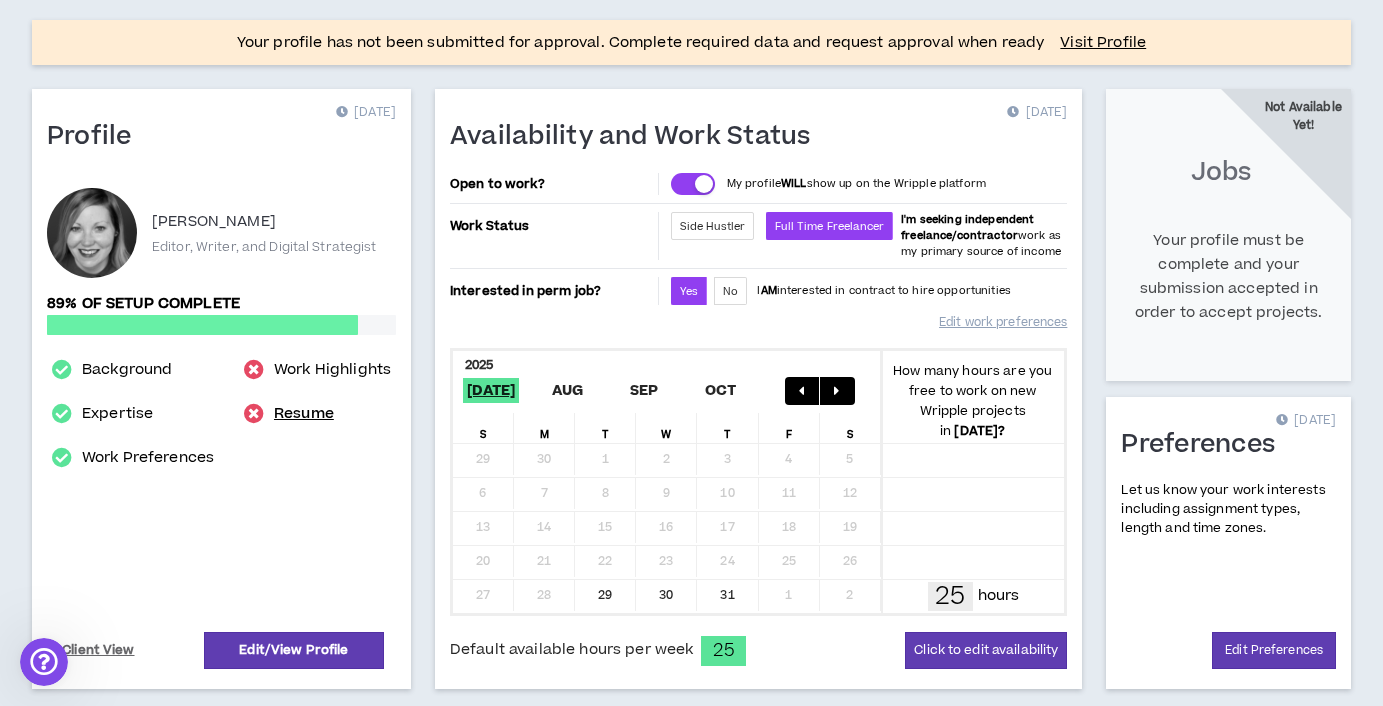 click on "Resume" at bounding box center [304, 414] 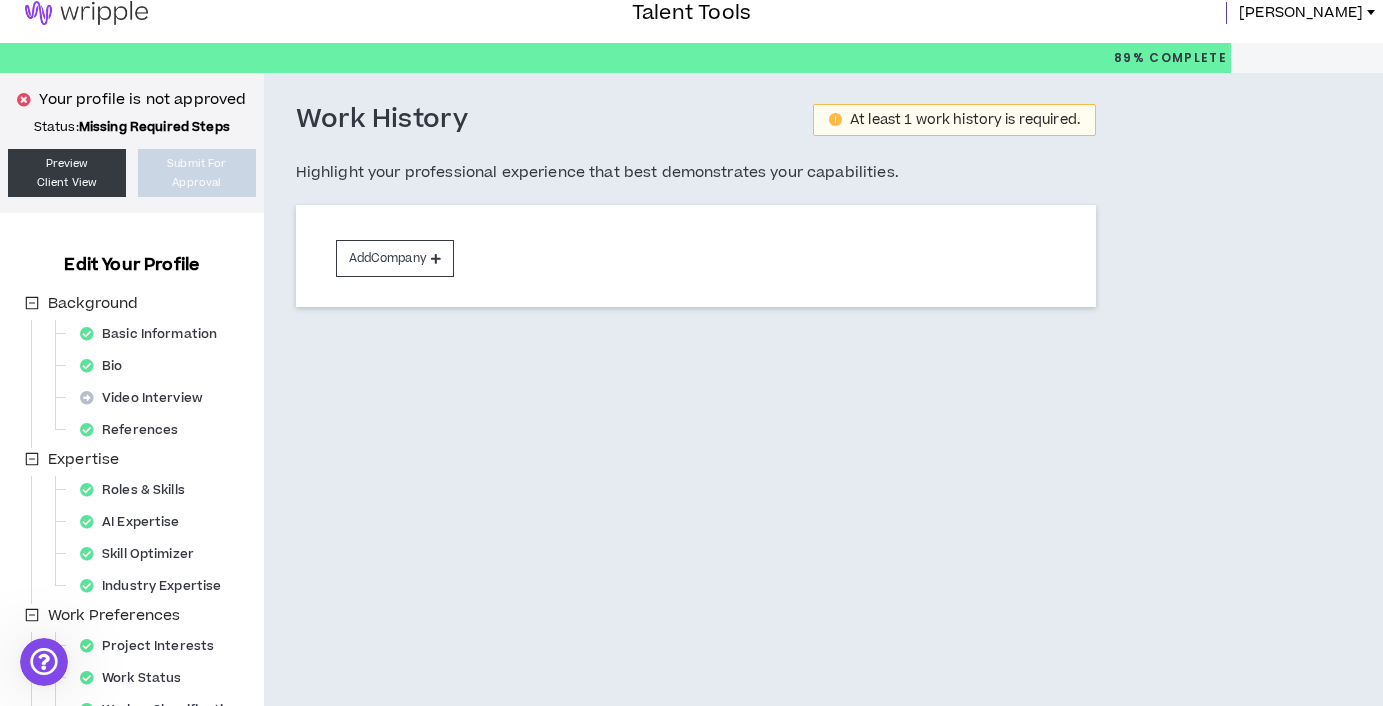 scroll, scrollTop: 0, scrollLeft: 0, axis: both 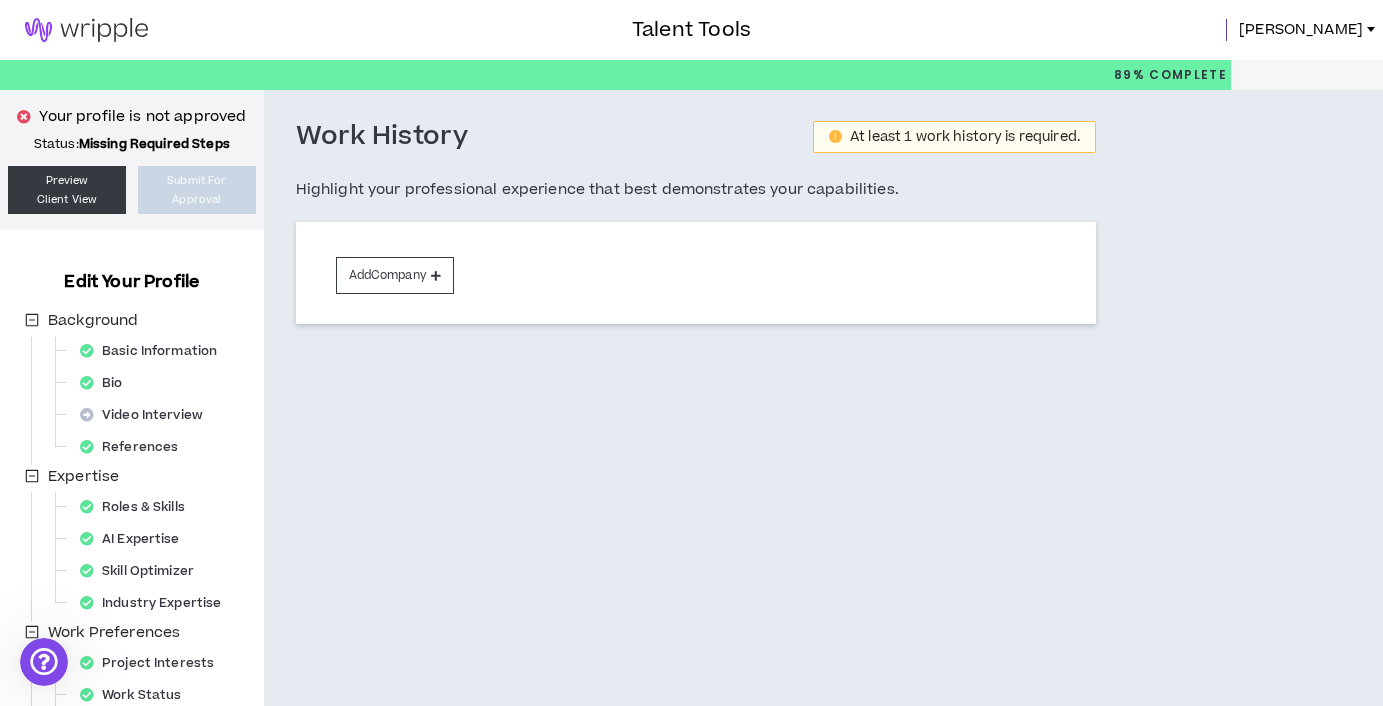 click at bounding box center (86, 30) 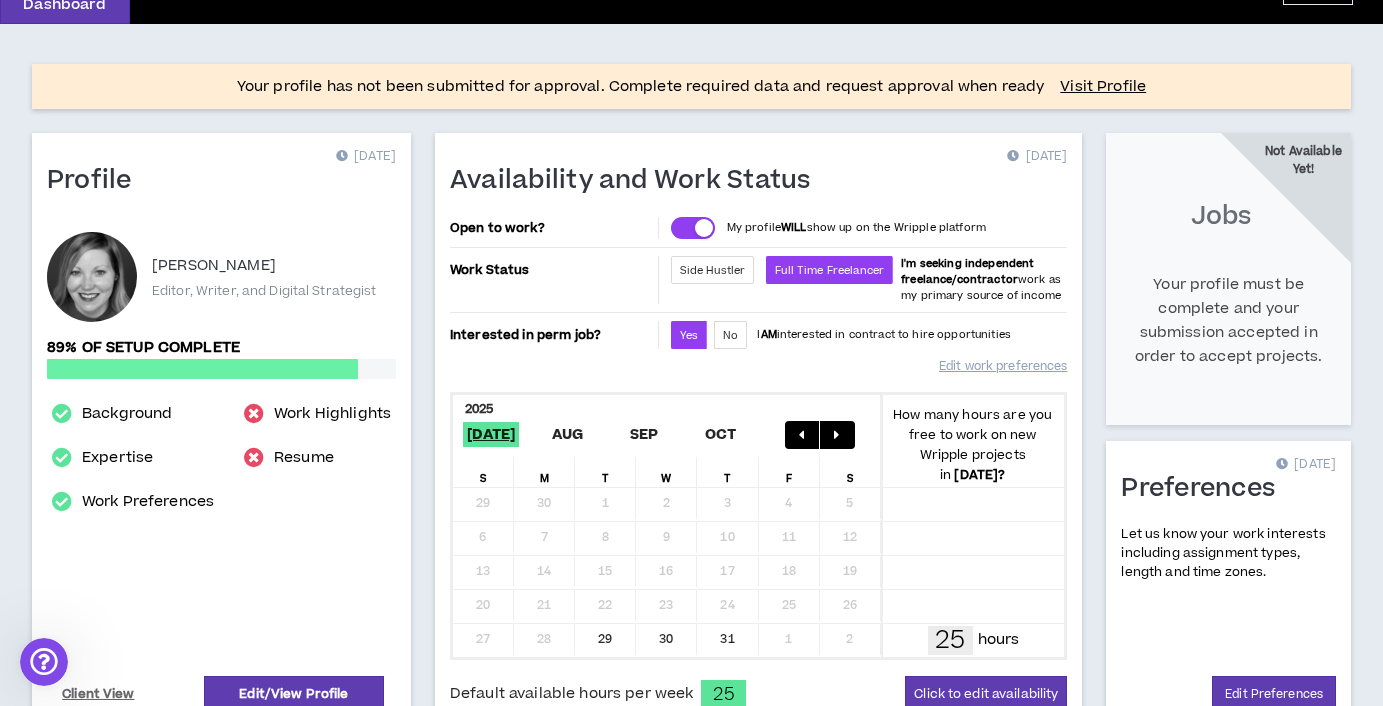 scroll, scrollTop: 0, scrollLeft: 0, axis: both 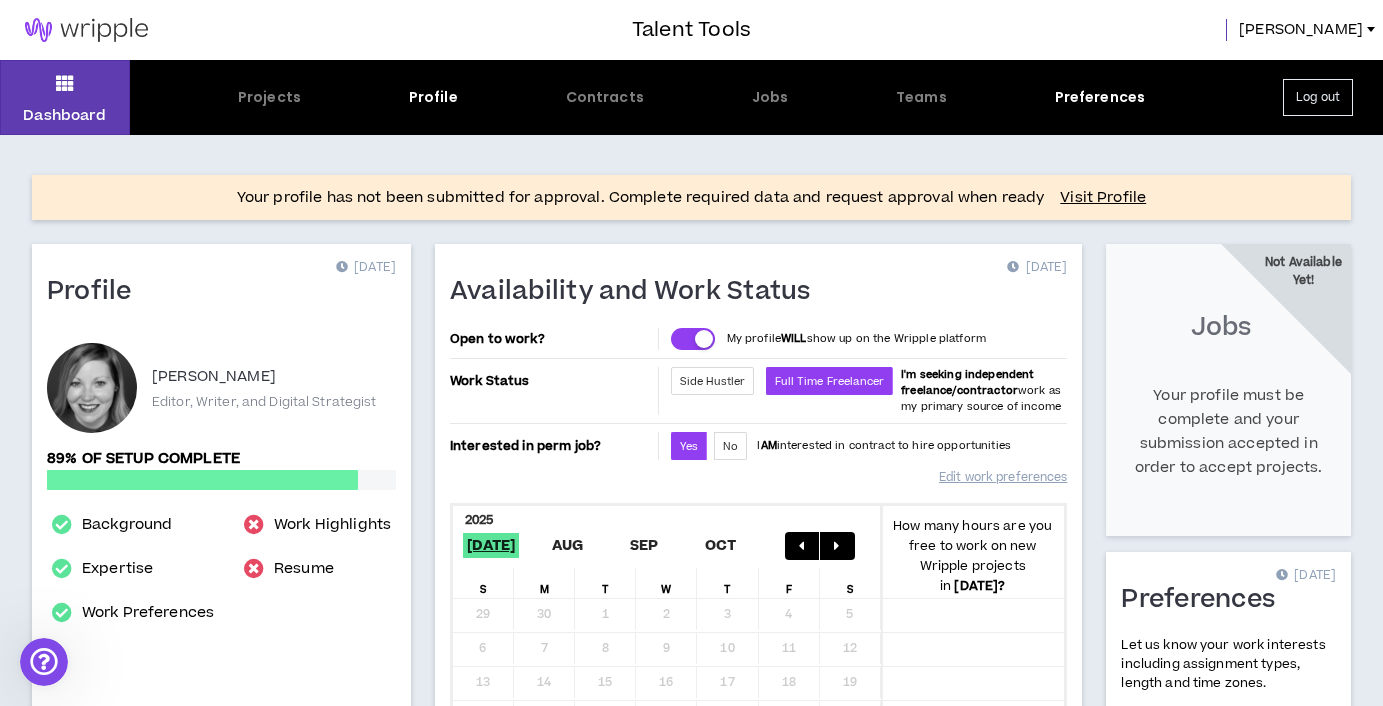 click at bounding box center (86, 30) 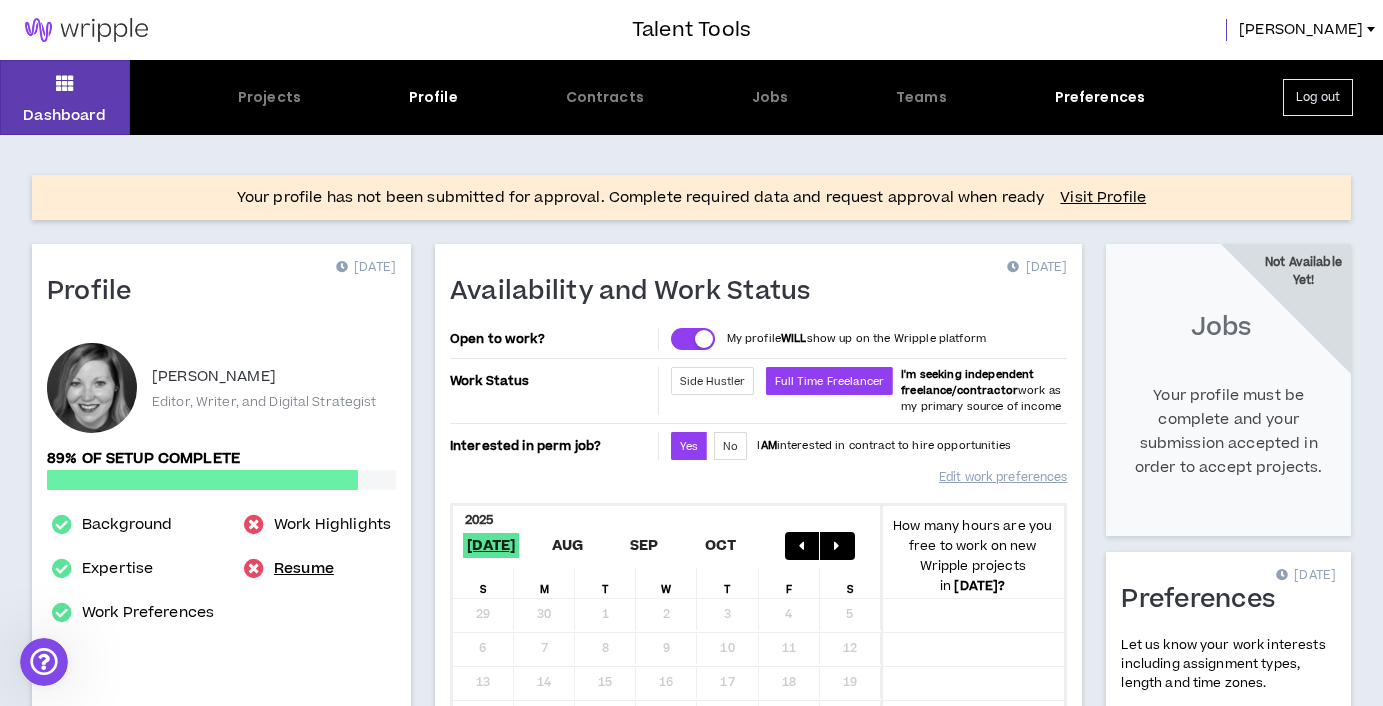 click on "Resume" at bounding box center (304, 569) 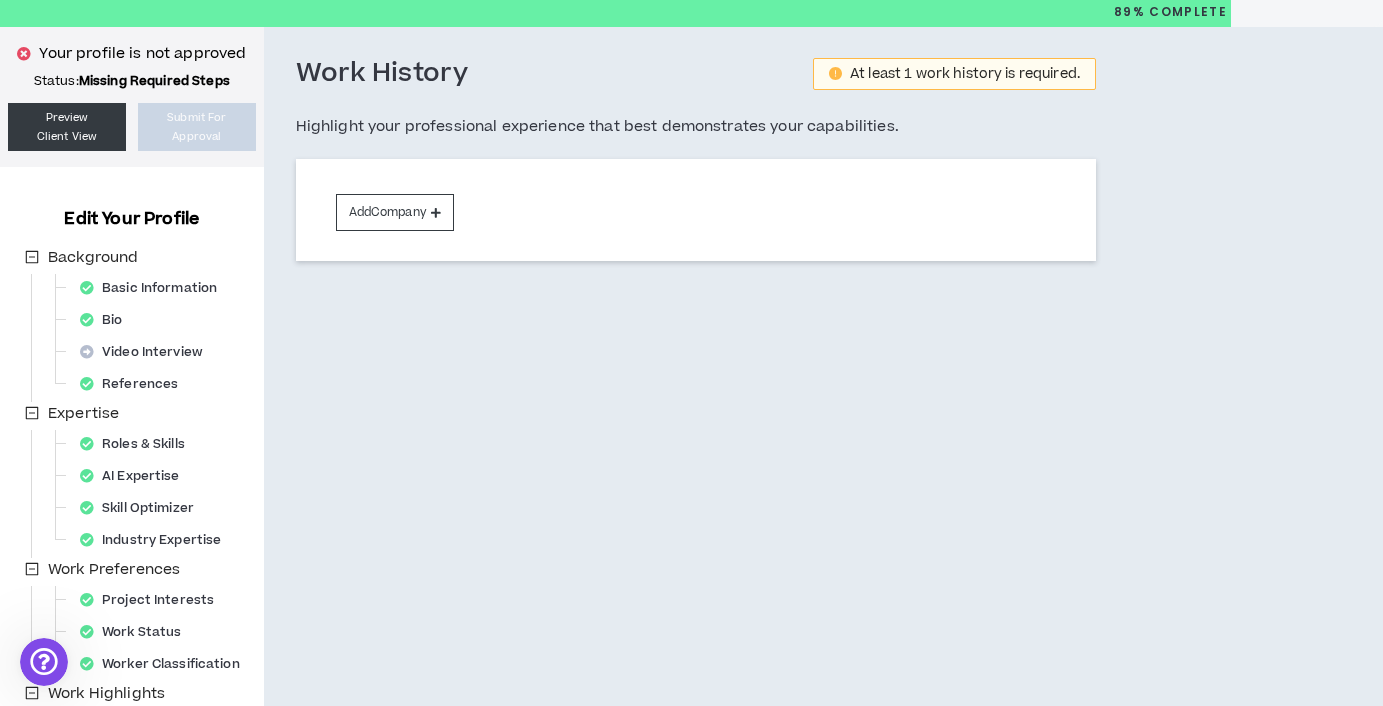 scroll, scrollTop: 0, scrollLeft: 0, axis: both 